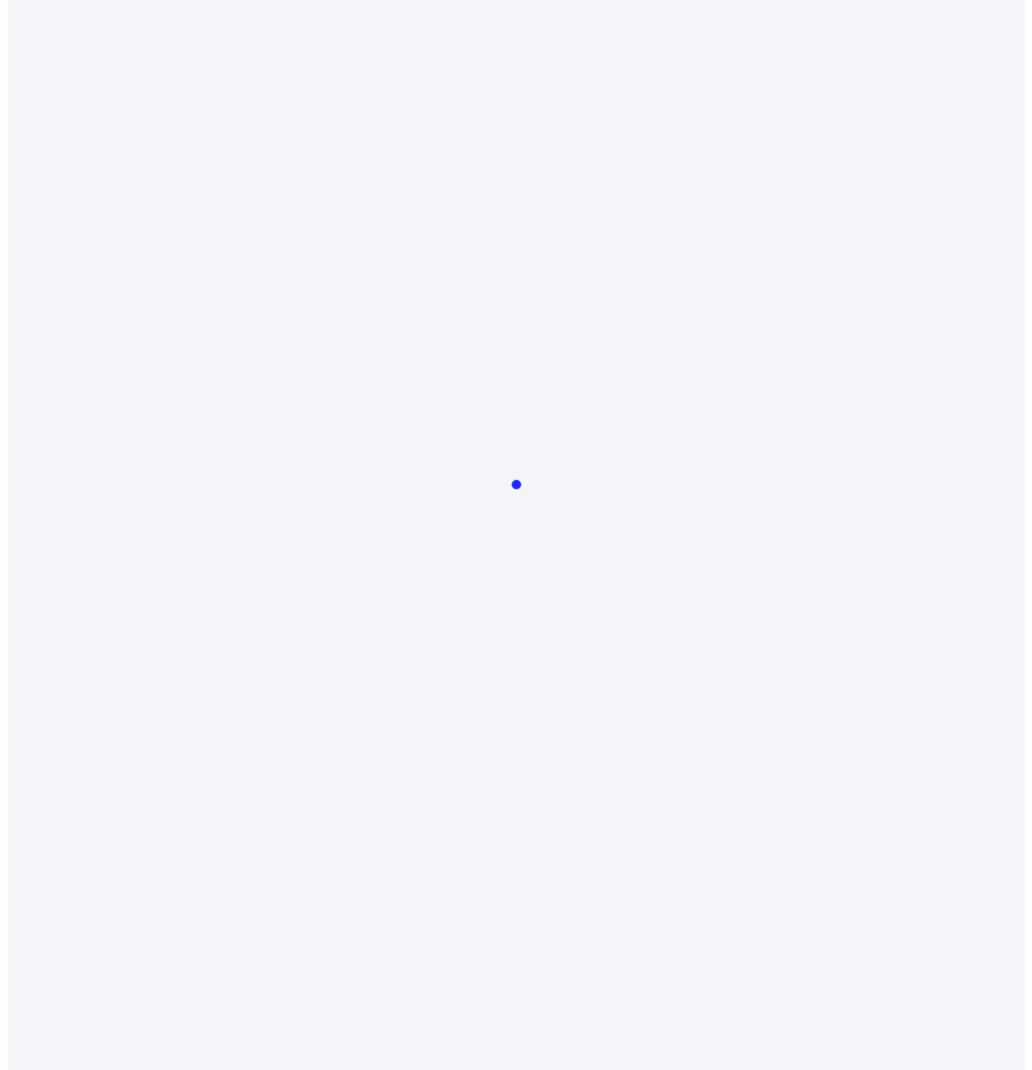 scroll, scrollTop: 0, scrollLeft: 0, axis: both 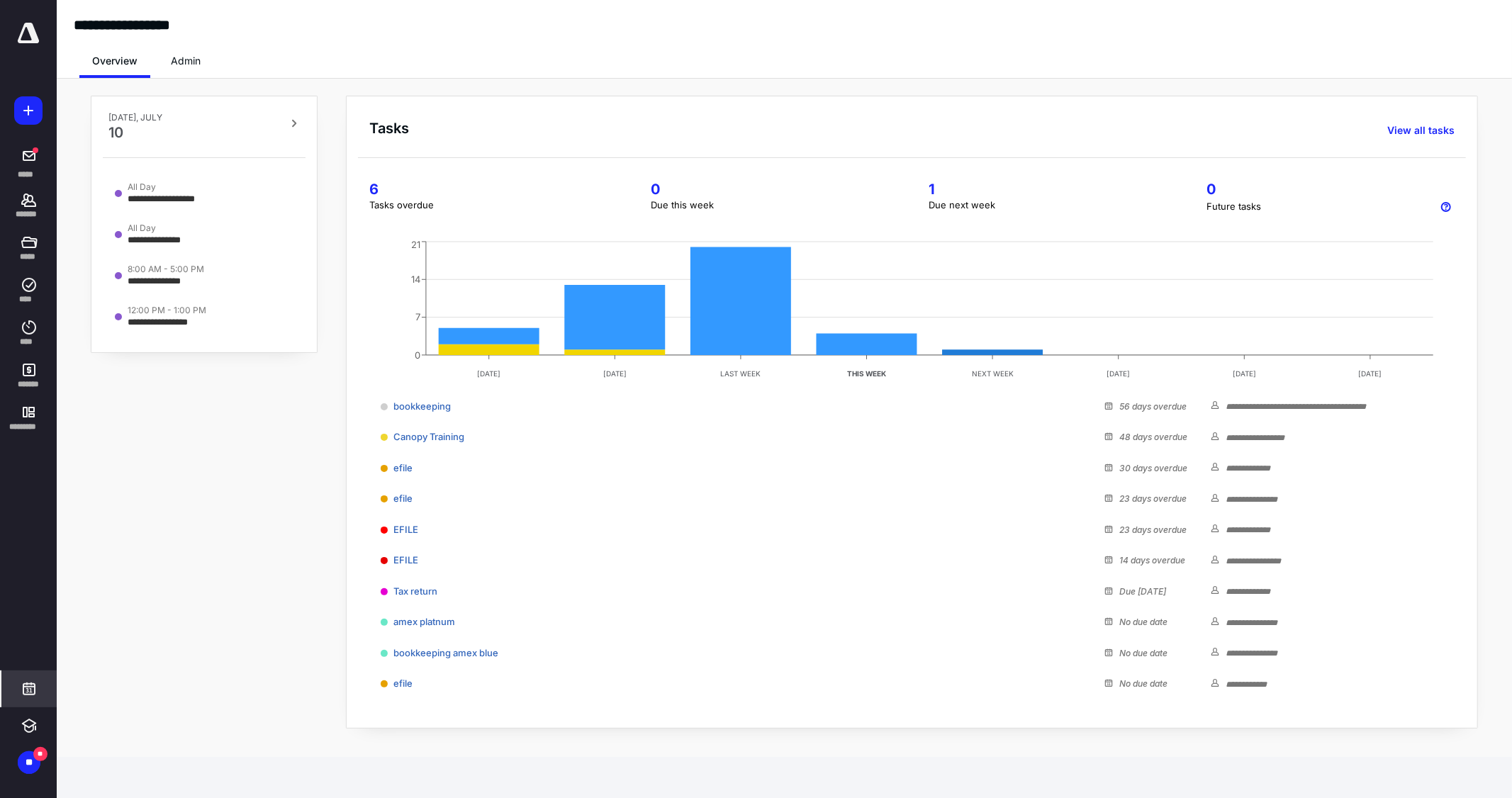 click at bounding box center (29, 689) 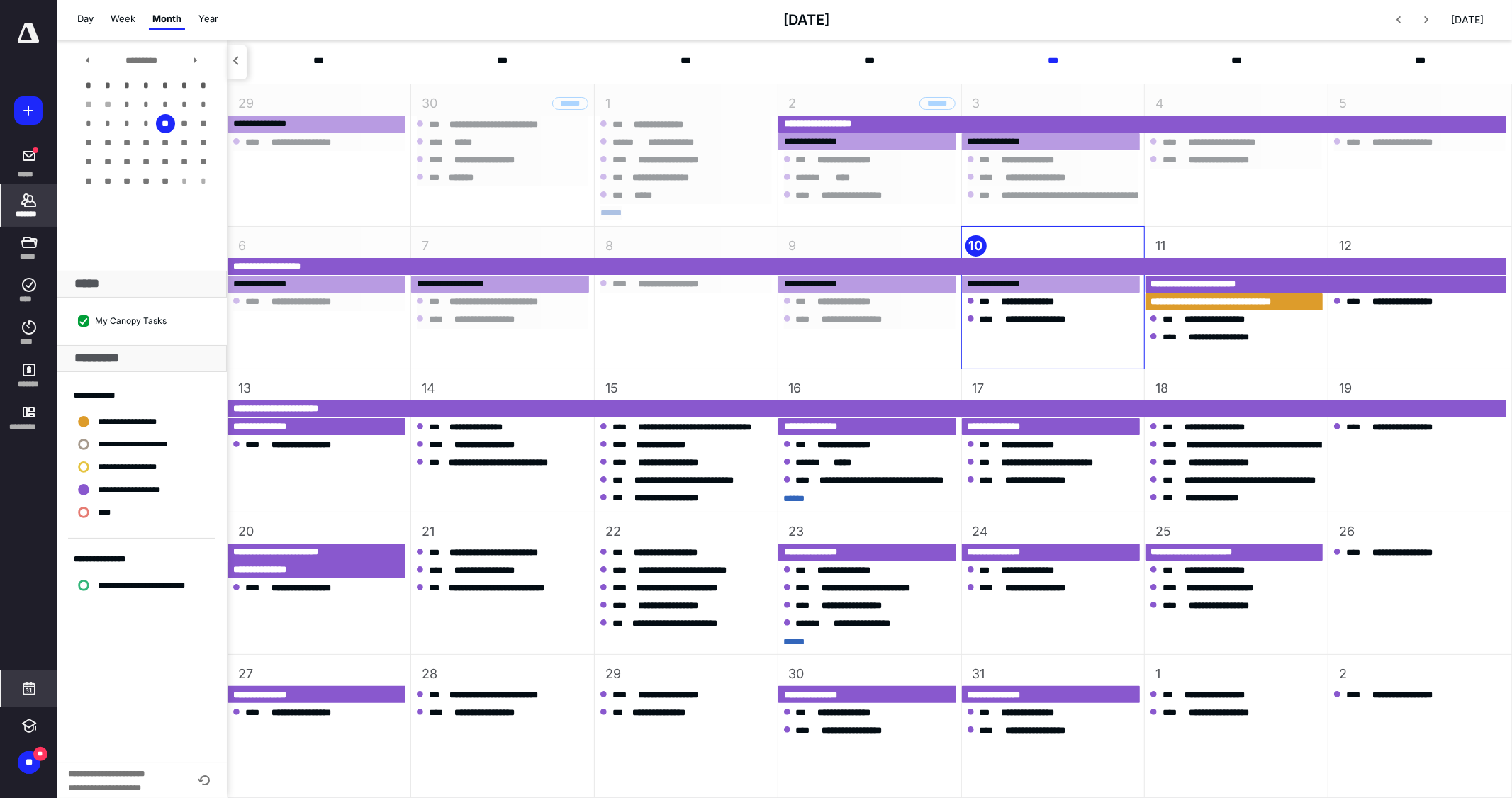 click 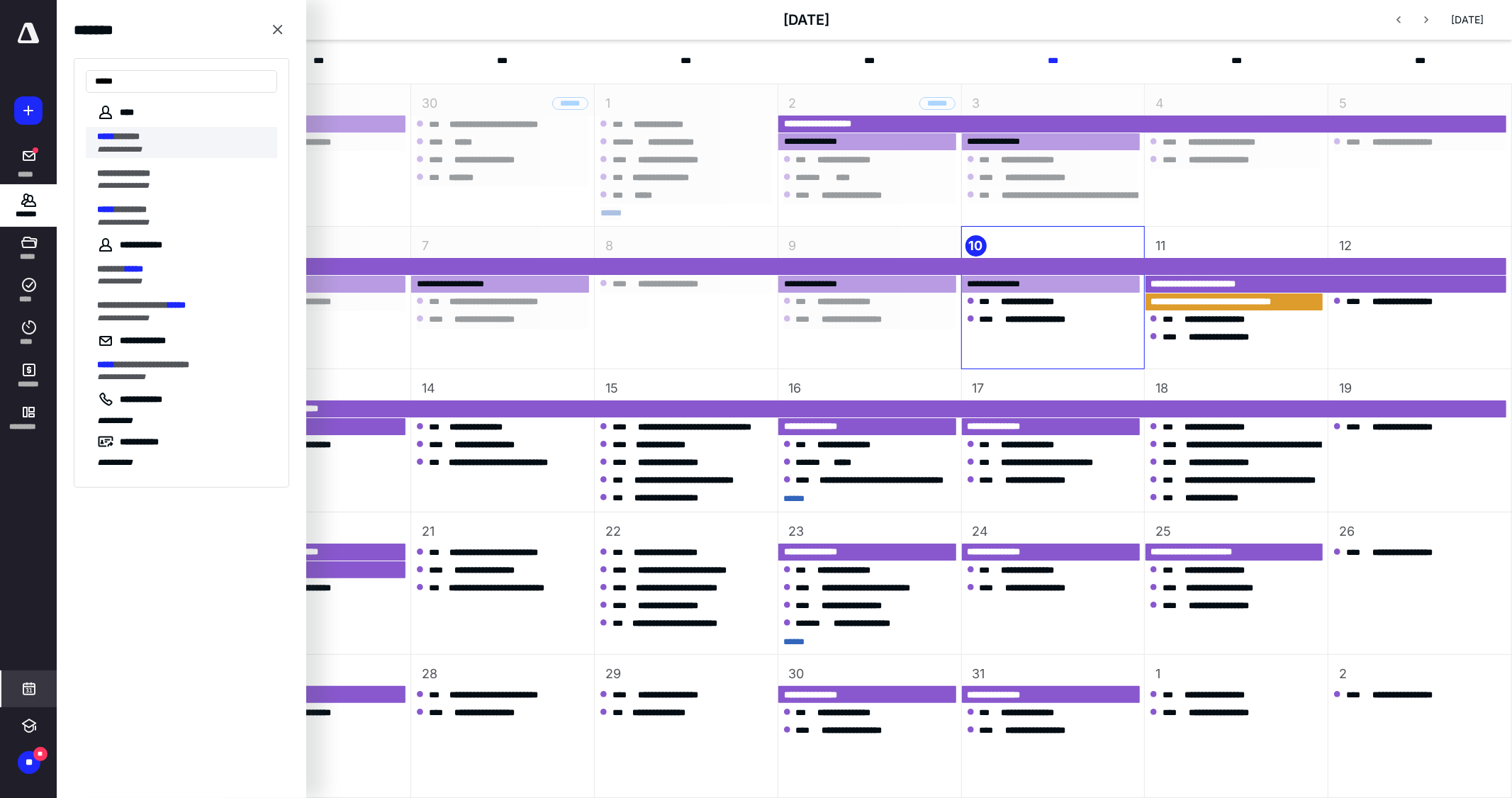 type on "*****" 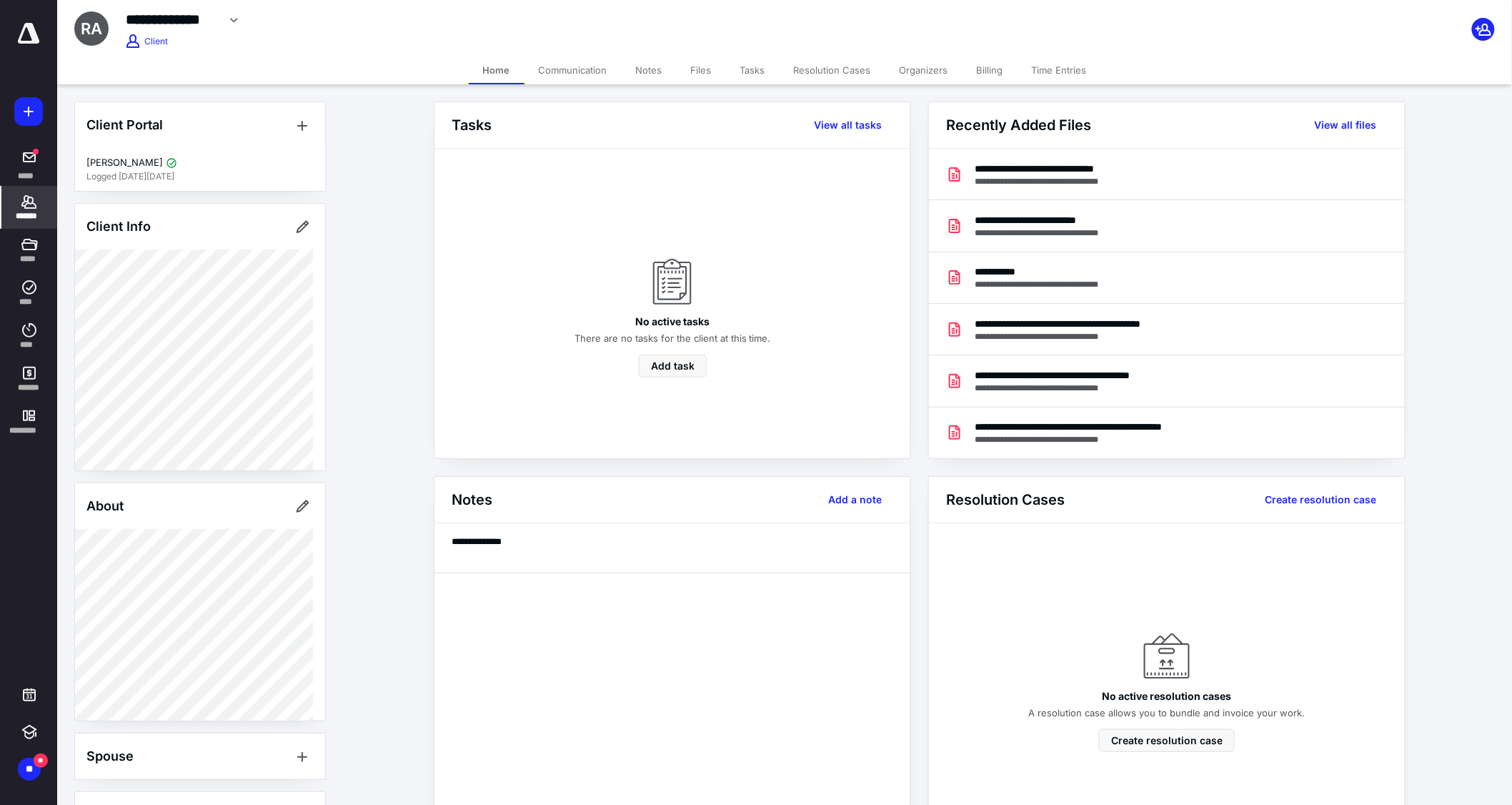 click on "Tasks" at bounding box center [752, 70] 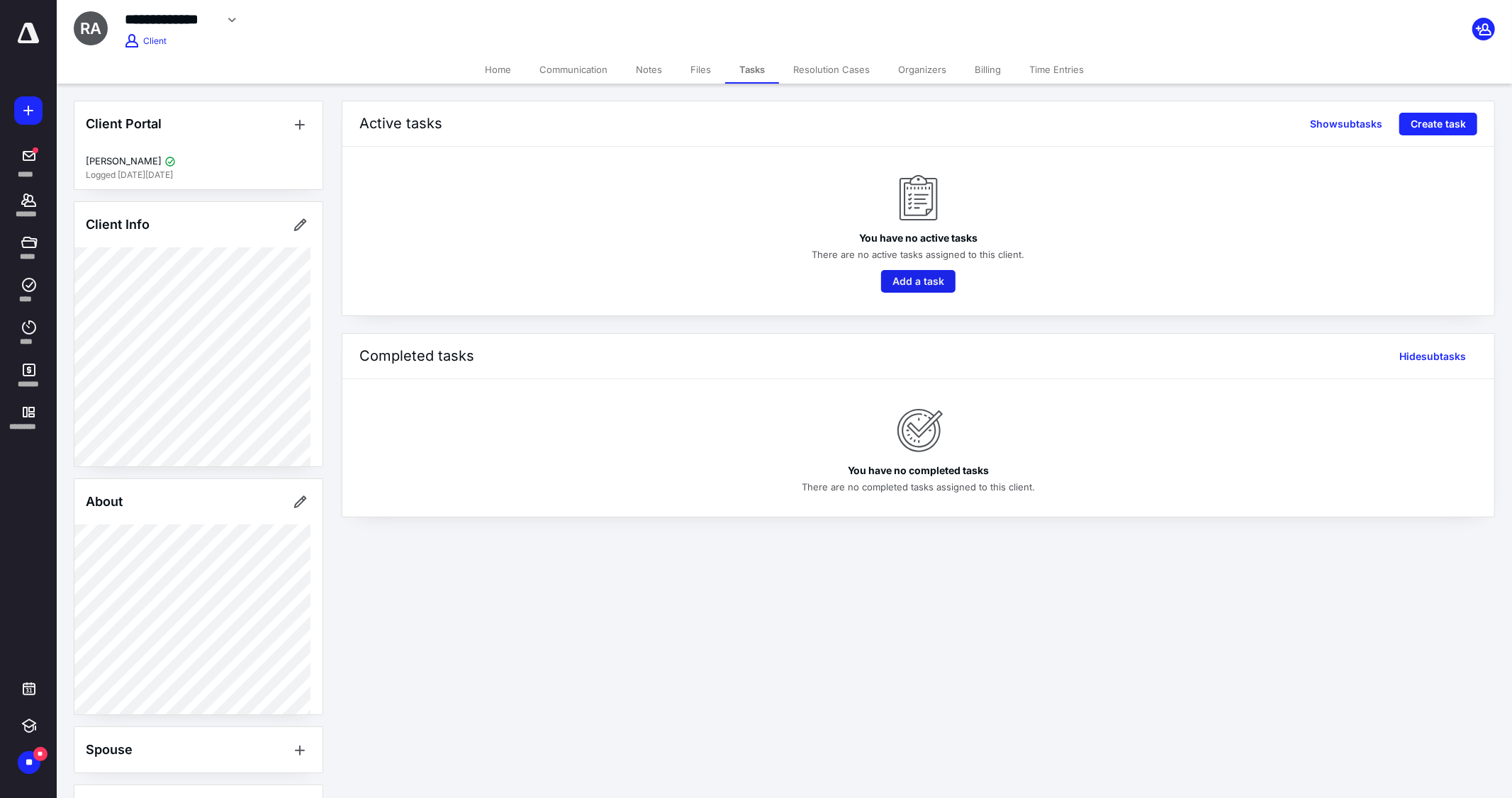 click on "Add a task" at bounding box center [918, 281] 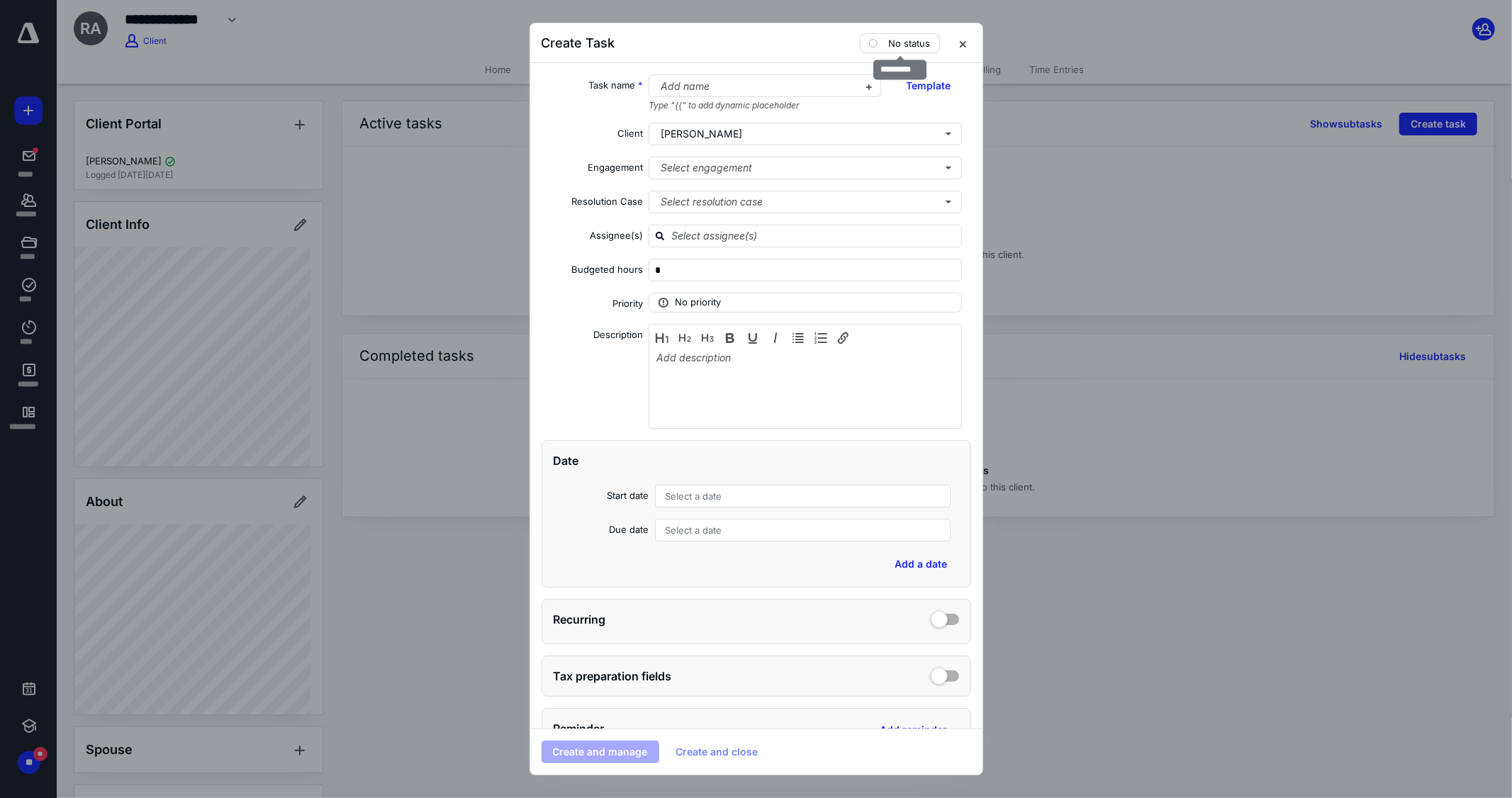 click on "No status" at bounding box center (909, 43) 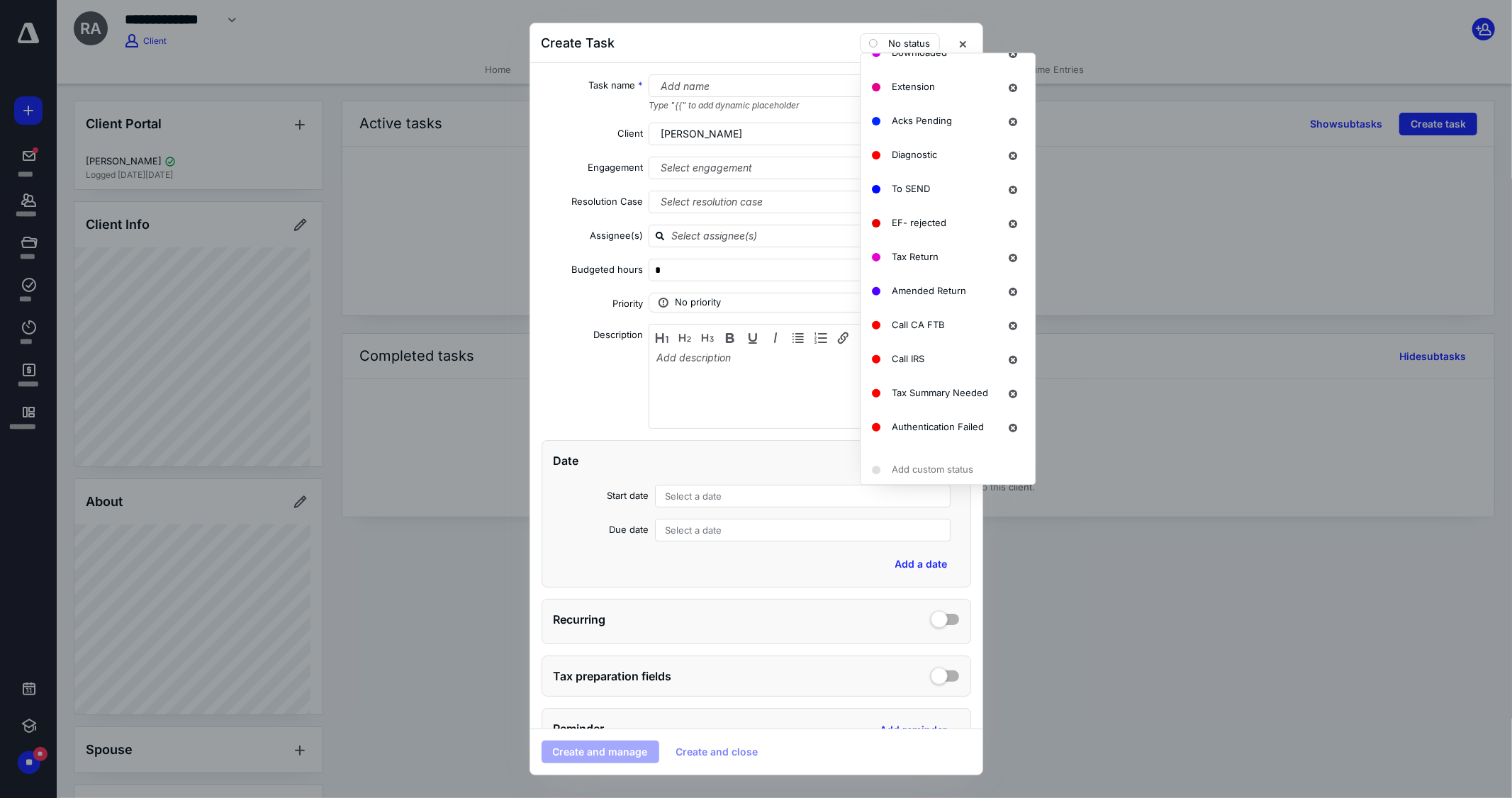 scroll, scrollTop: 369, scrollLeft: 0, axis: vertical 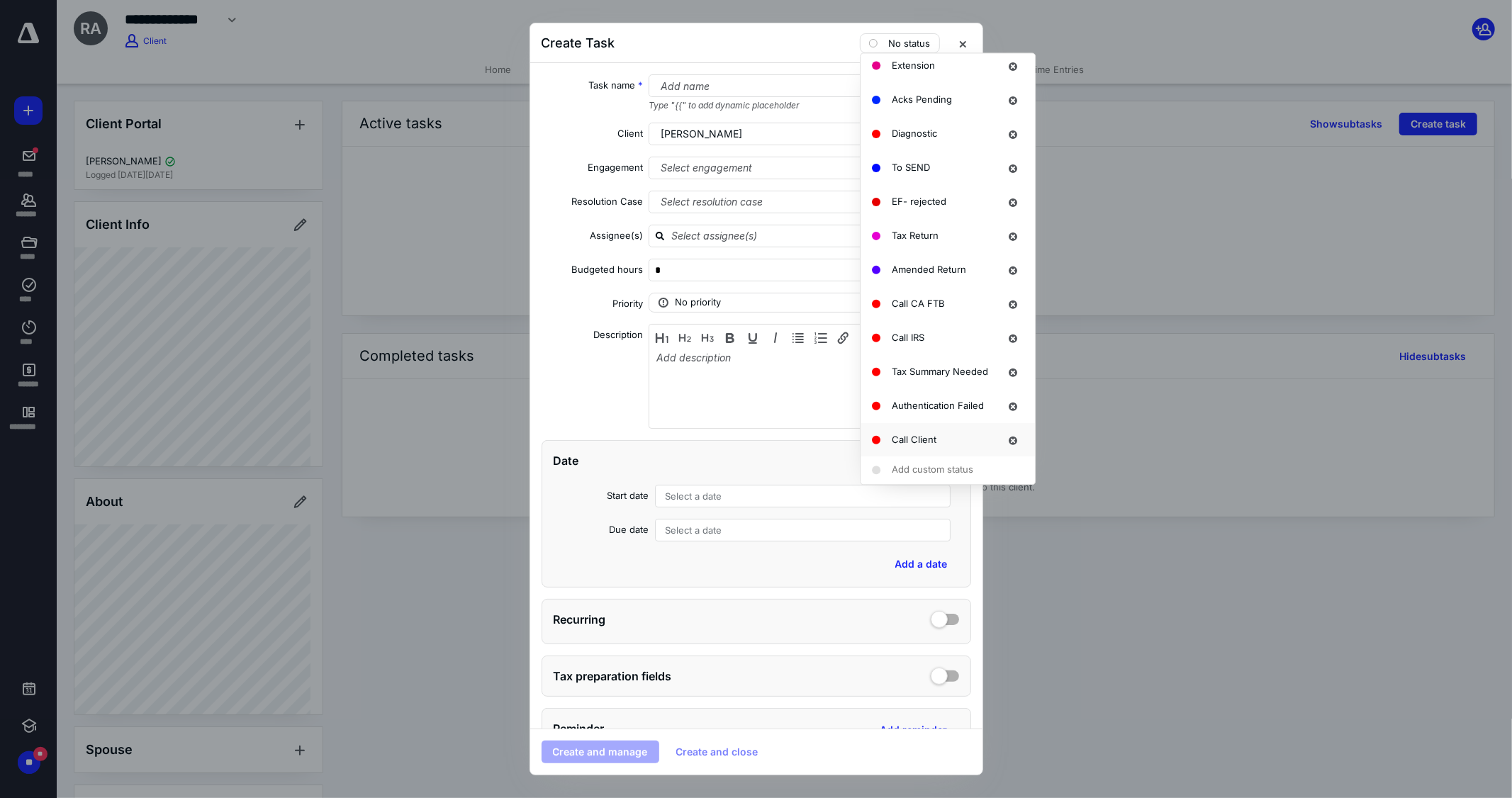 click on "Call Client" at bounding box center [914, 439] 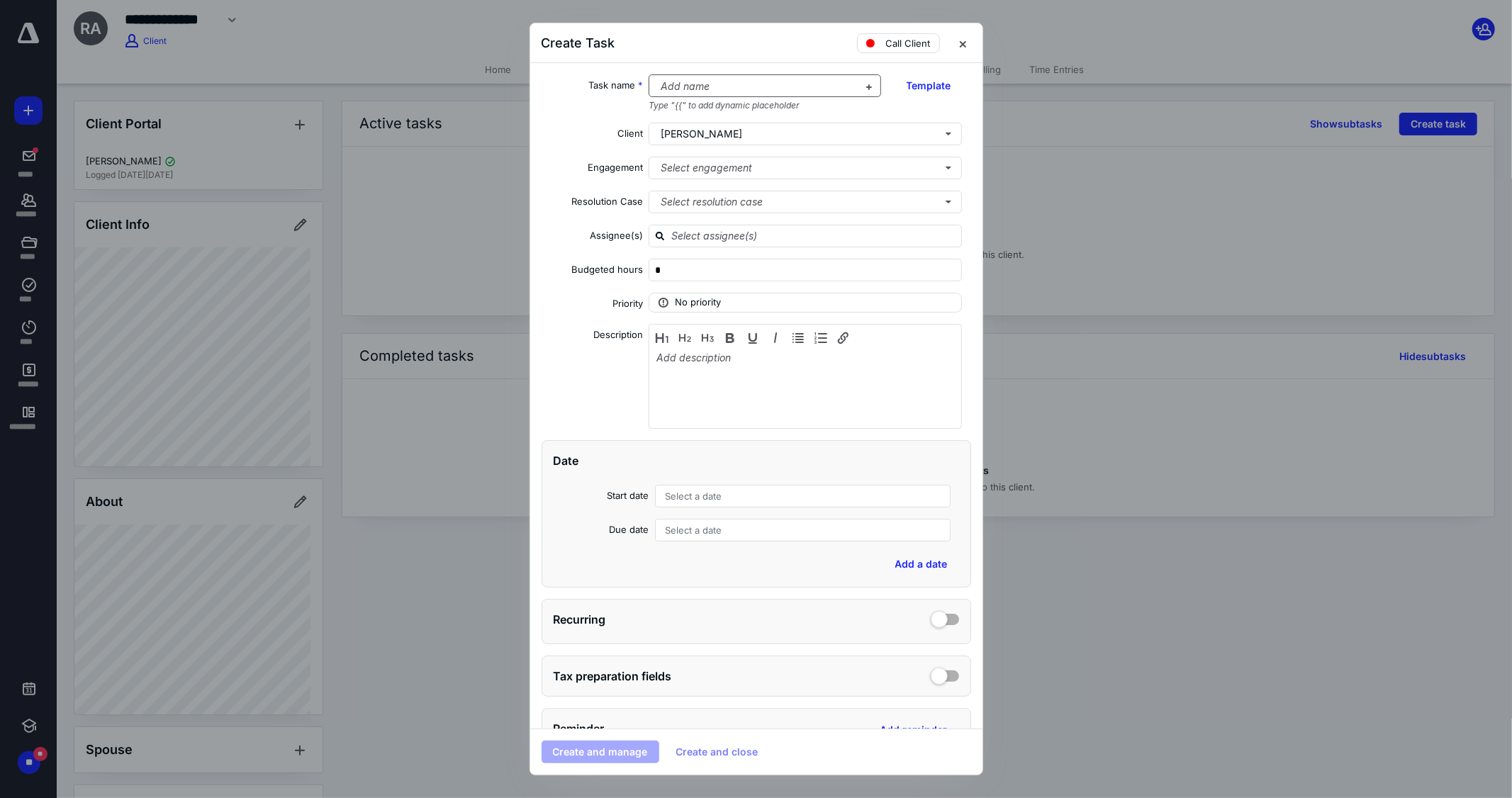 click at bounding box center [756, 86] 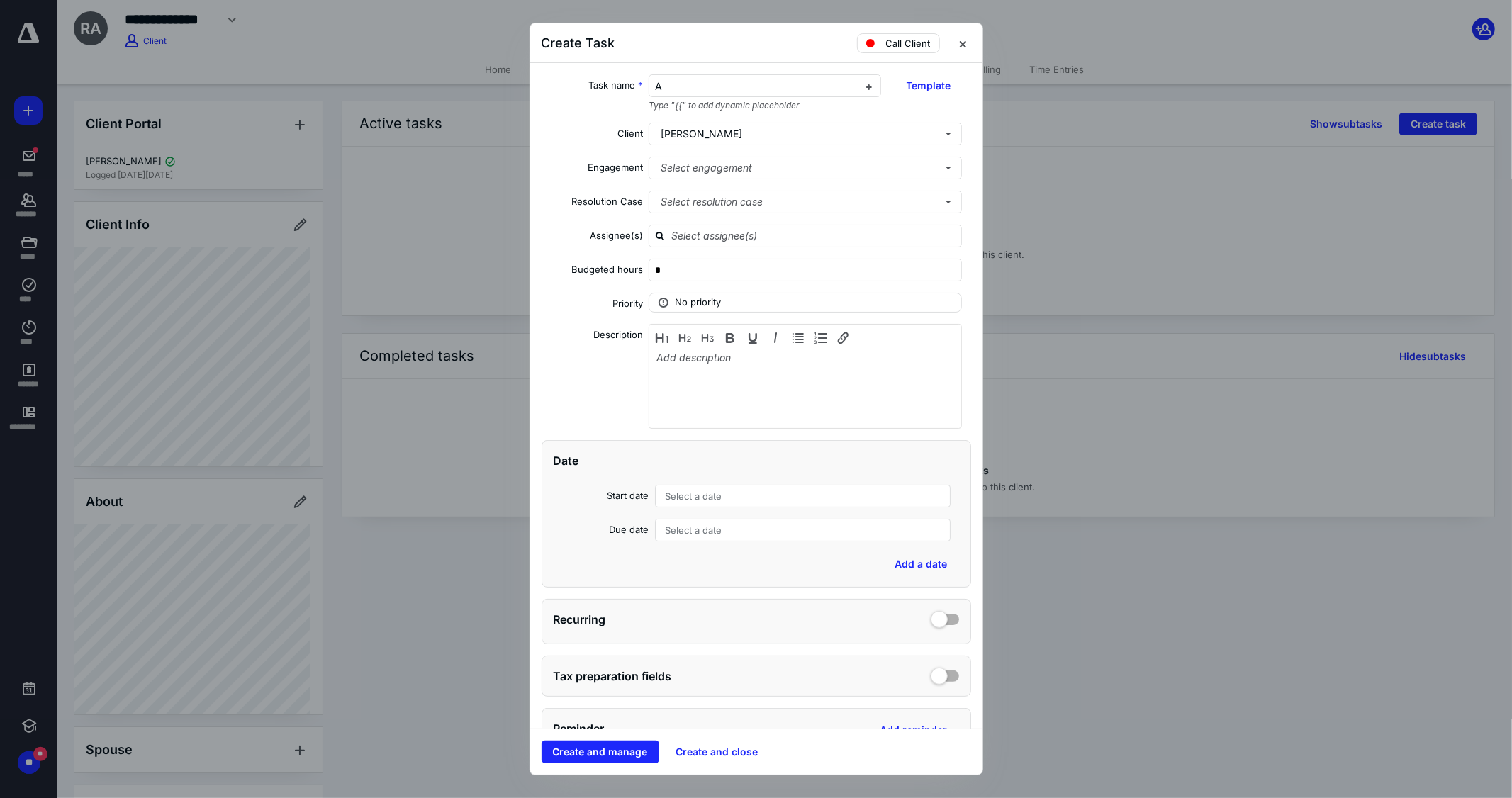 type 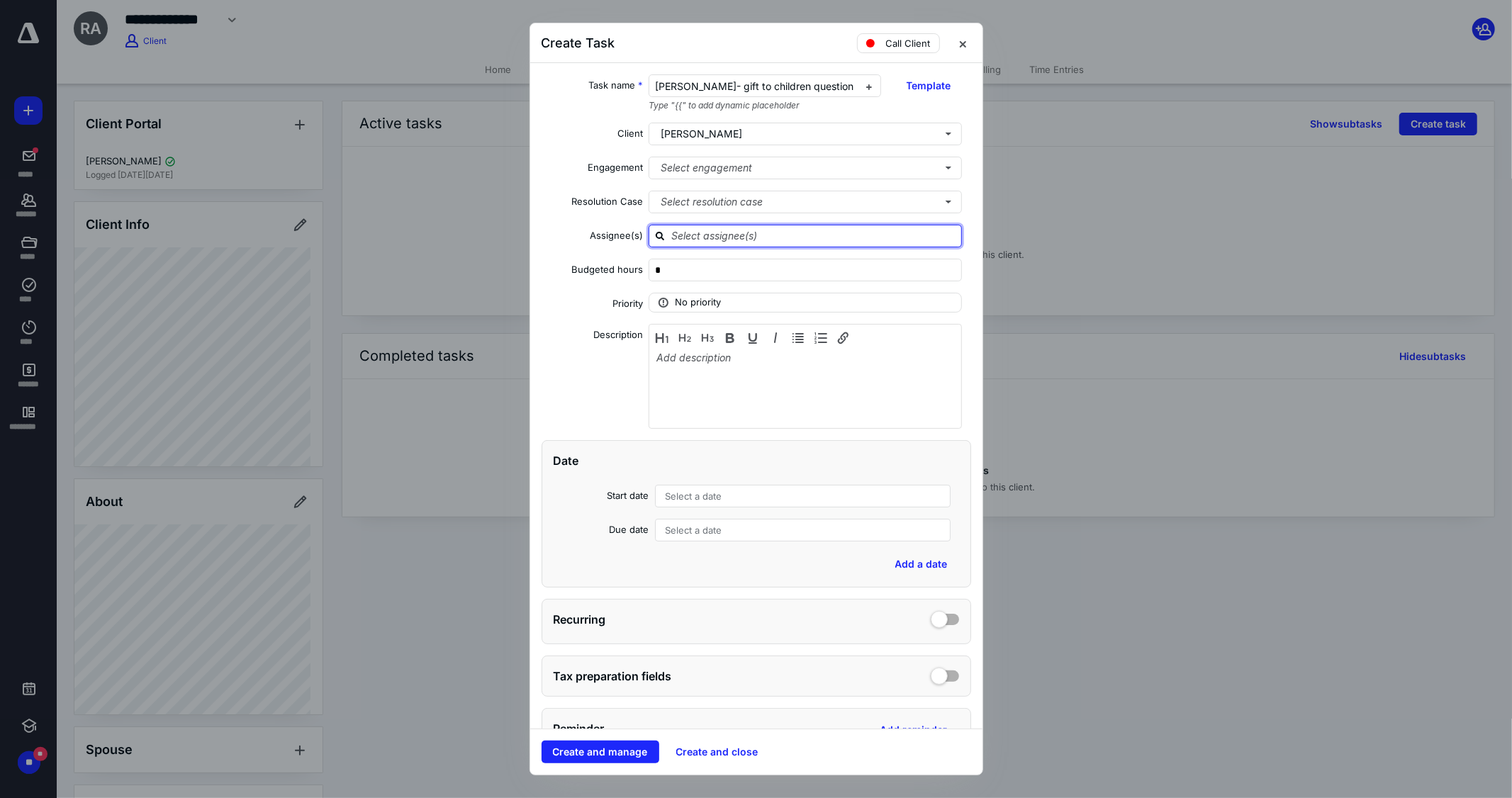 click at bounding box center [814, 235] 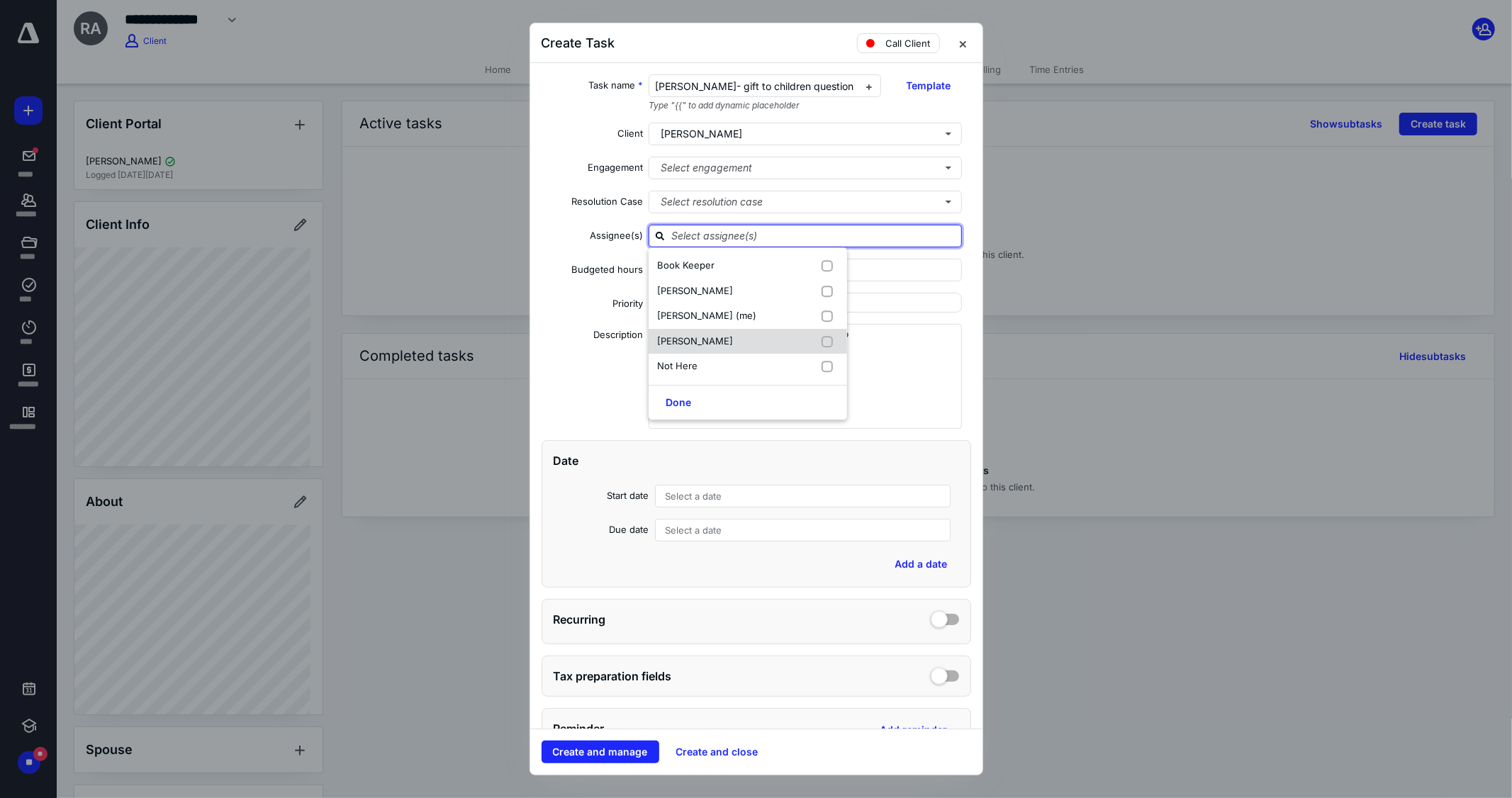 click at bounding box center (830, 342) 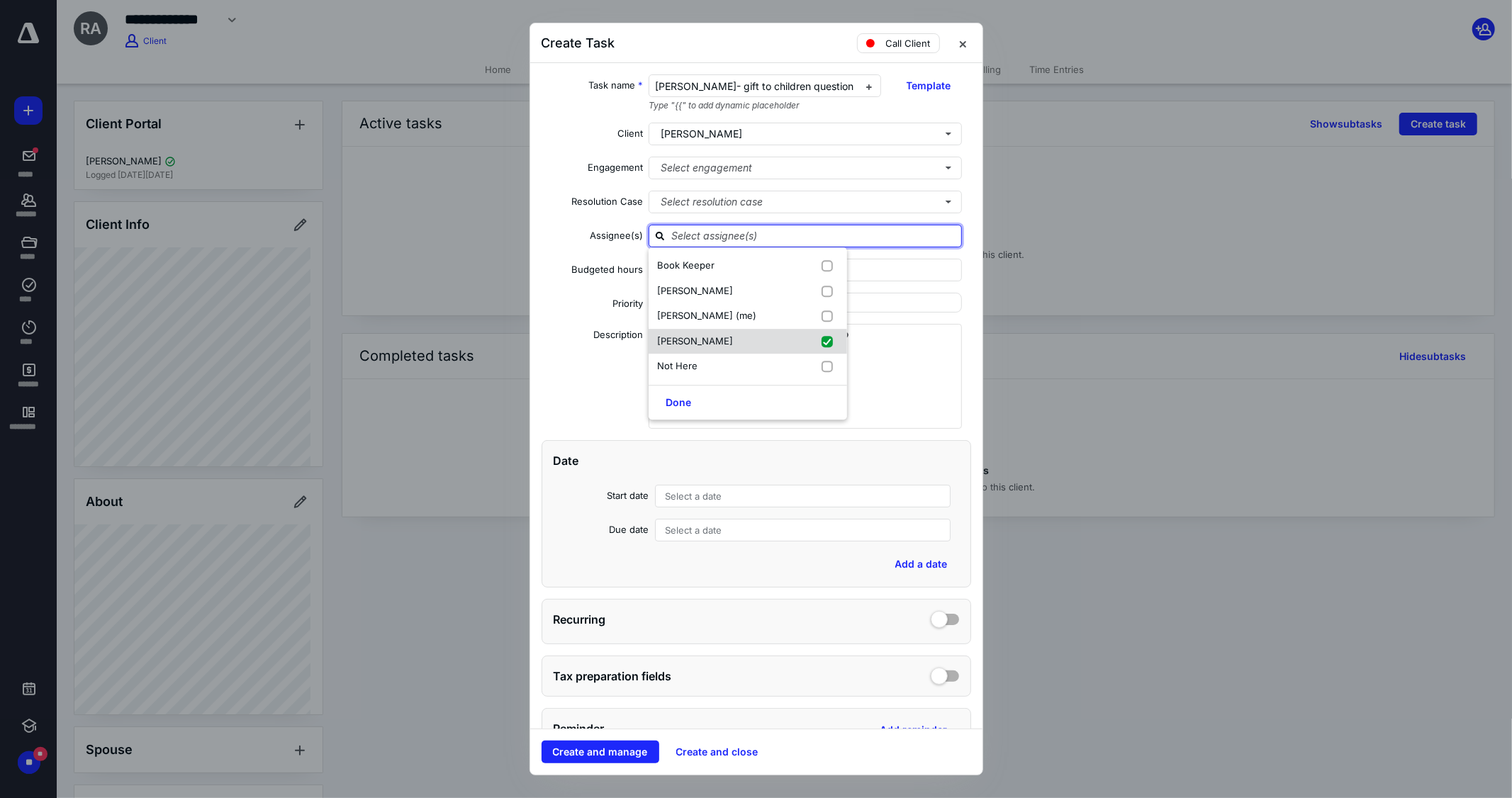 checkbox on "true" 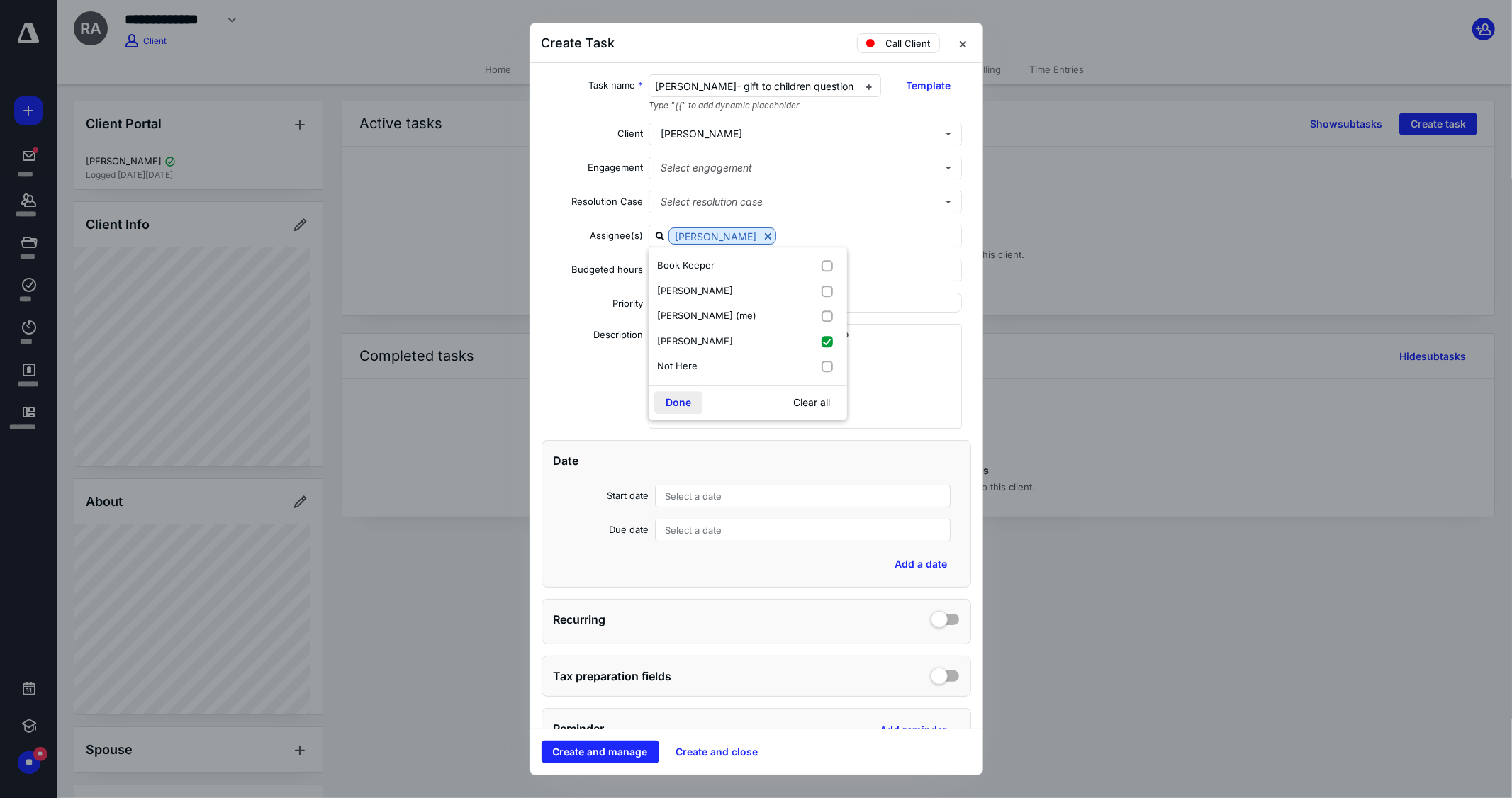 click on "Done" at bounding box center (678, 403) 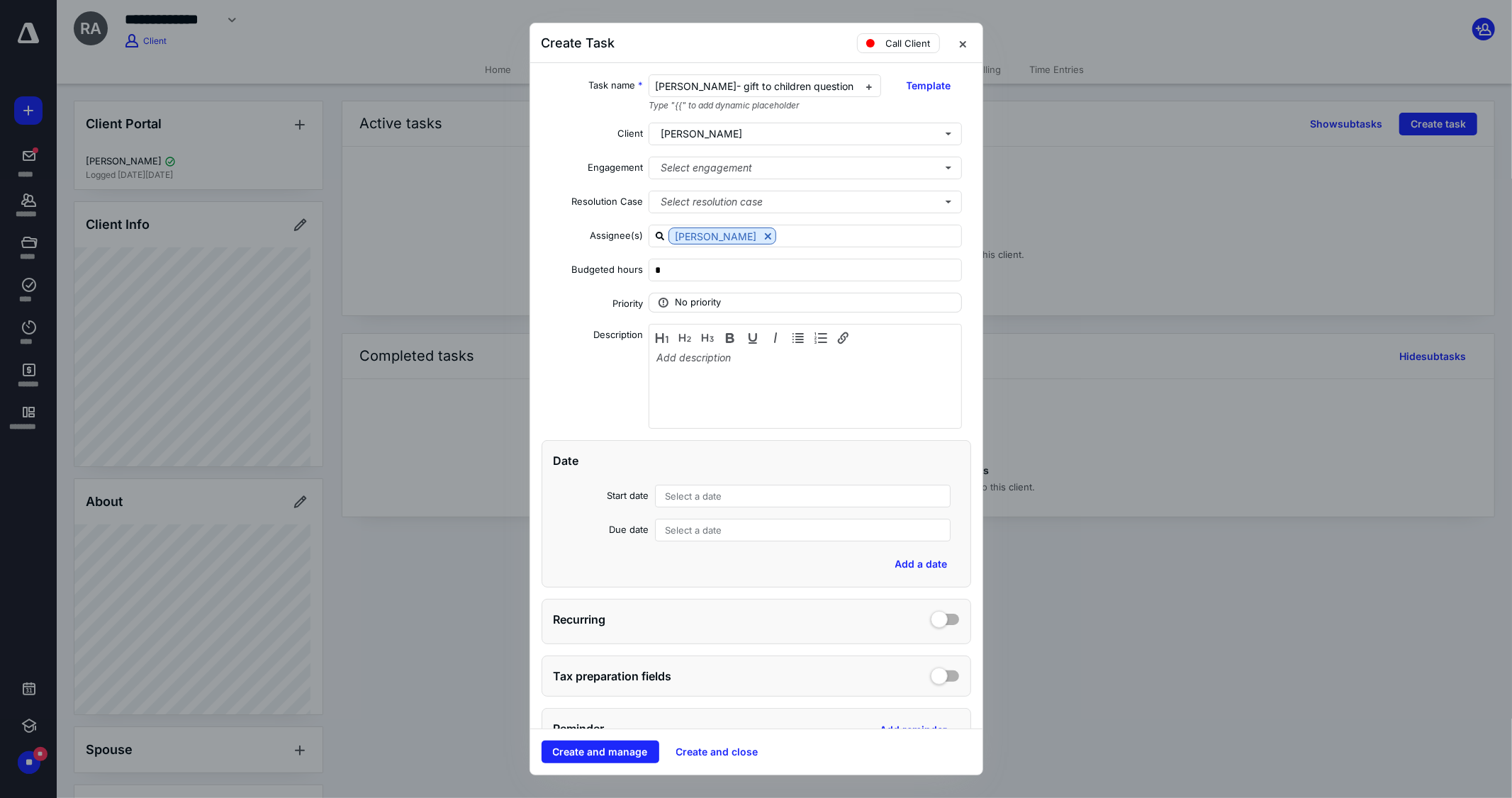 click on "No priority" at bounding box center (698, 303) 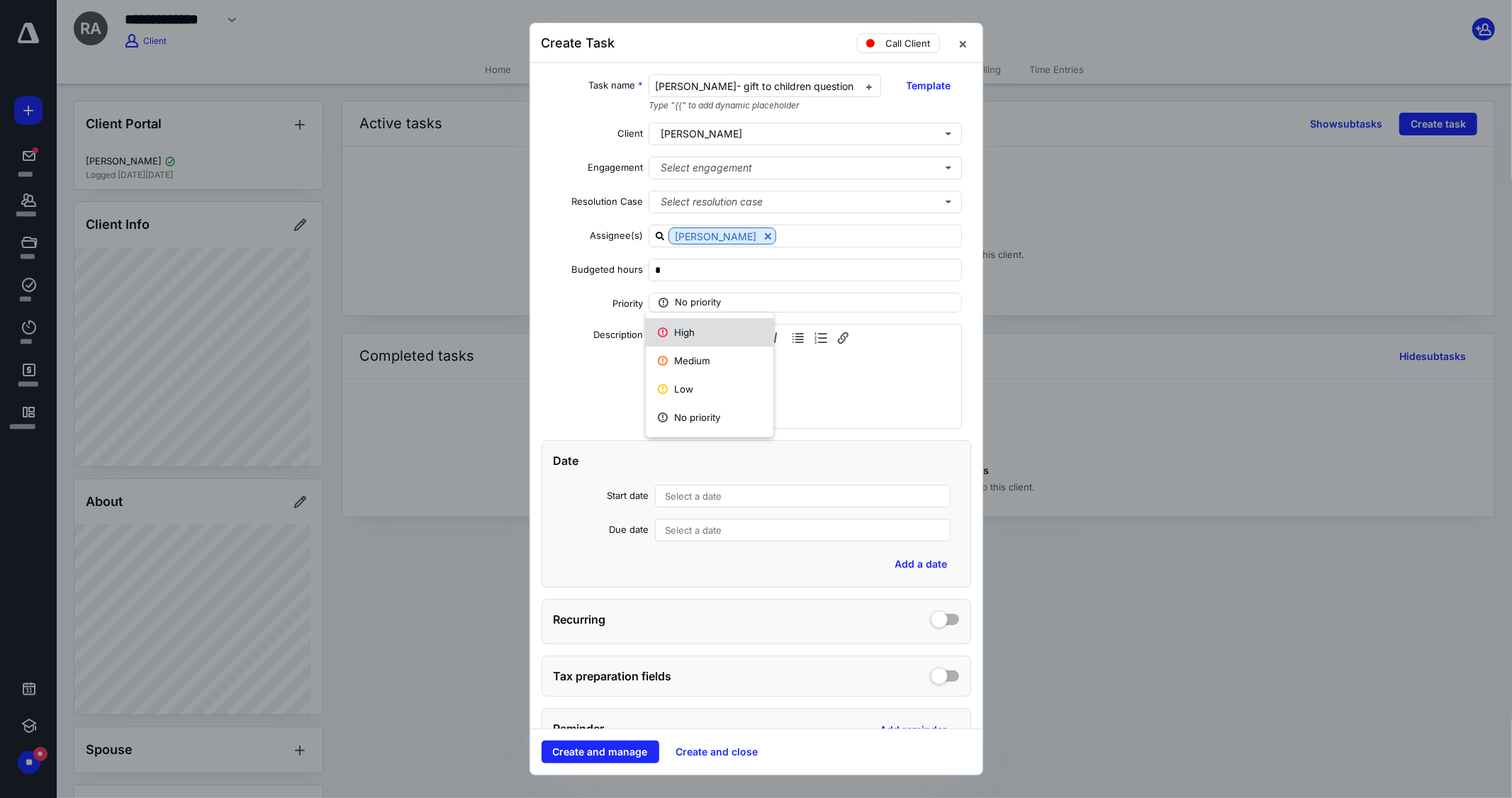 click on "High" at bounding box center (710, 332) 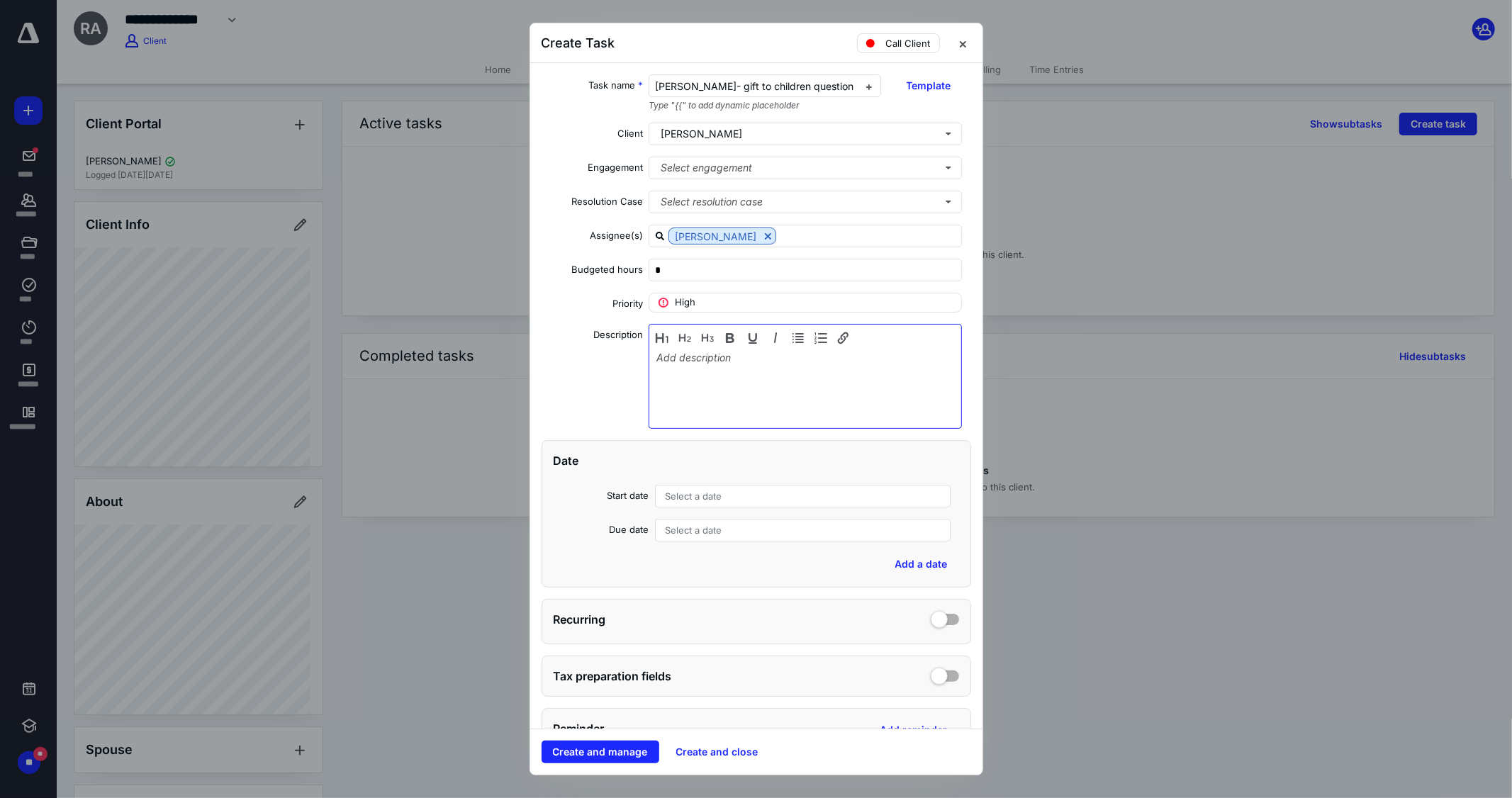 click at bounding box center (805, 387) 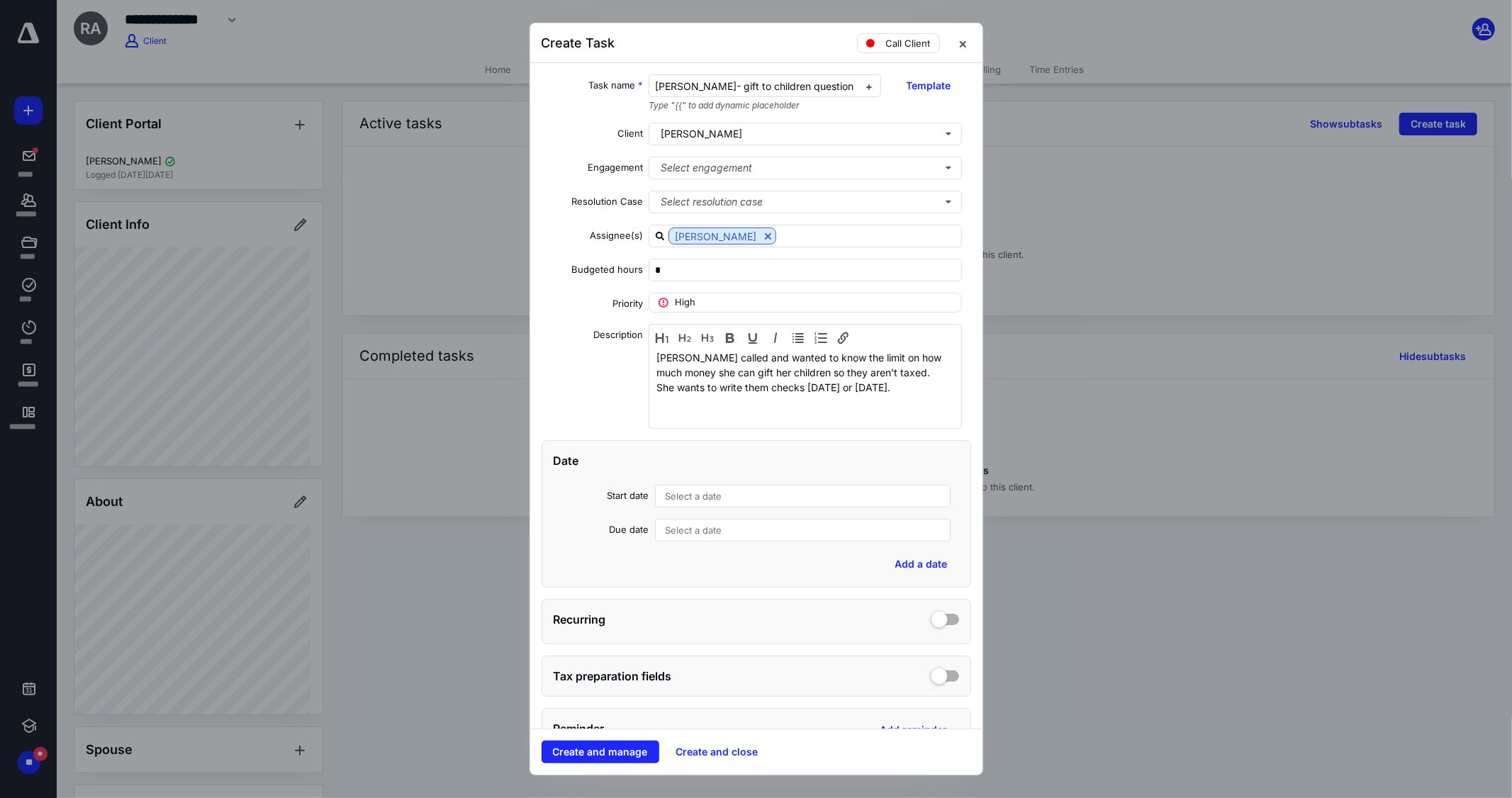 click on "Select a date" at bounding box center [694, 496] 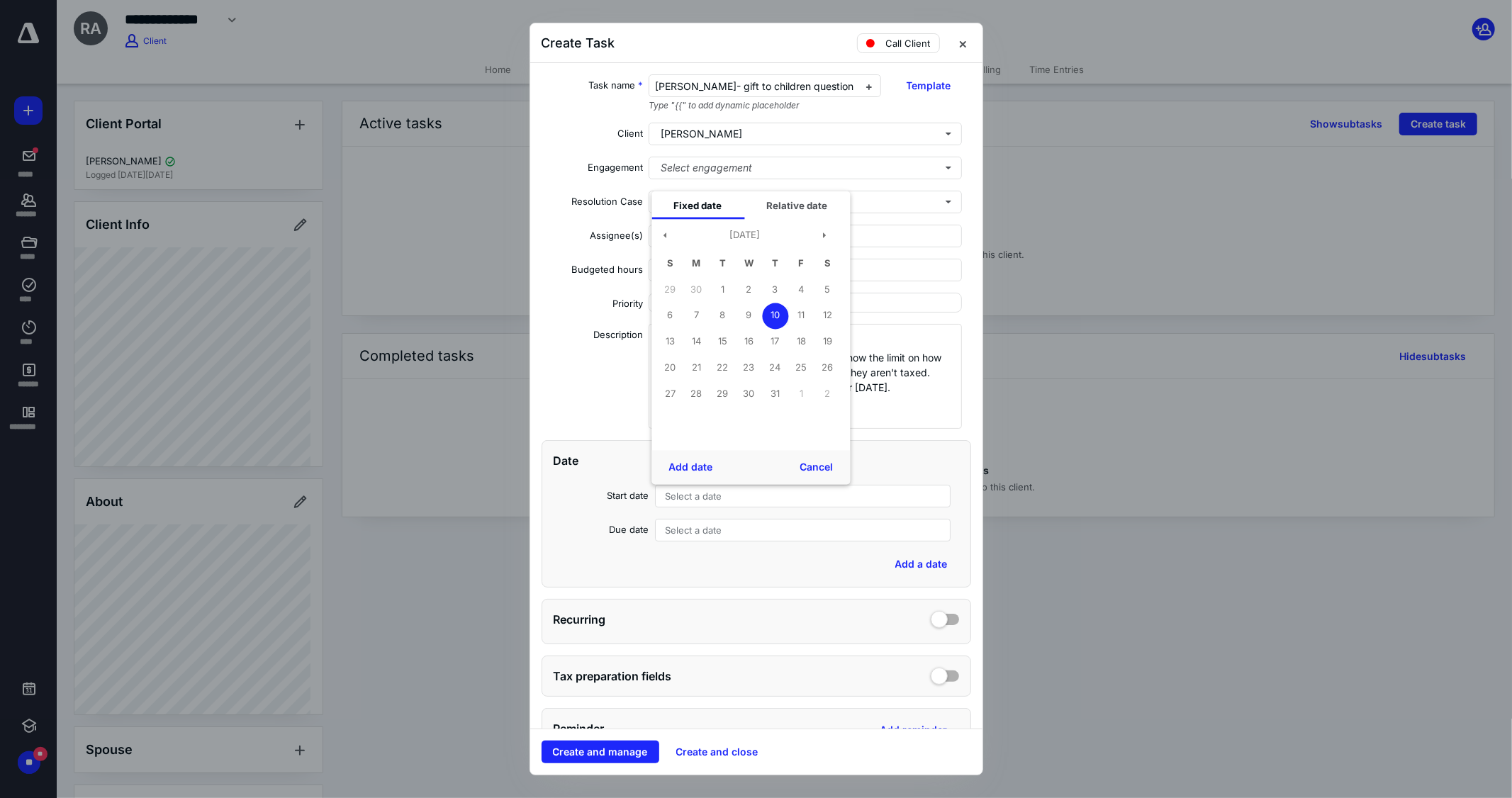 click on "10" at bounding box center (775, 315) 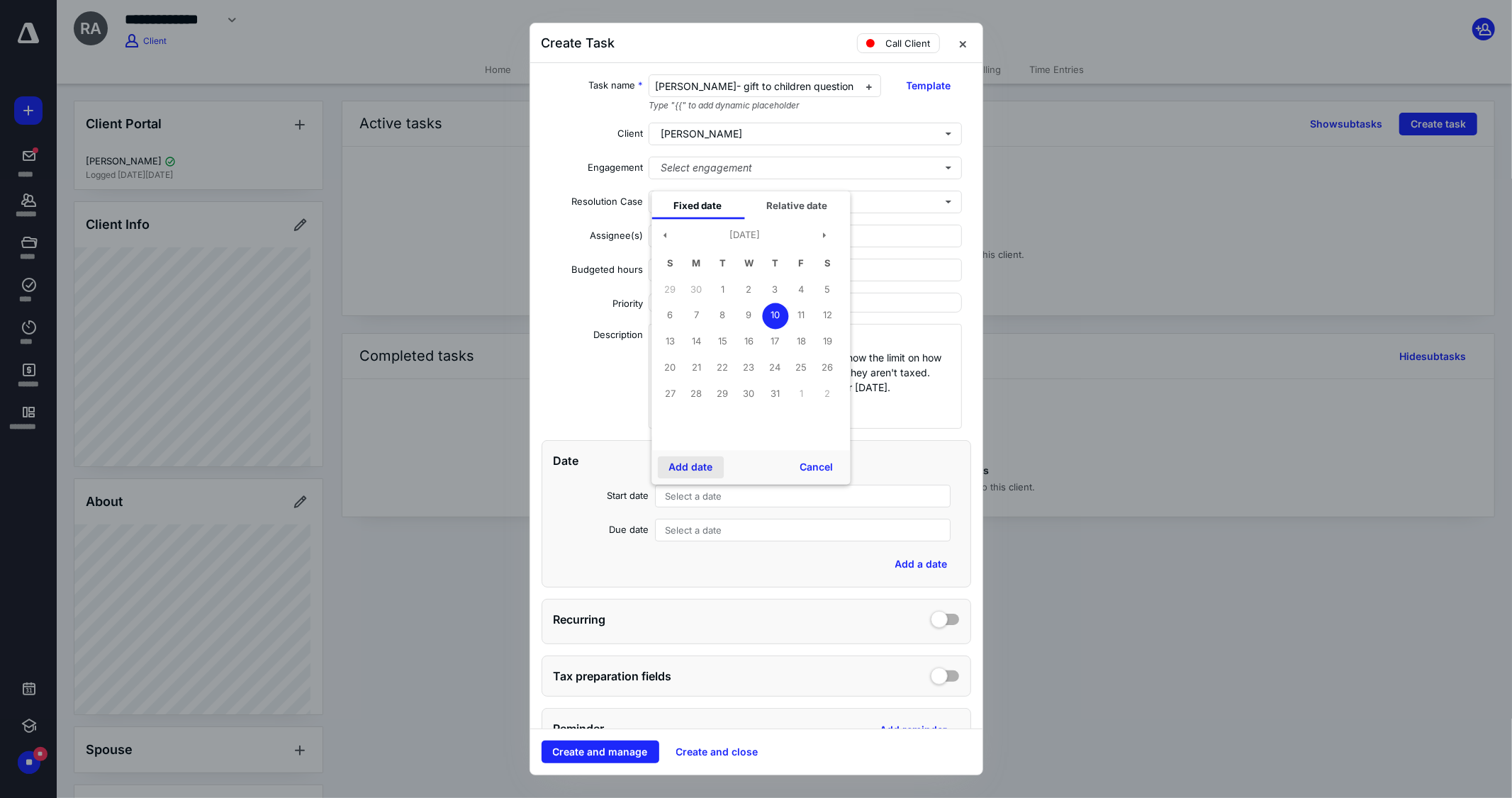 click on "Add date" at bounding box center (690, 468) 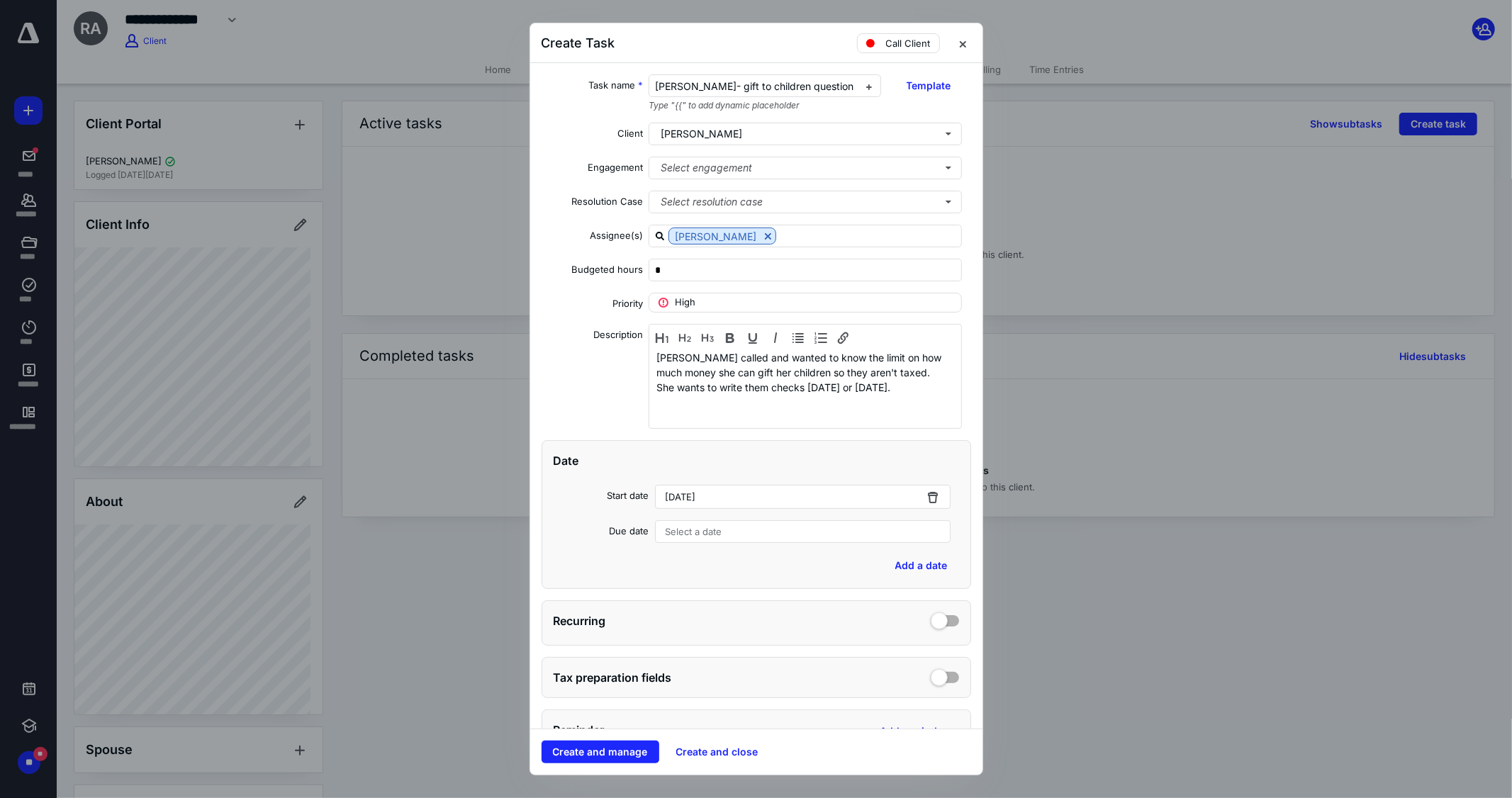 click on "Select a date" at bounding box center [694, 532] 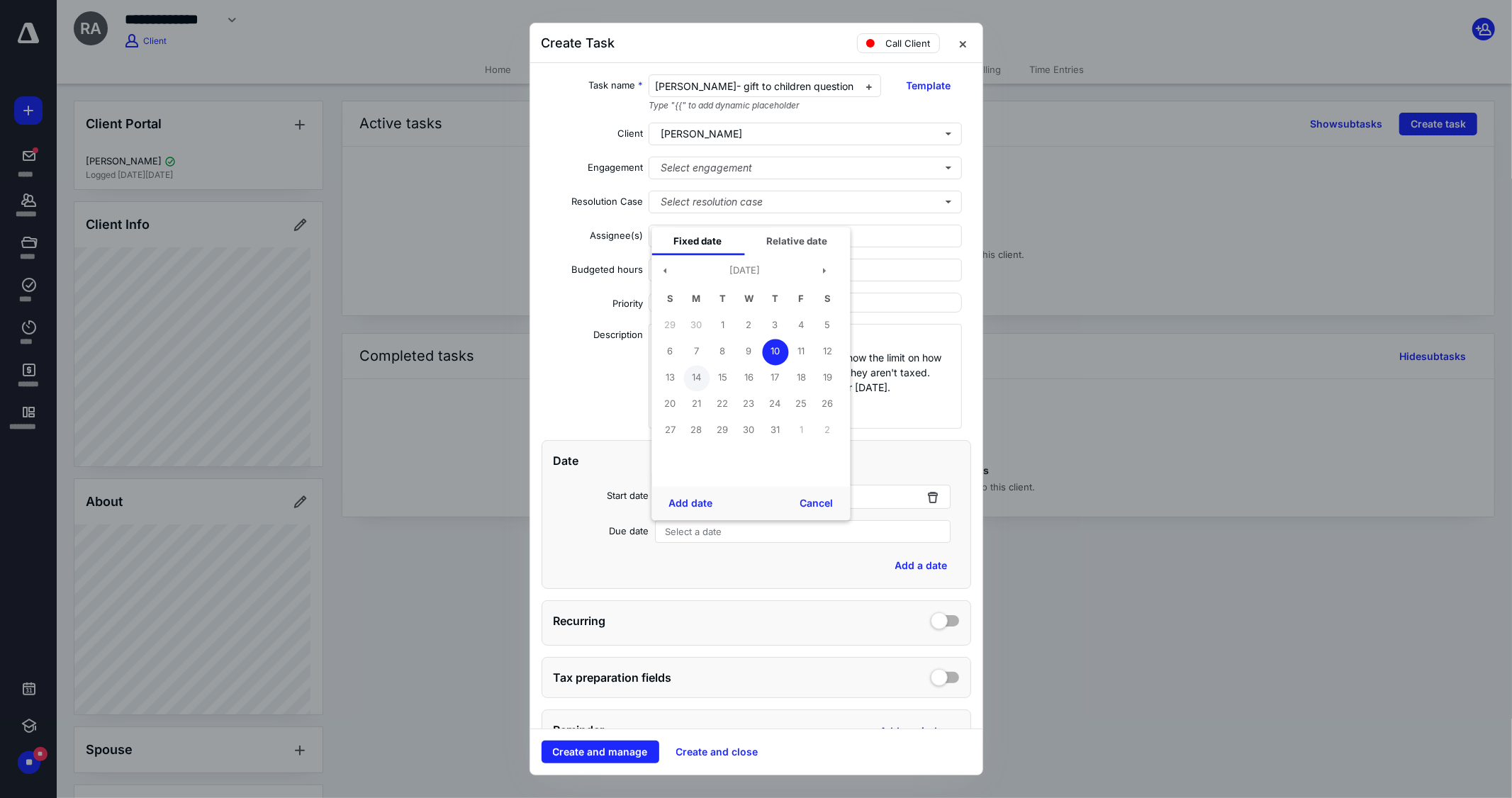 click on "14" at bounding box center (696, 378) 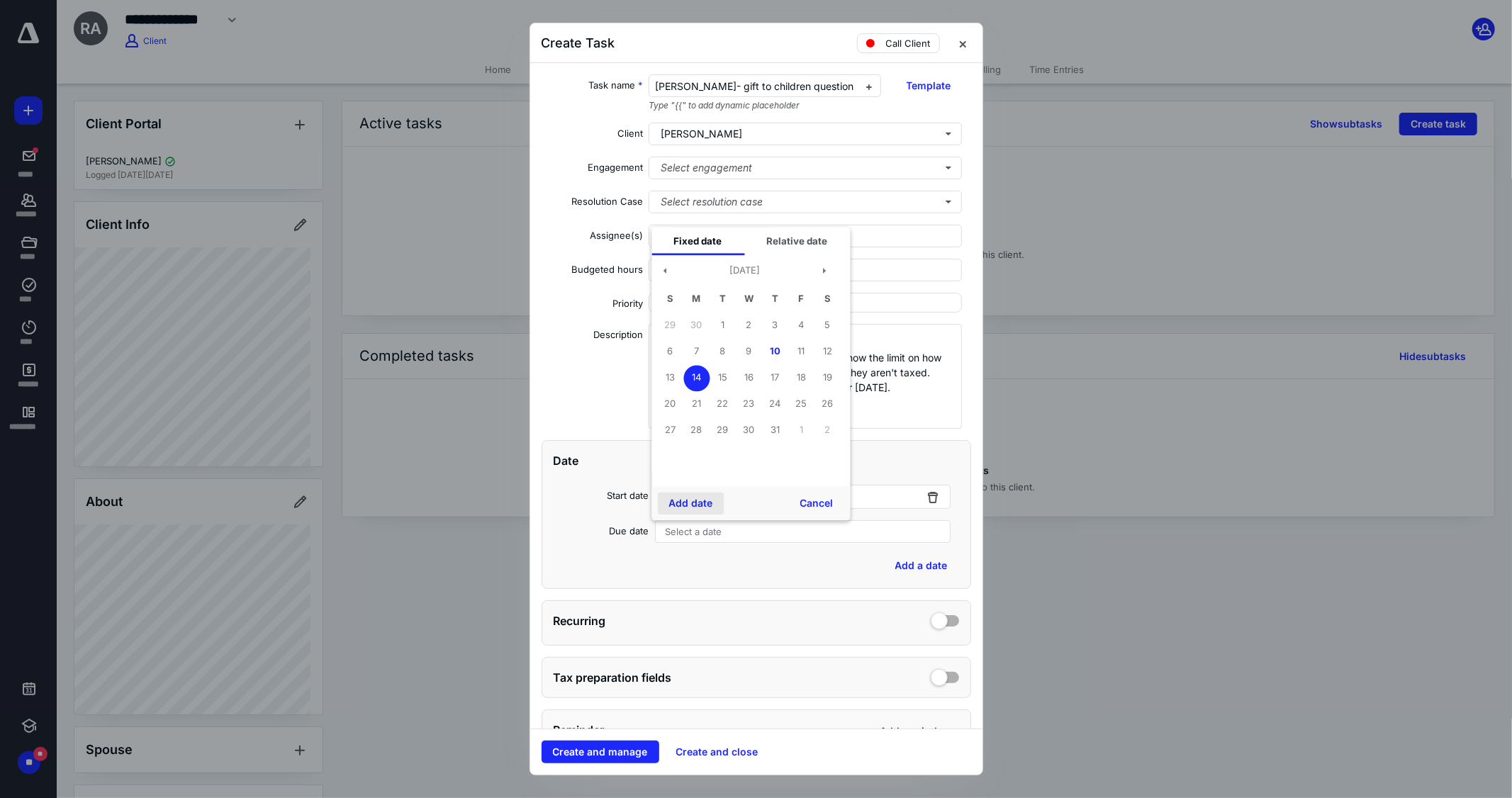 click on "Add date" at bounding box center [690, 503] 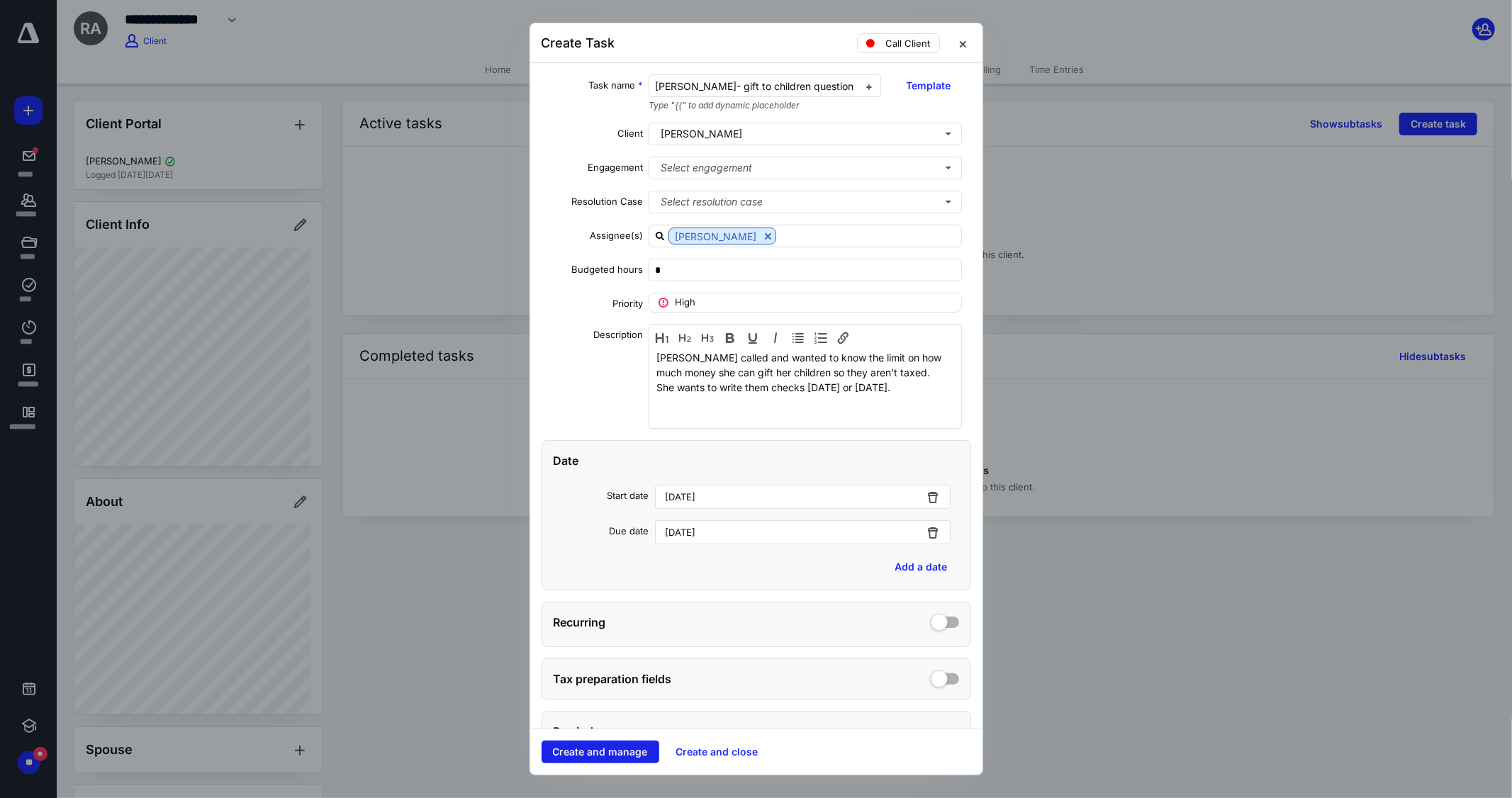 click on "Create and manage" at bounding box center [600, 752] 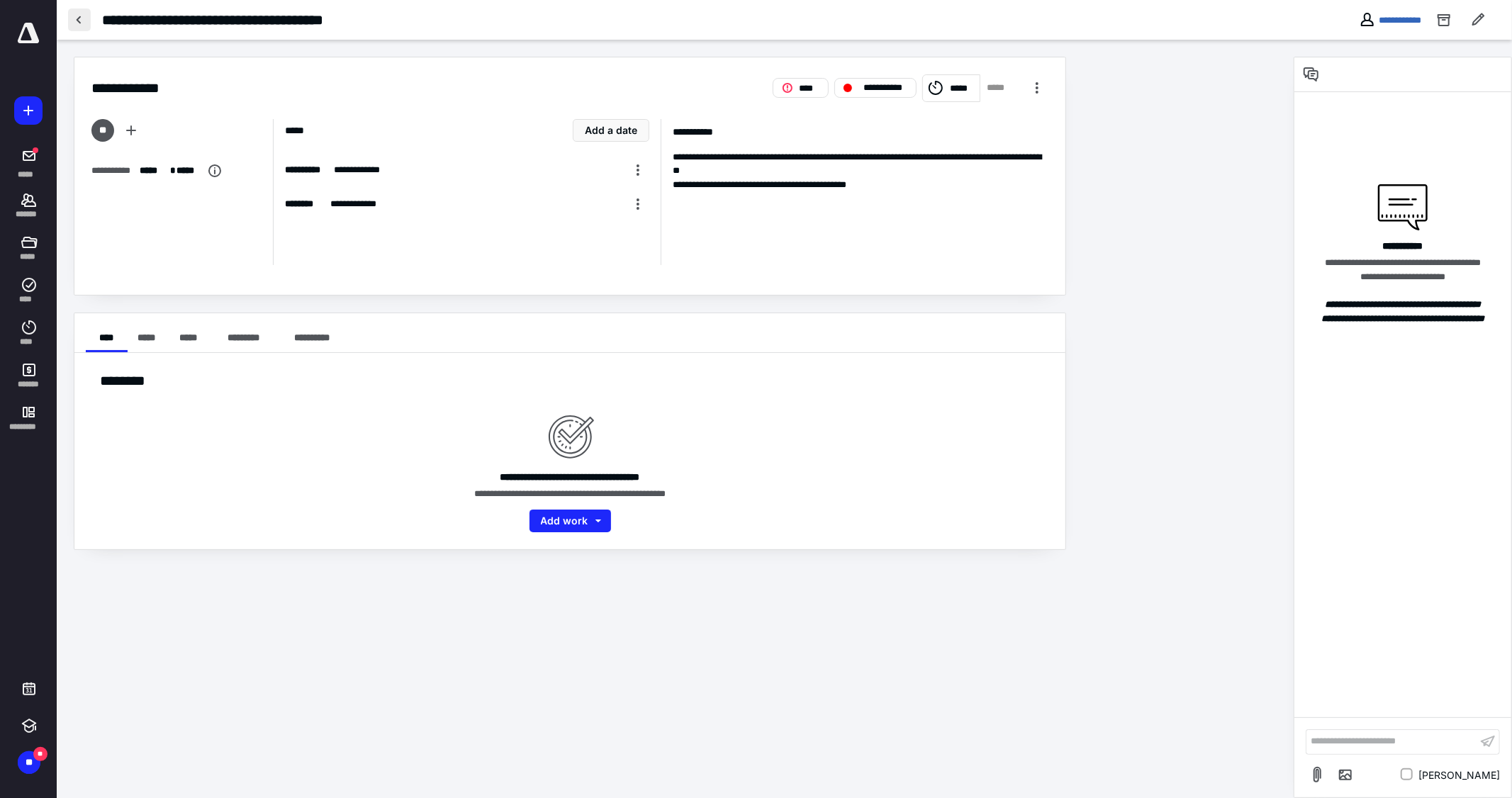 click at bounding box center [79, 20] 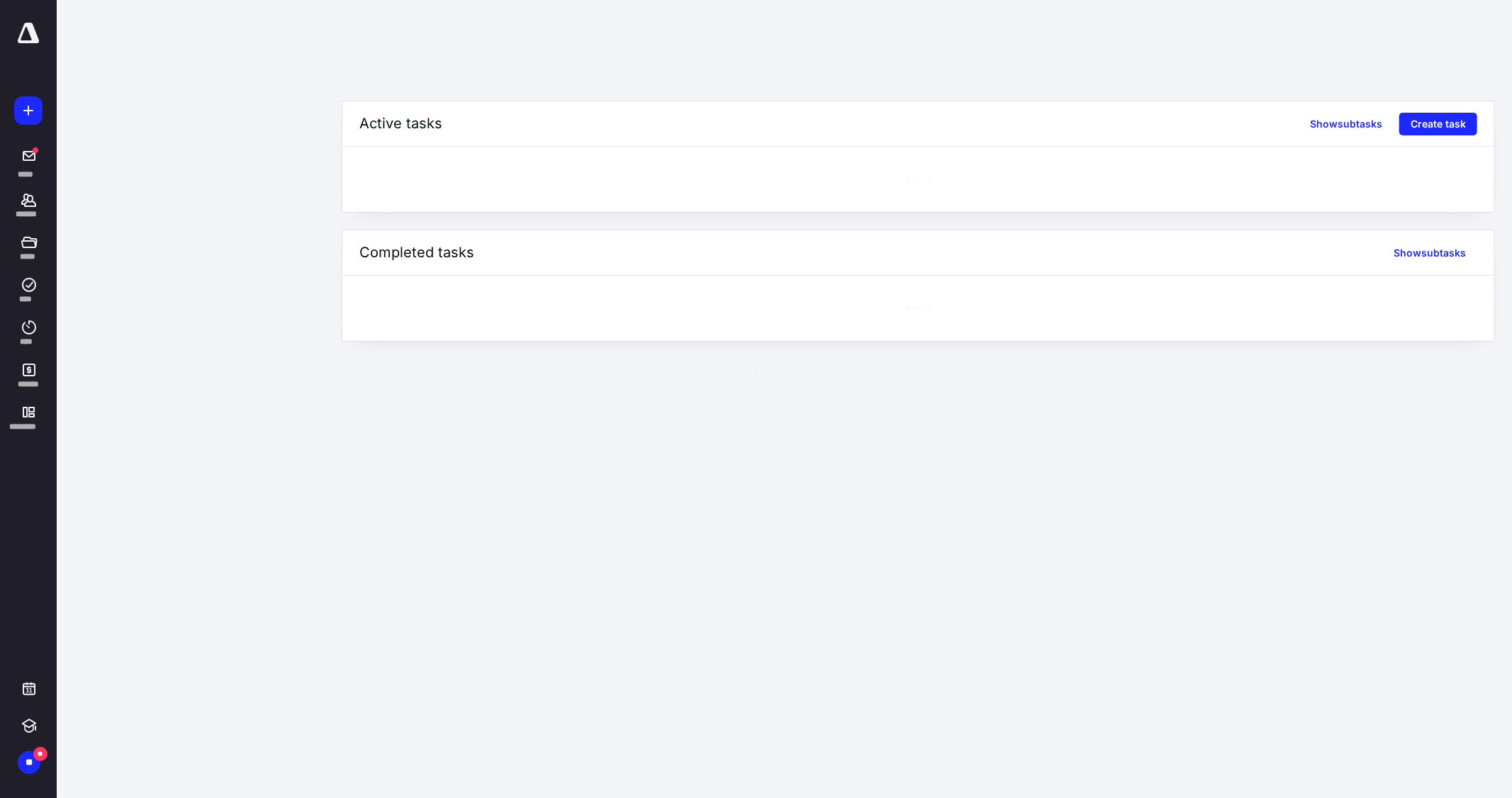 scroll, scrollTop: 0, scrollLeft: 0, axis: both 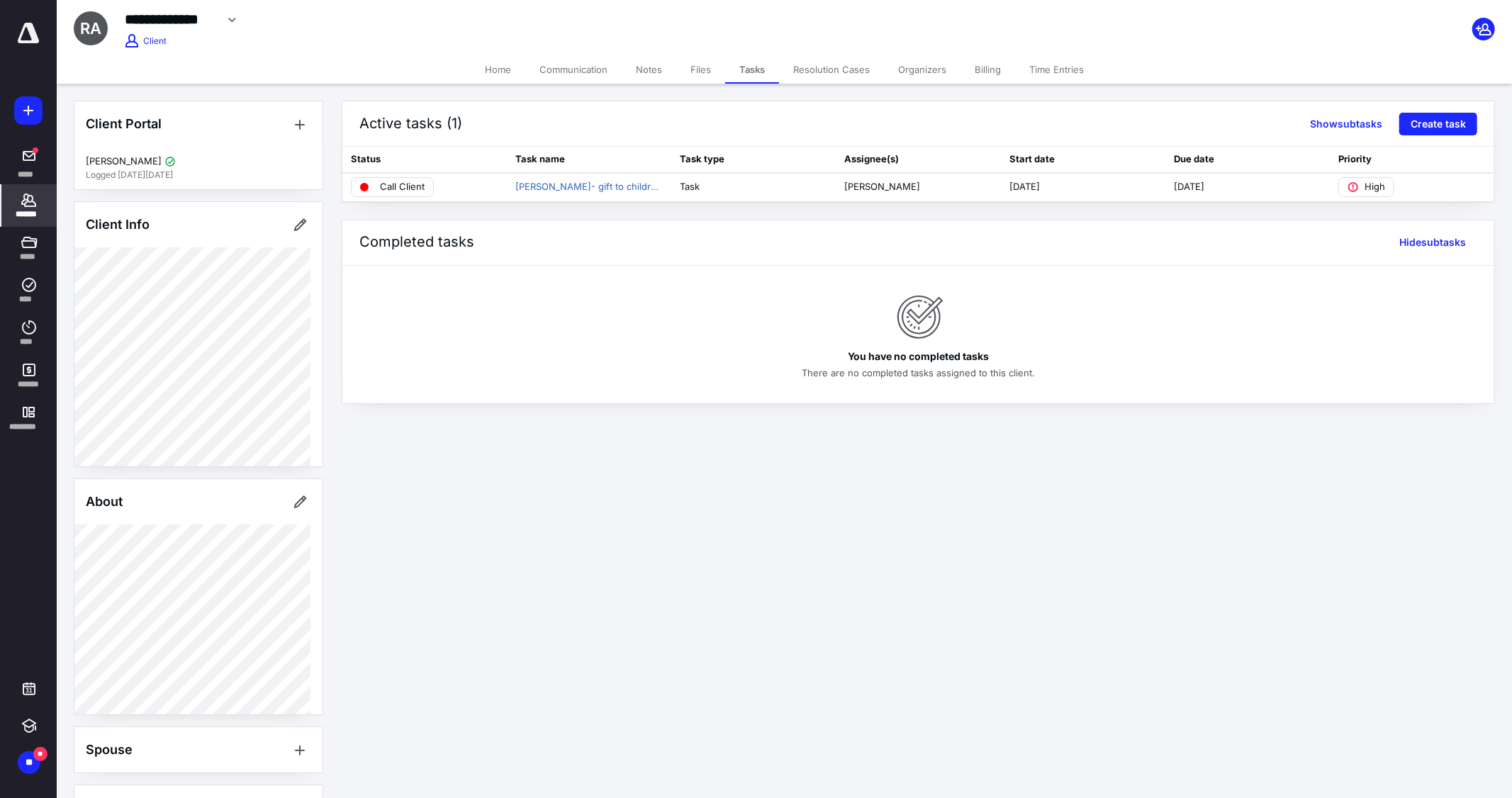 click on "*******" at bounding box center (29, 214) 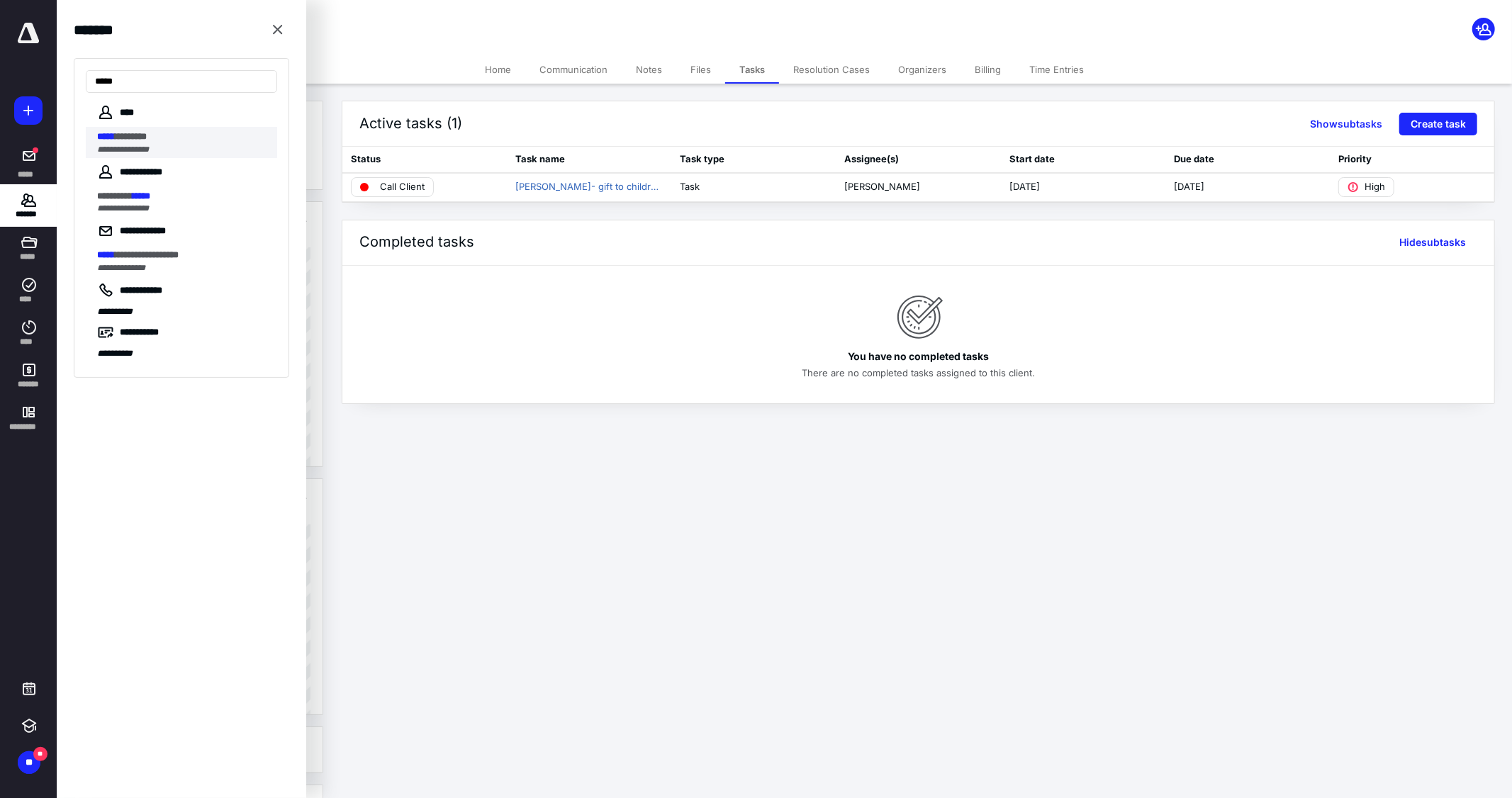 type on "*****" 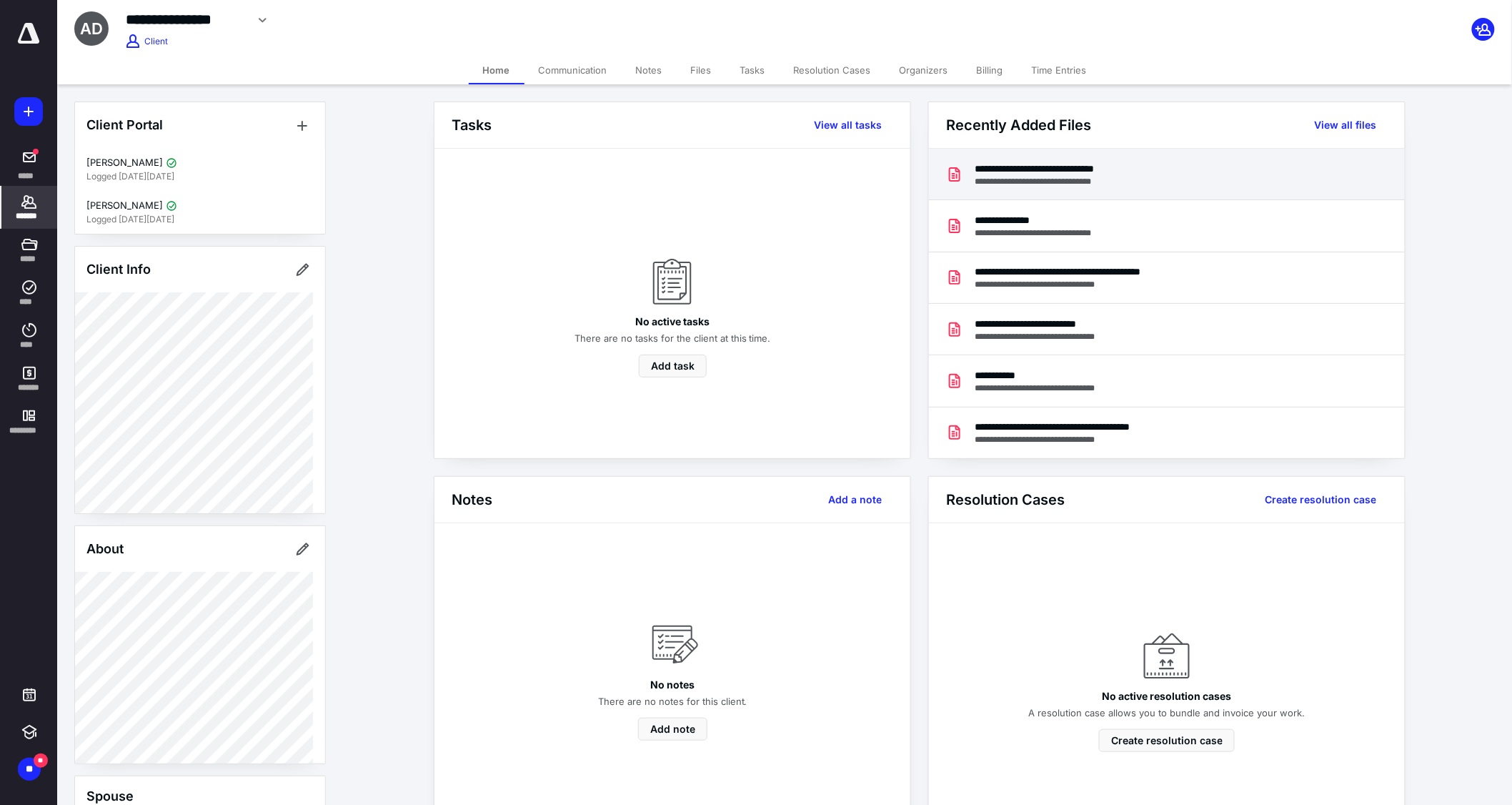 click on "**********" at bounding box center (1167, 174) 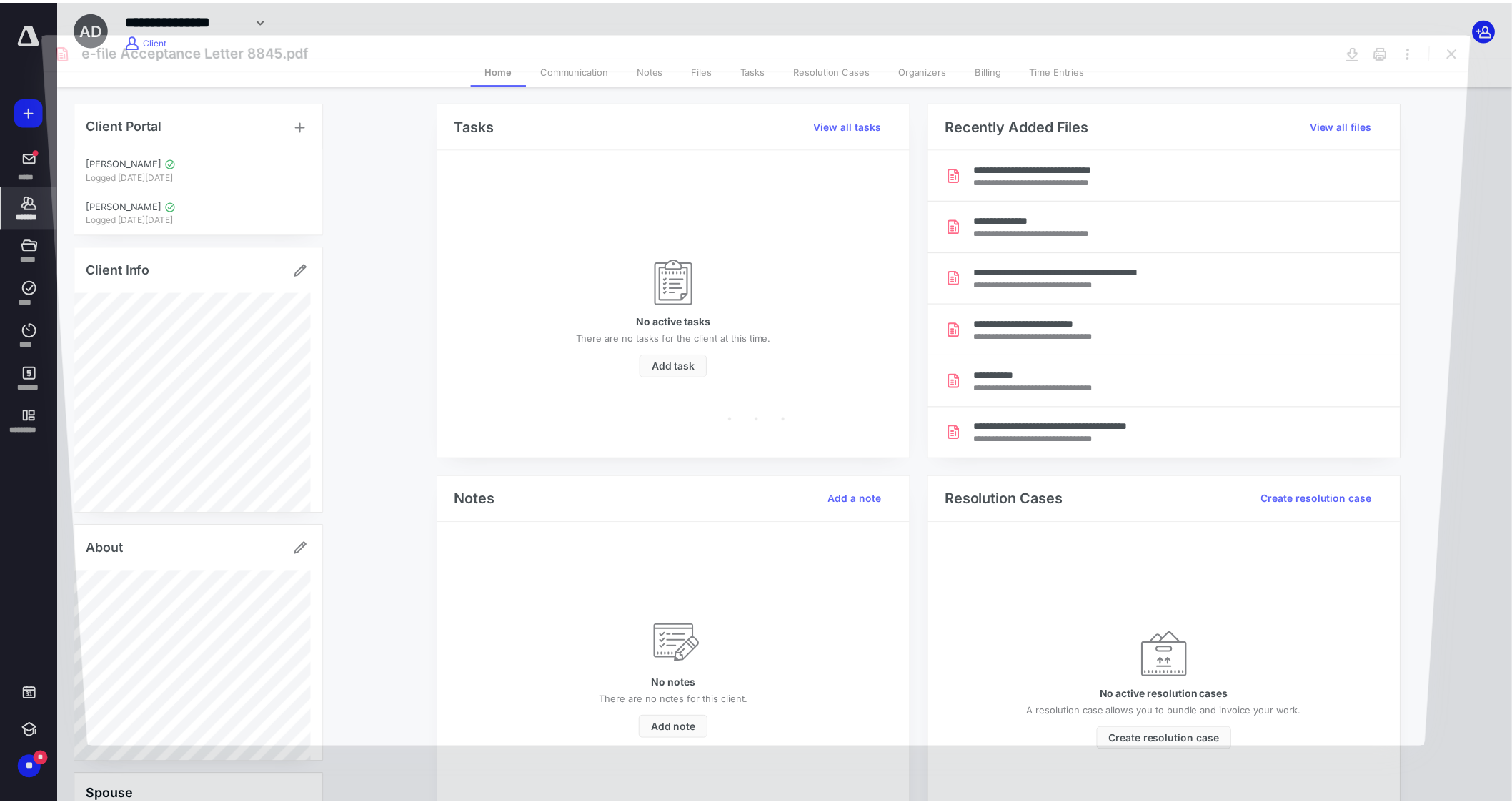 scroll, scrollTop: 0, scrollLeft: 0, axis: both 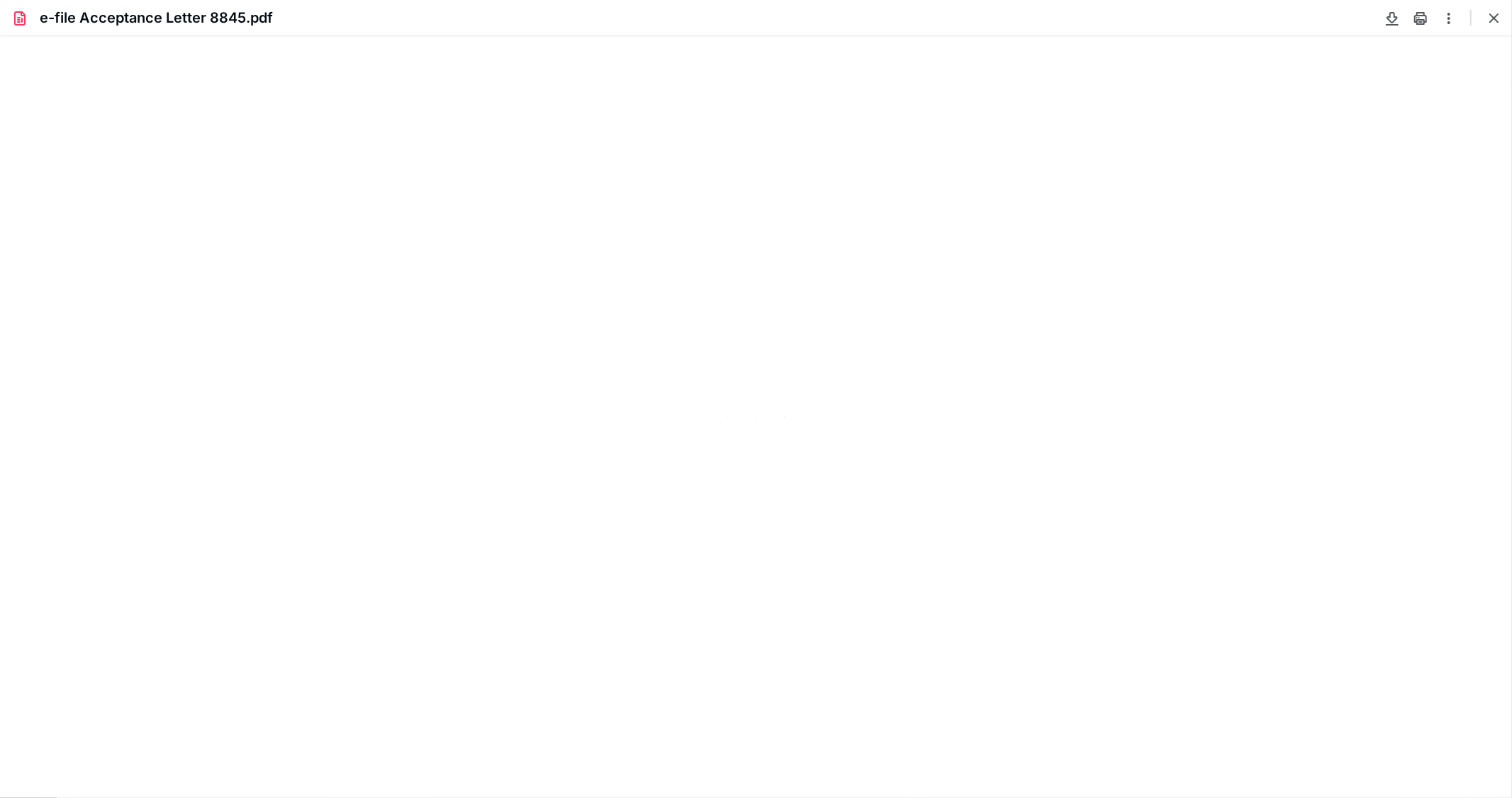 type on "131" 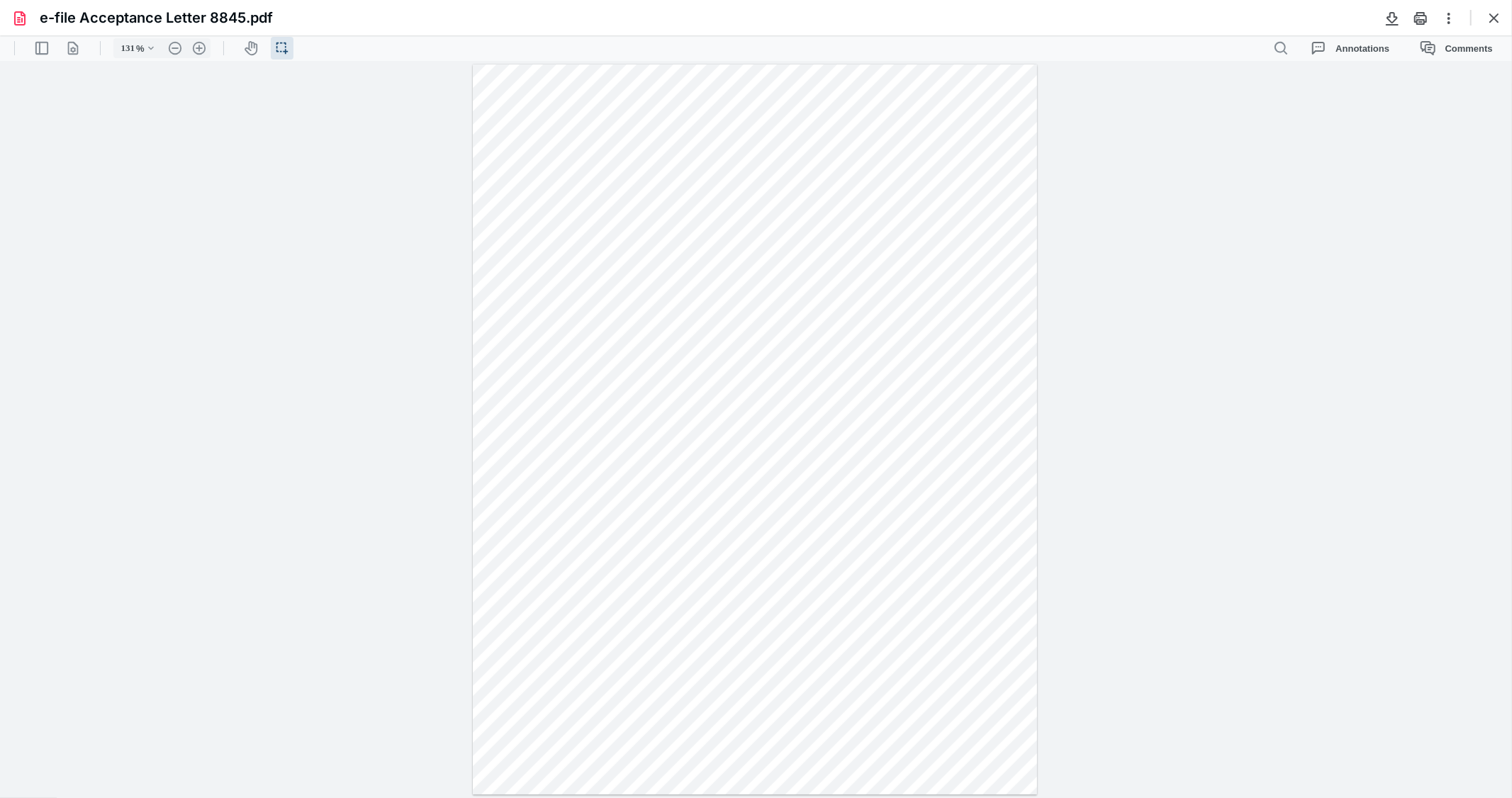click on "Comments" at bounding box center (1456, 47) 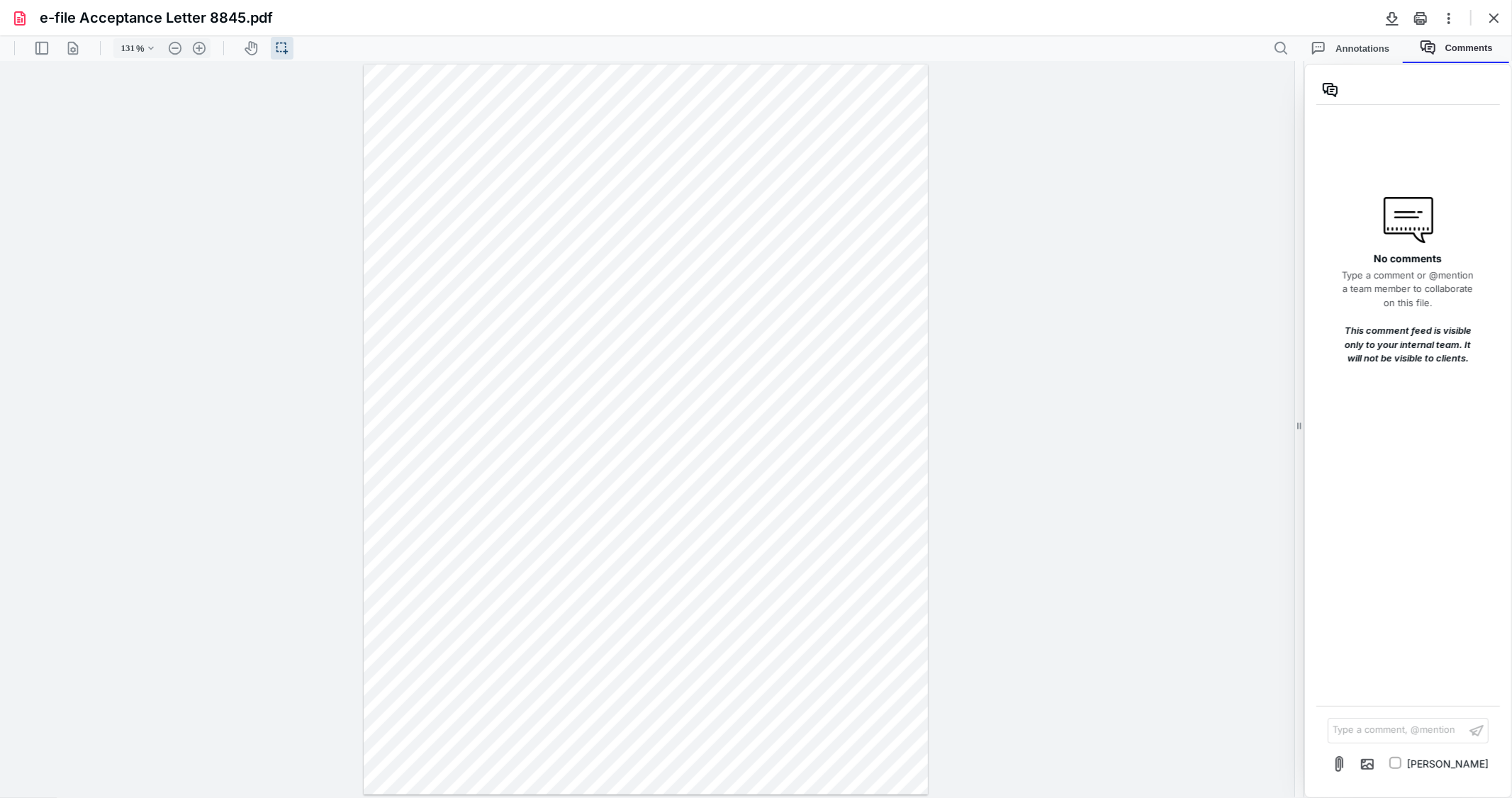 click at bounding box center [647, 429] 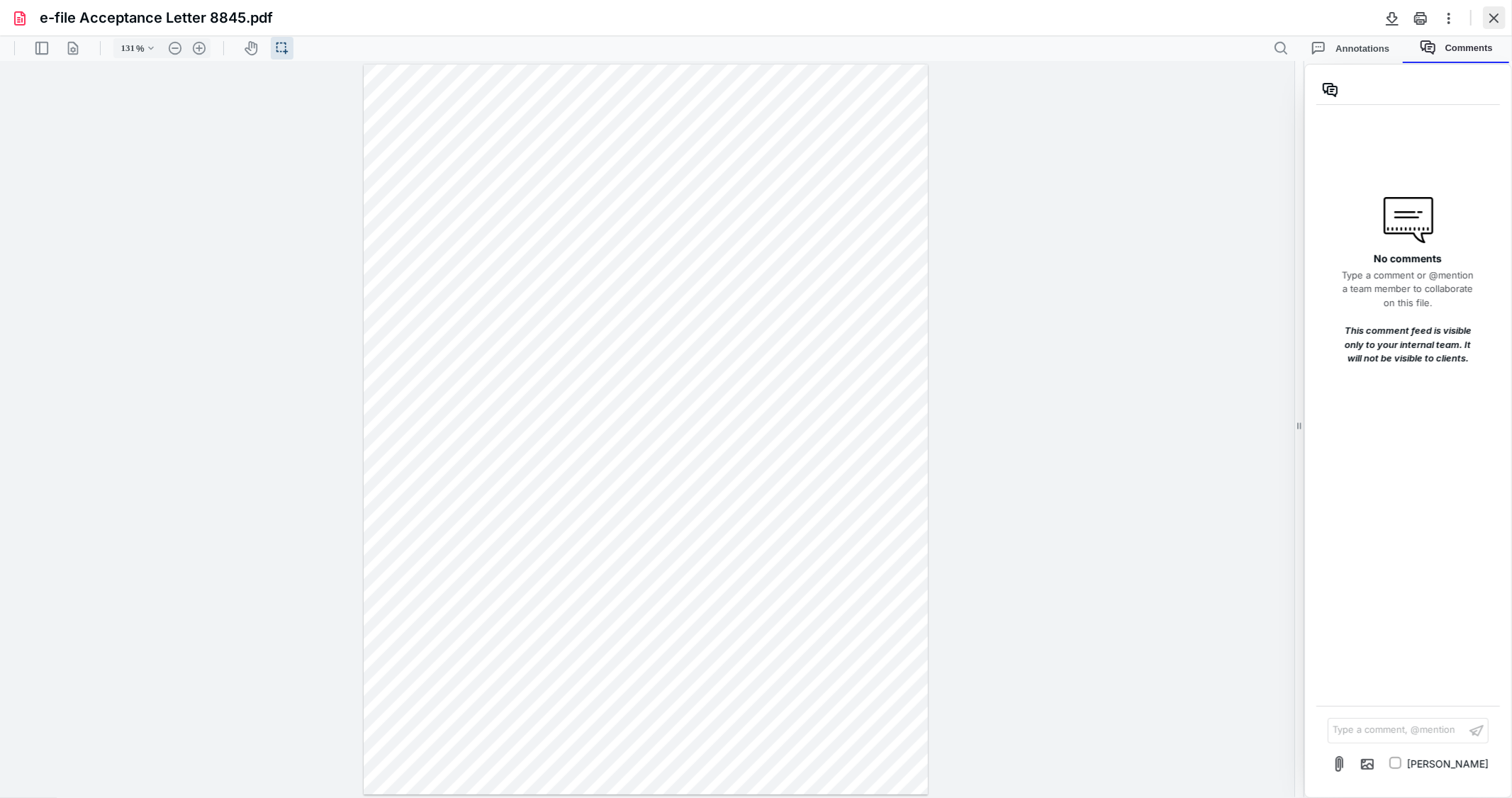 click at bounding box center (1494, 18) 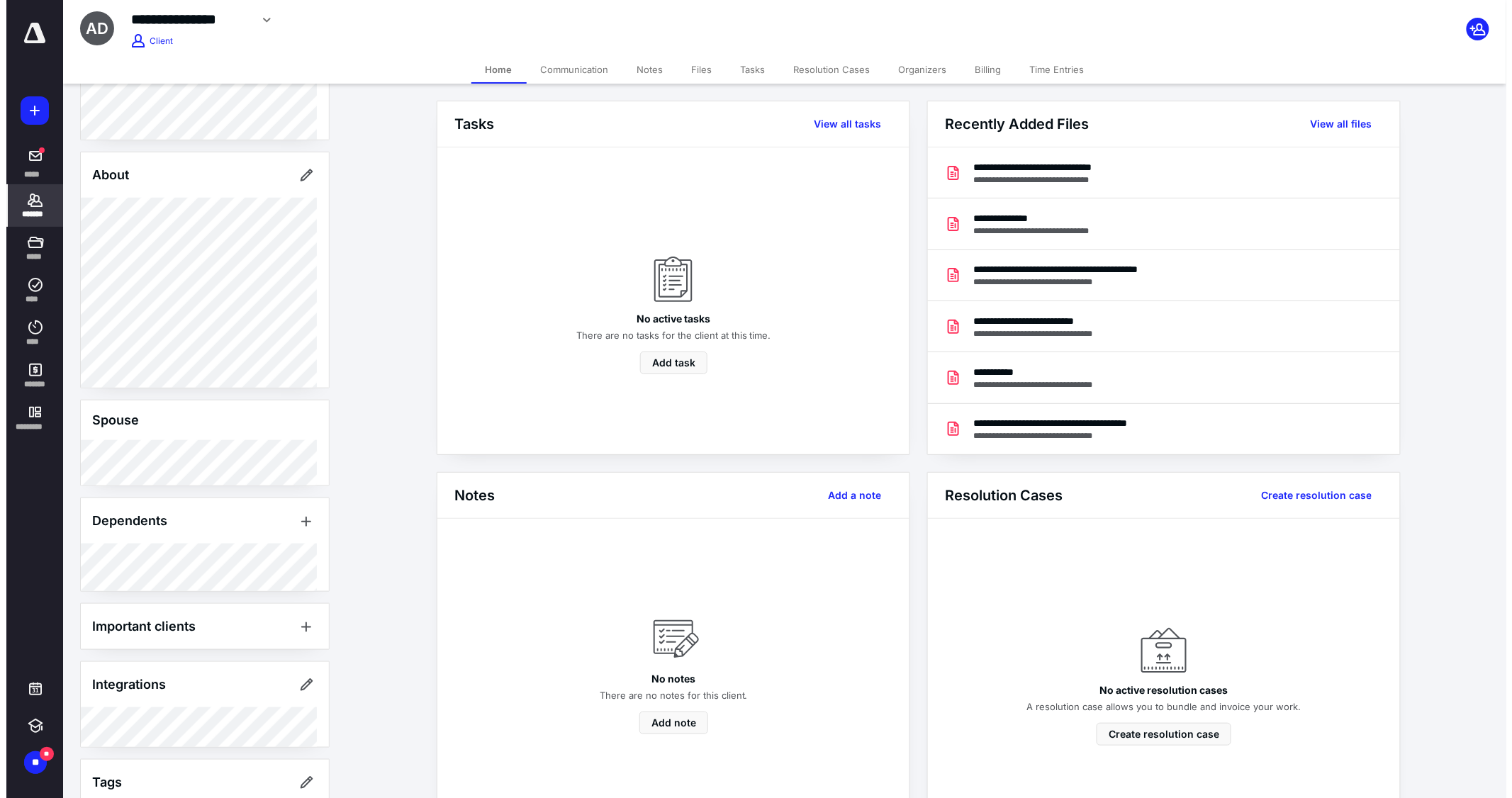 scroll, scrollTop: 0, scrollLeft: 0, axis: both 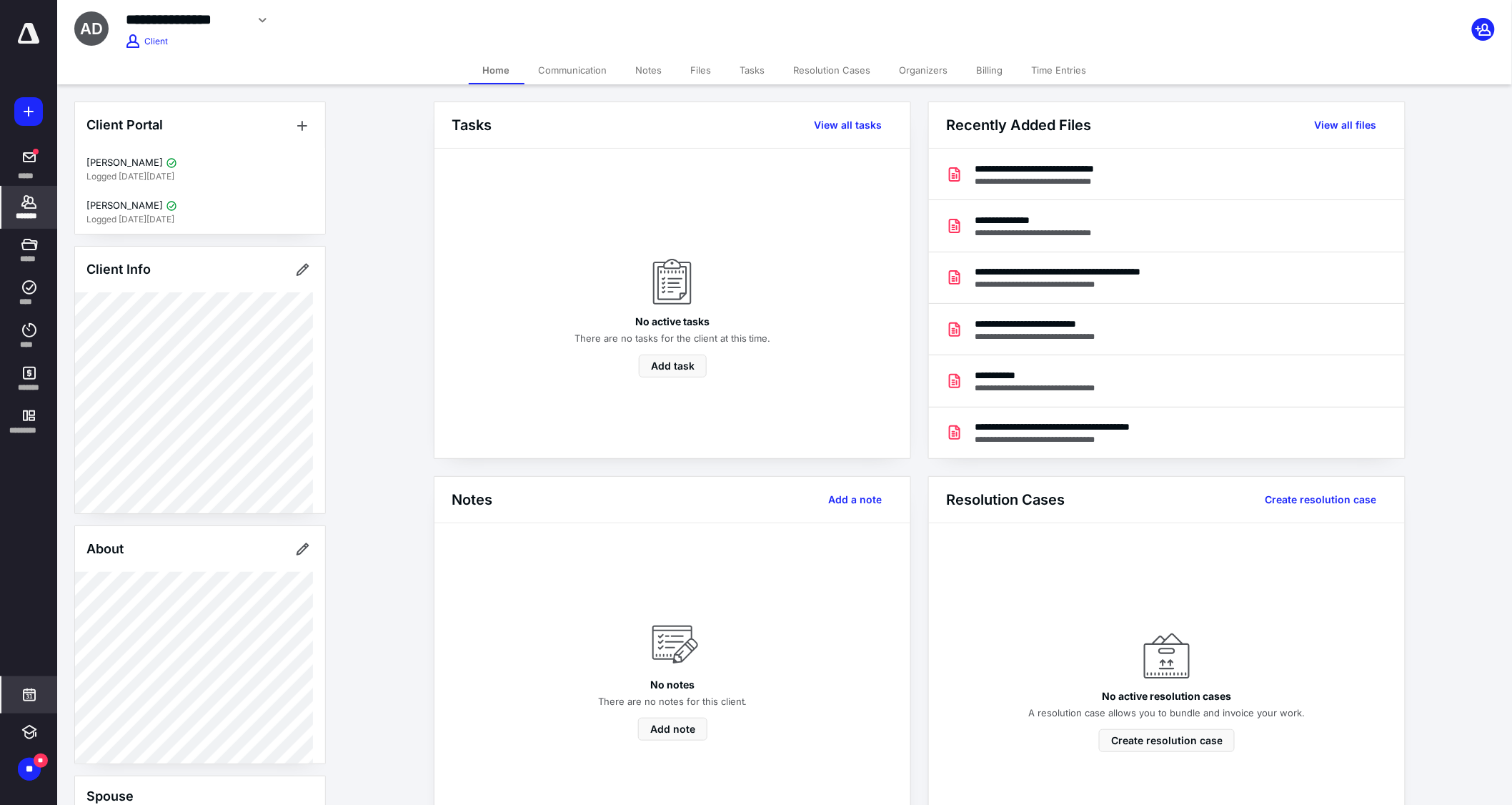 click at bounding box center (29, 695) 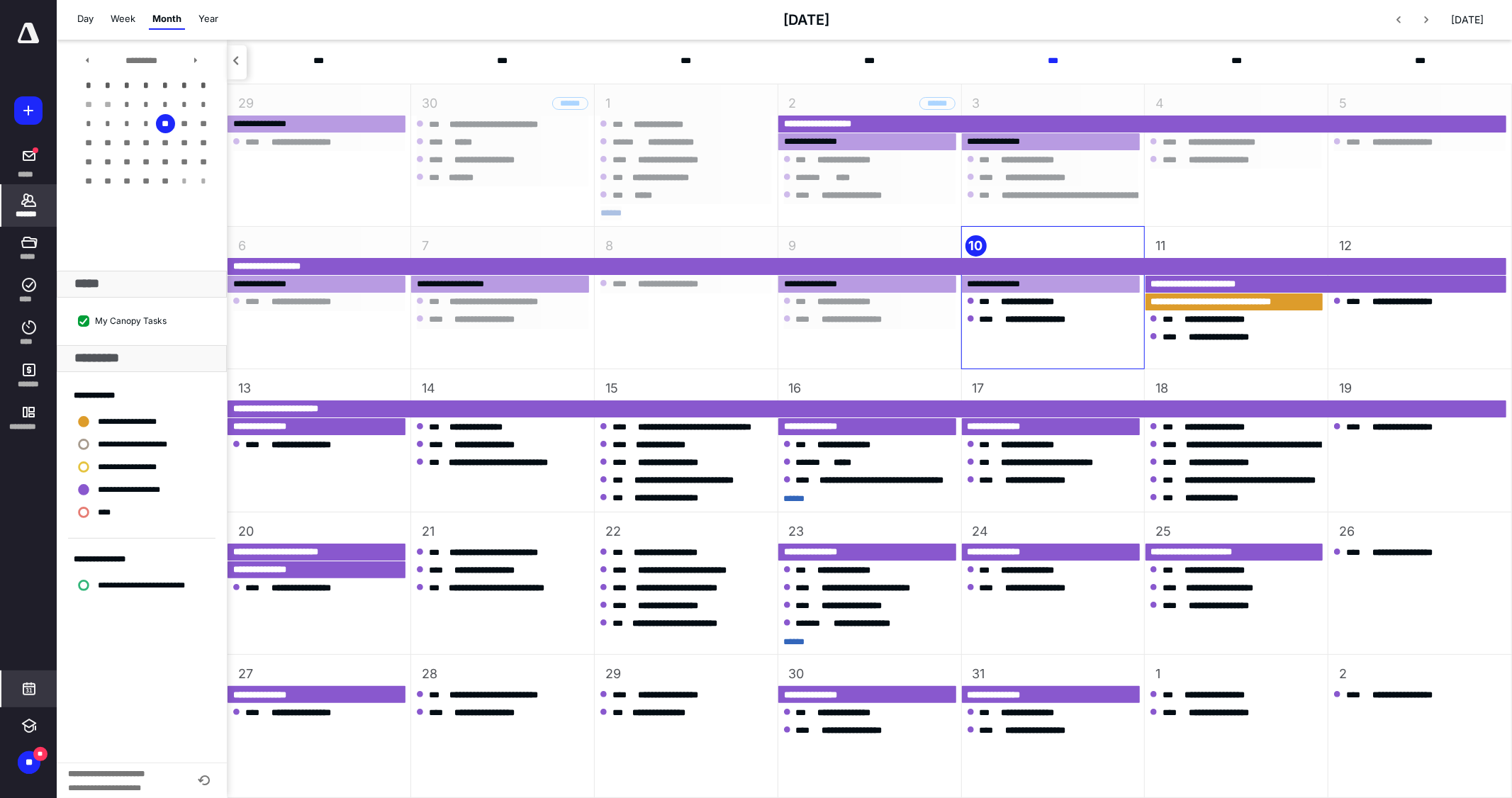 click 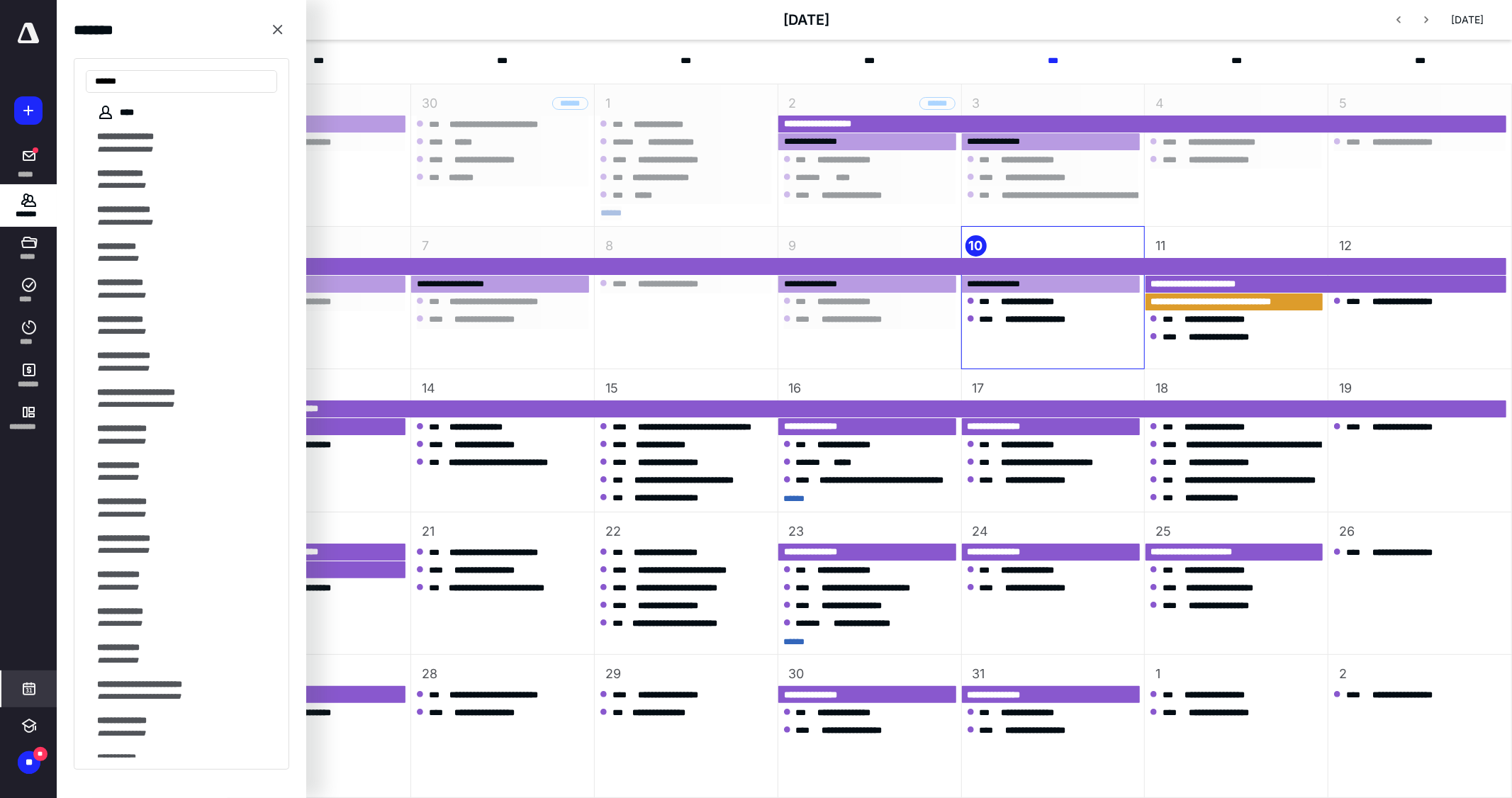 type on "*****" 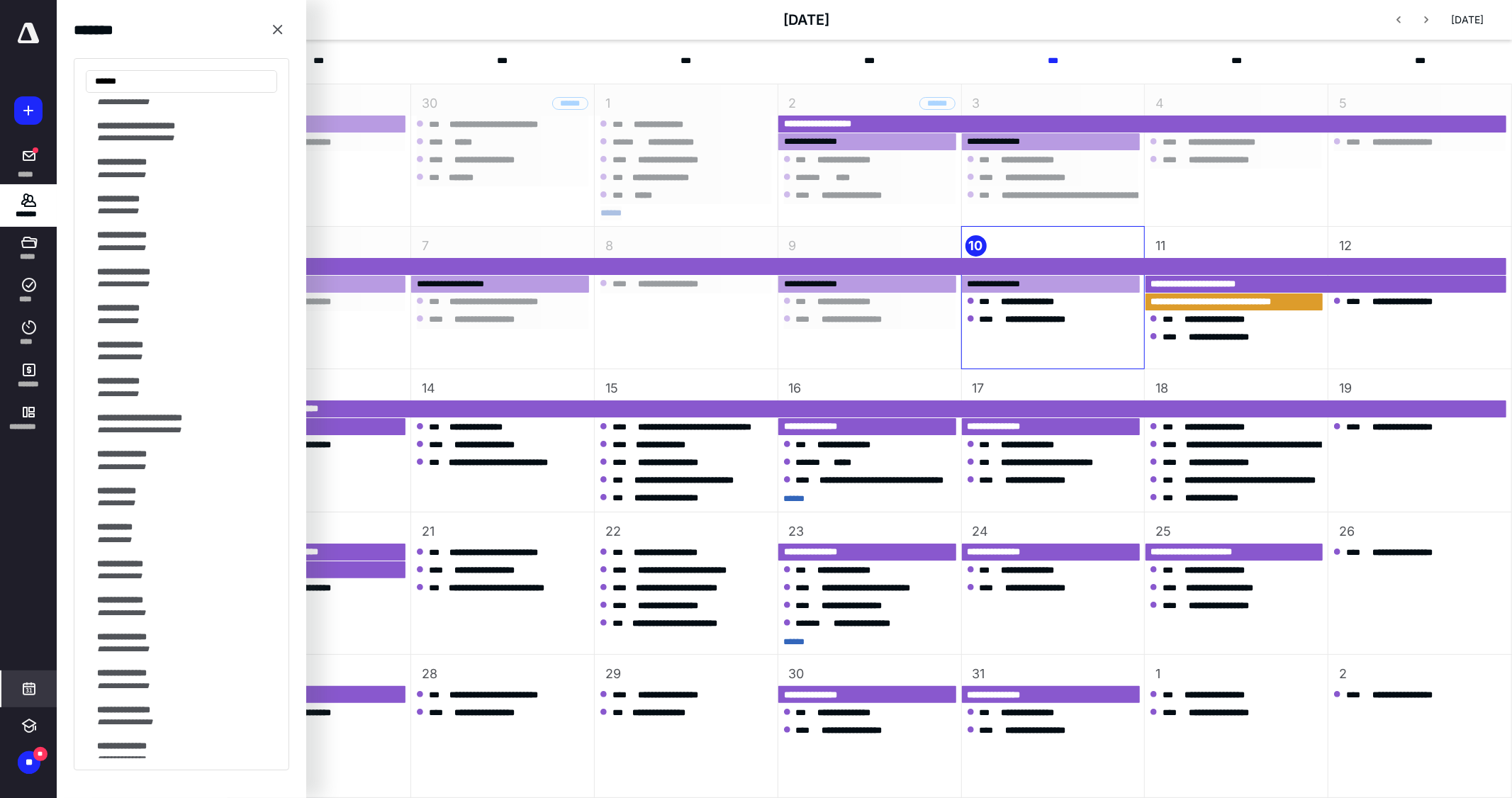 scroll, scrollTop: 656, scrollLeft: 0, axis: vertical 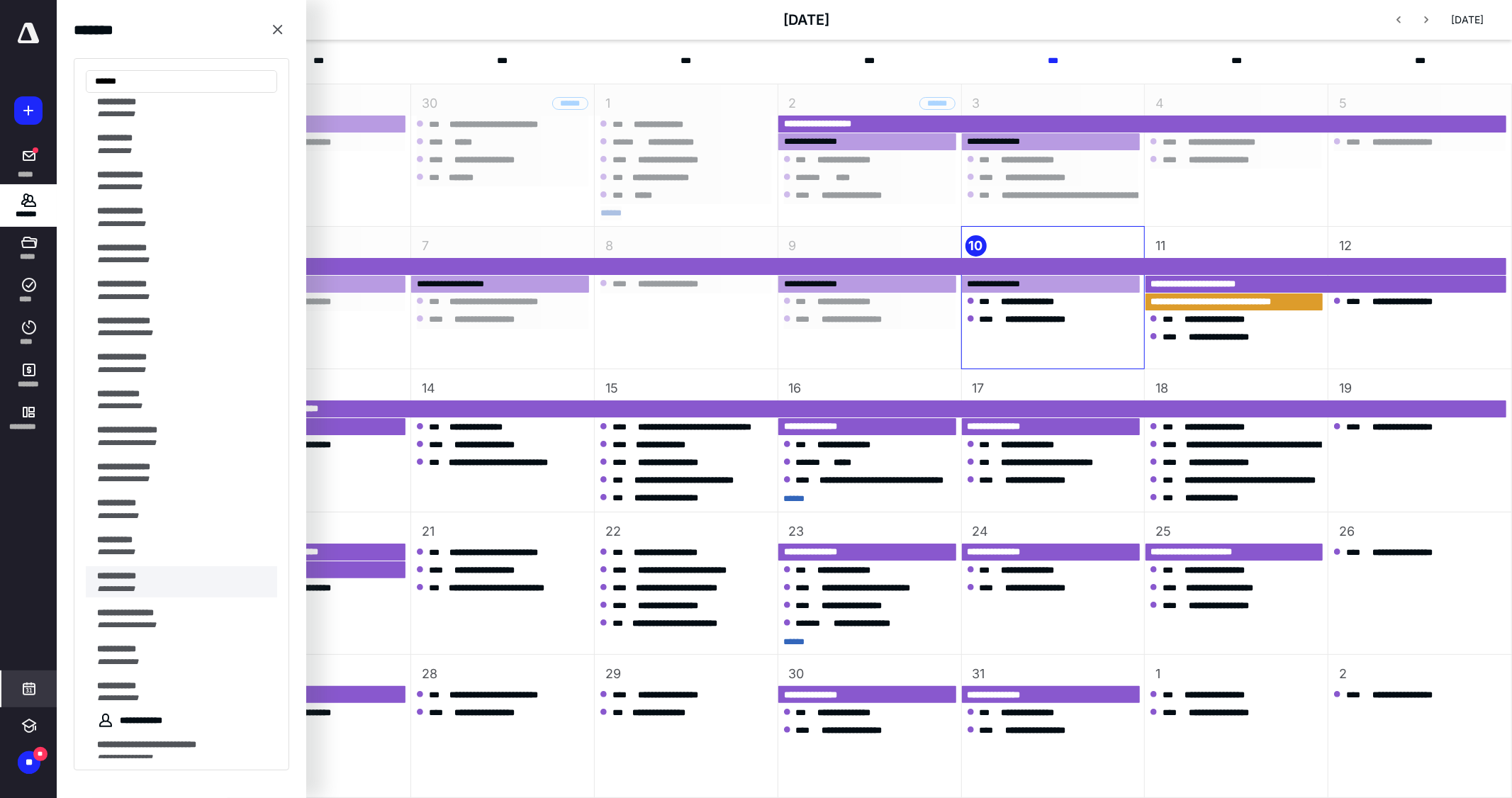 click on "**********" at bounding box center (183, 589) 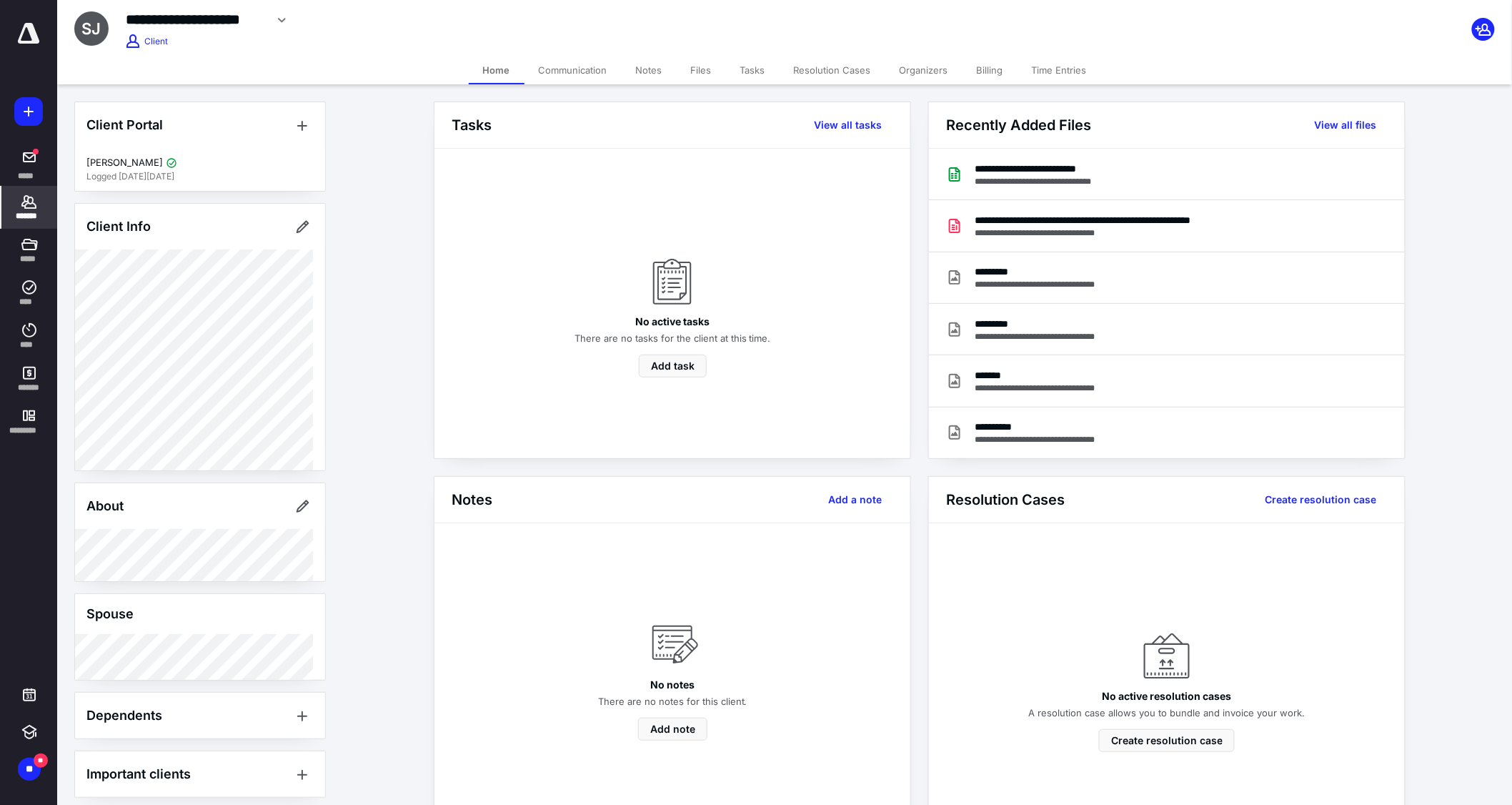 click on "Tasks" at bounding box center (752, 70) 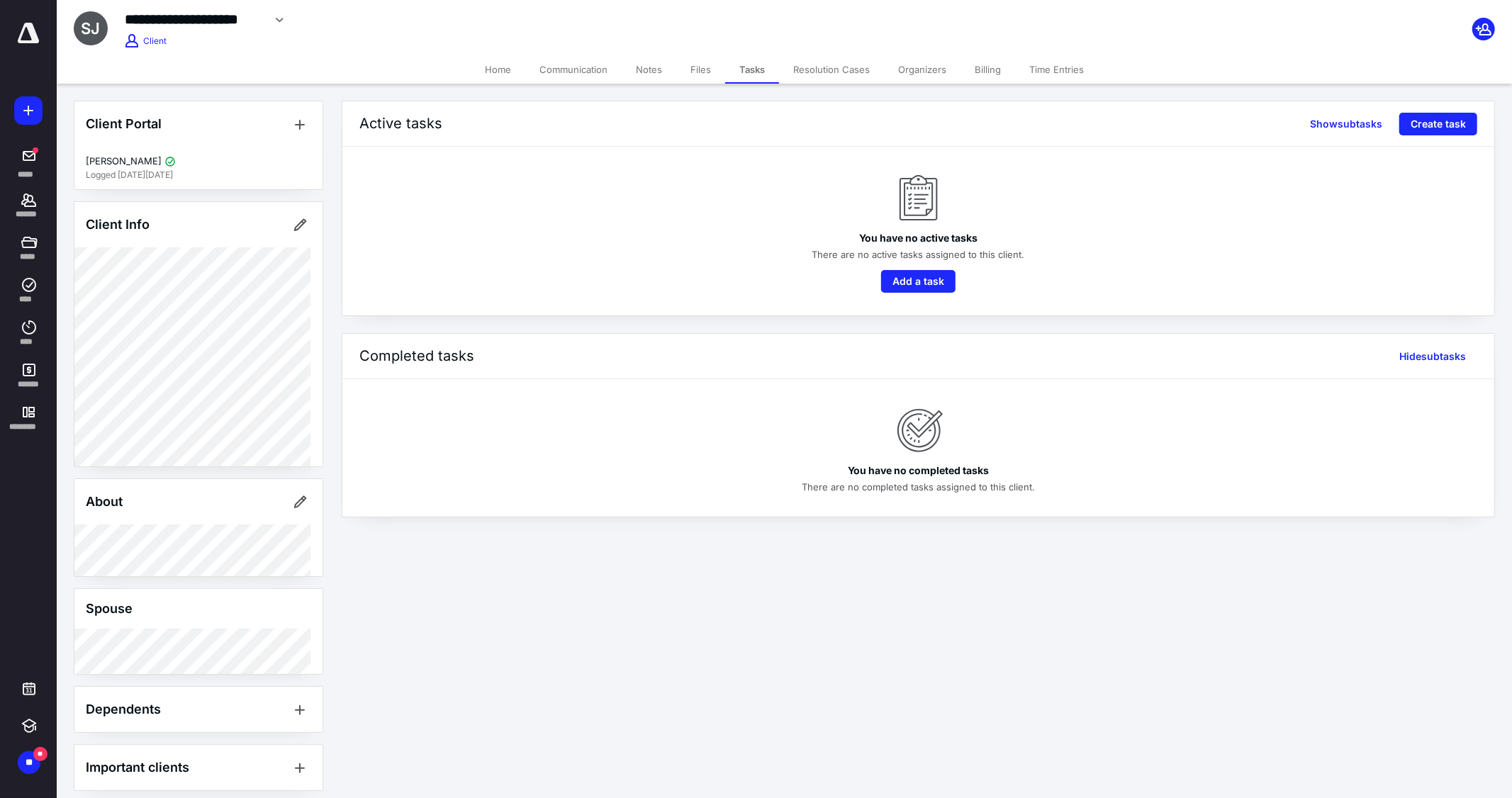 click on "Organizers" at bounding box center (922, 69) 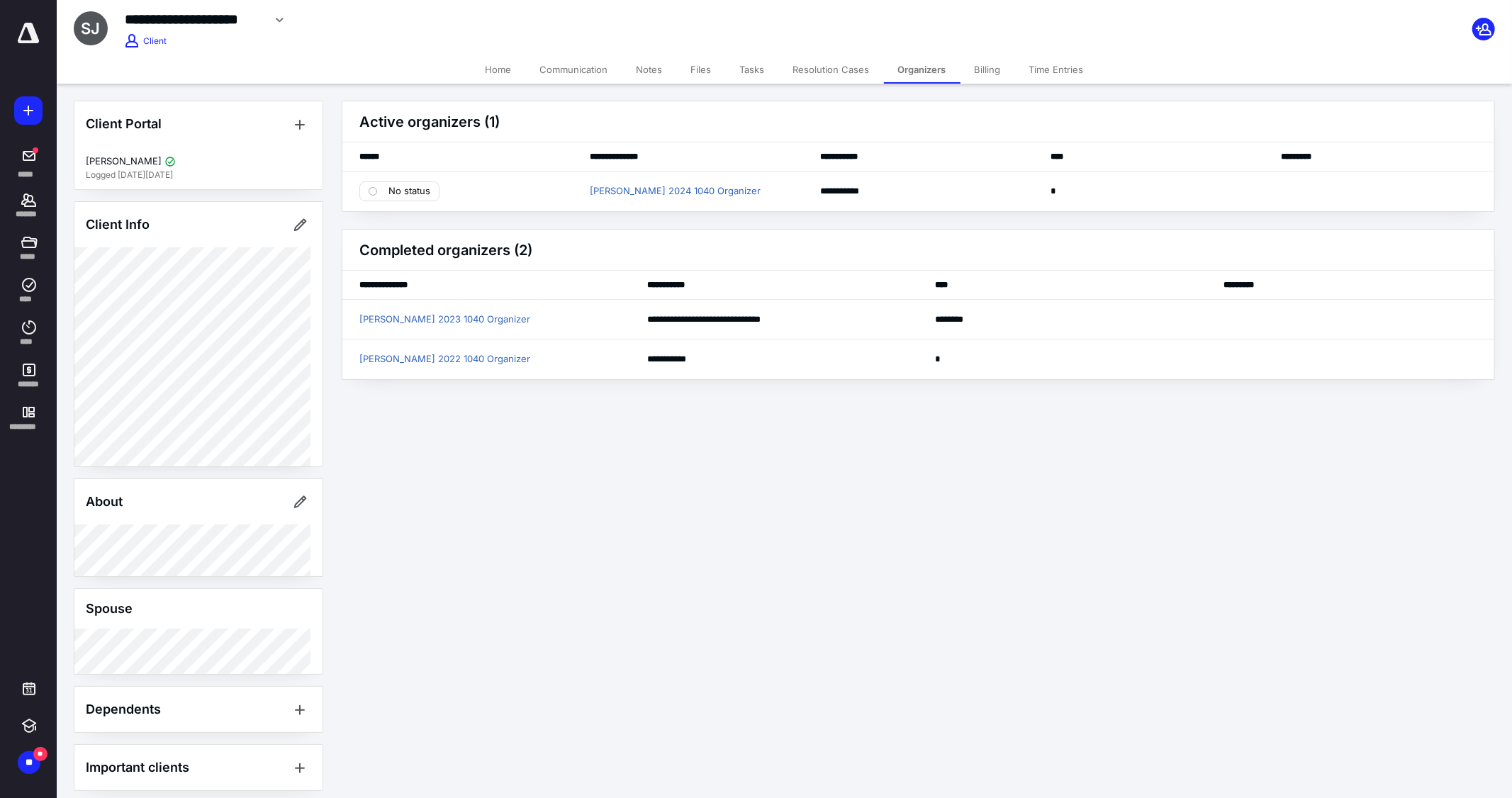 click on "Home" at bounding box center [498, 69] 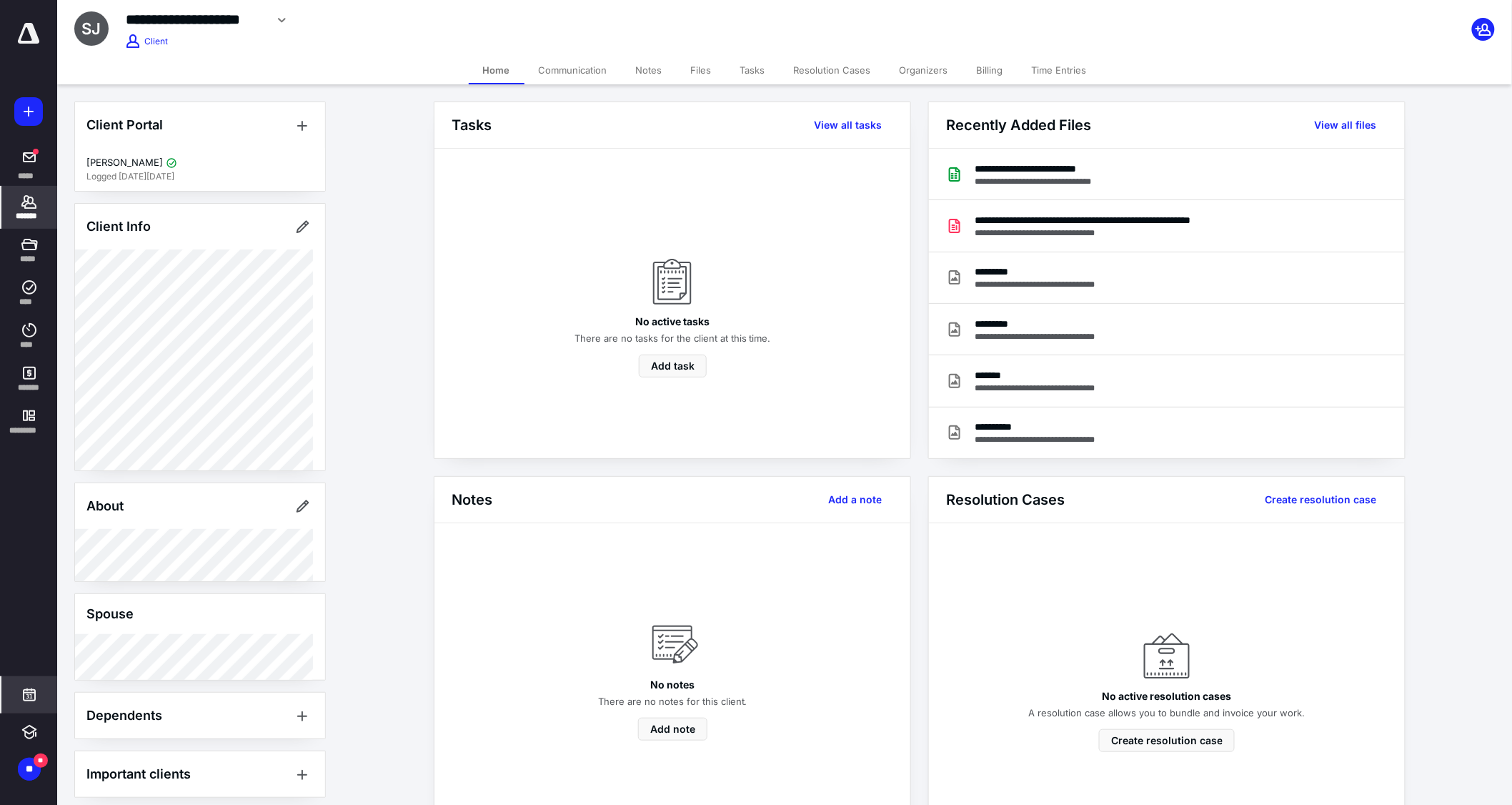 click 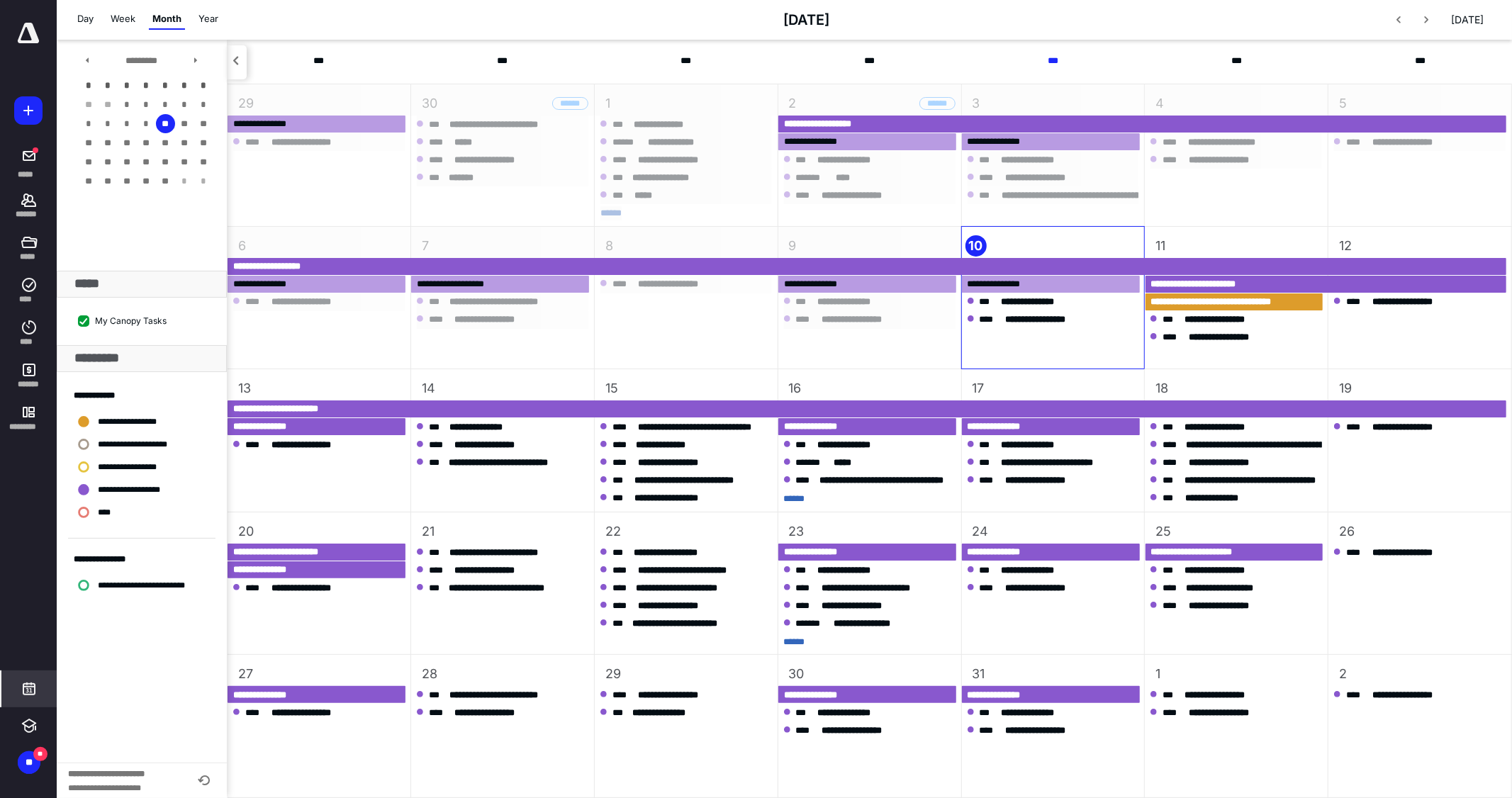 click on "25" at bounding box center [1236, 528] 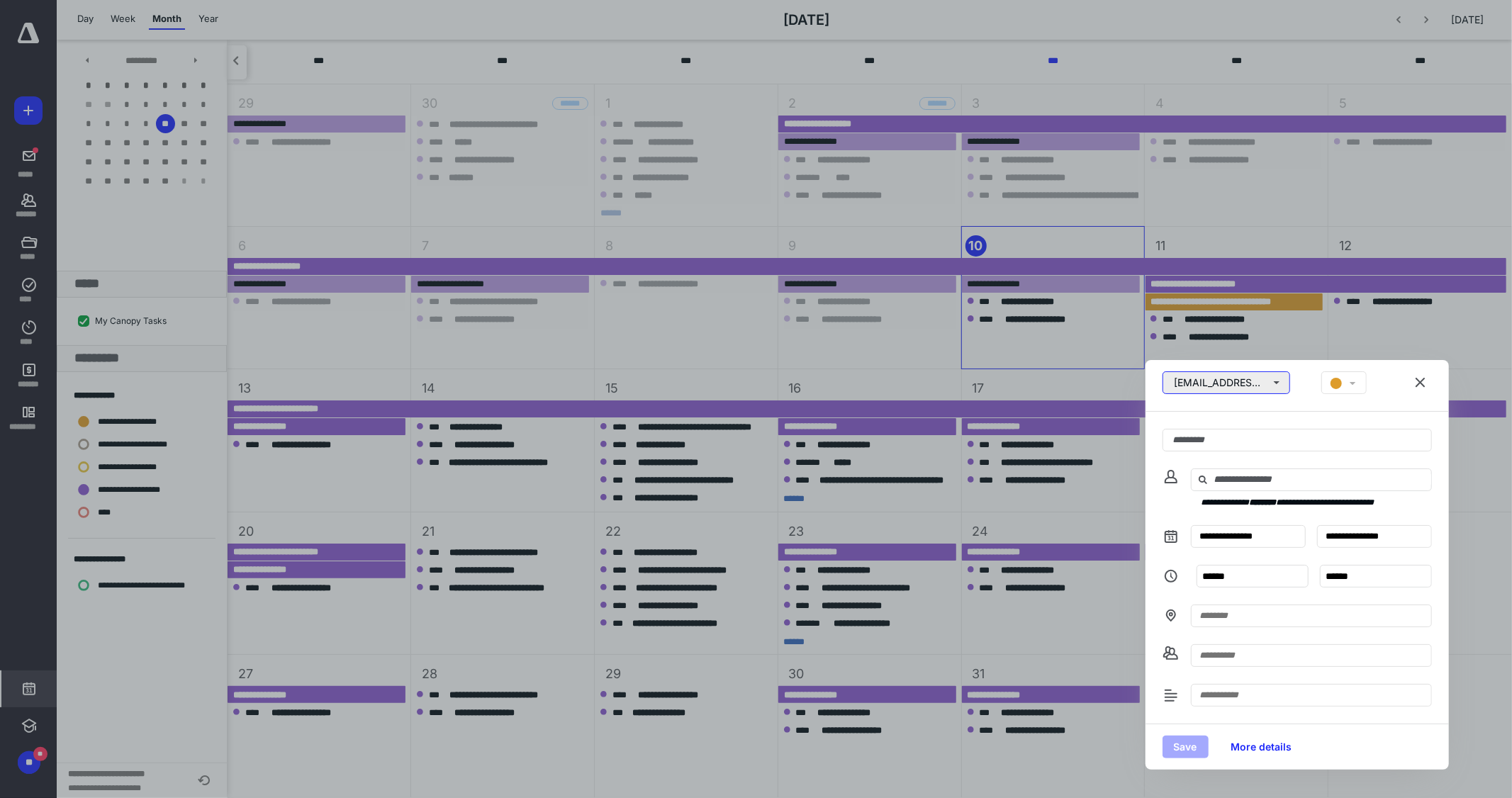 click on "[EMAIL_ADDRESS][DOMAIN_NAME]" at bounding box center (1226, 383) 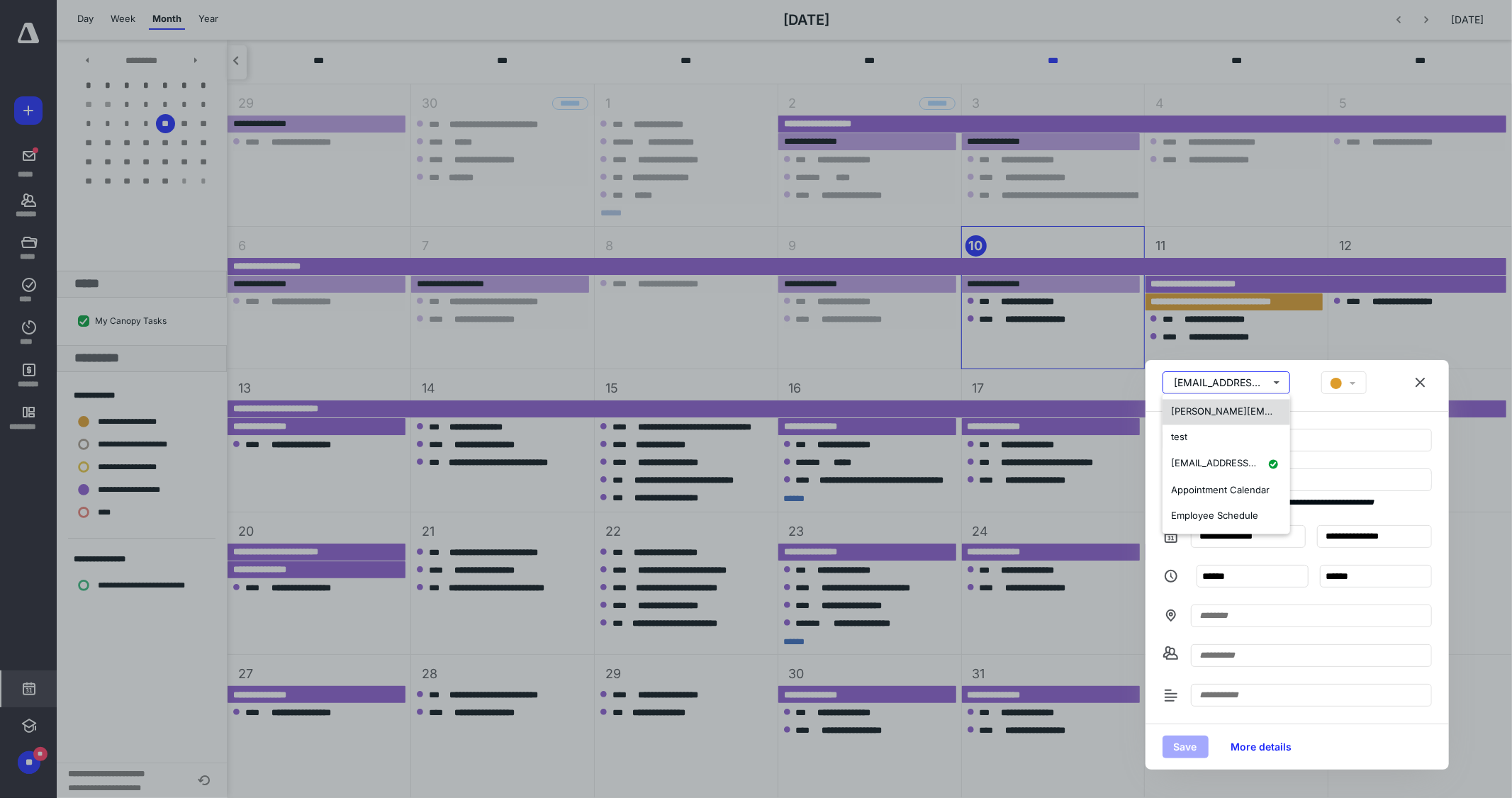 click on "[PERSON_NAME][EMAIL_ADDRESS][DOMAIN_NAME]" at bounding box center (1223, 412) 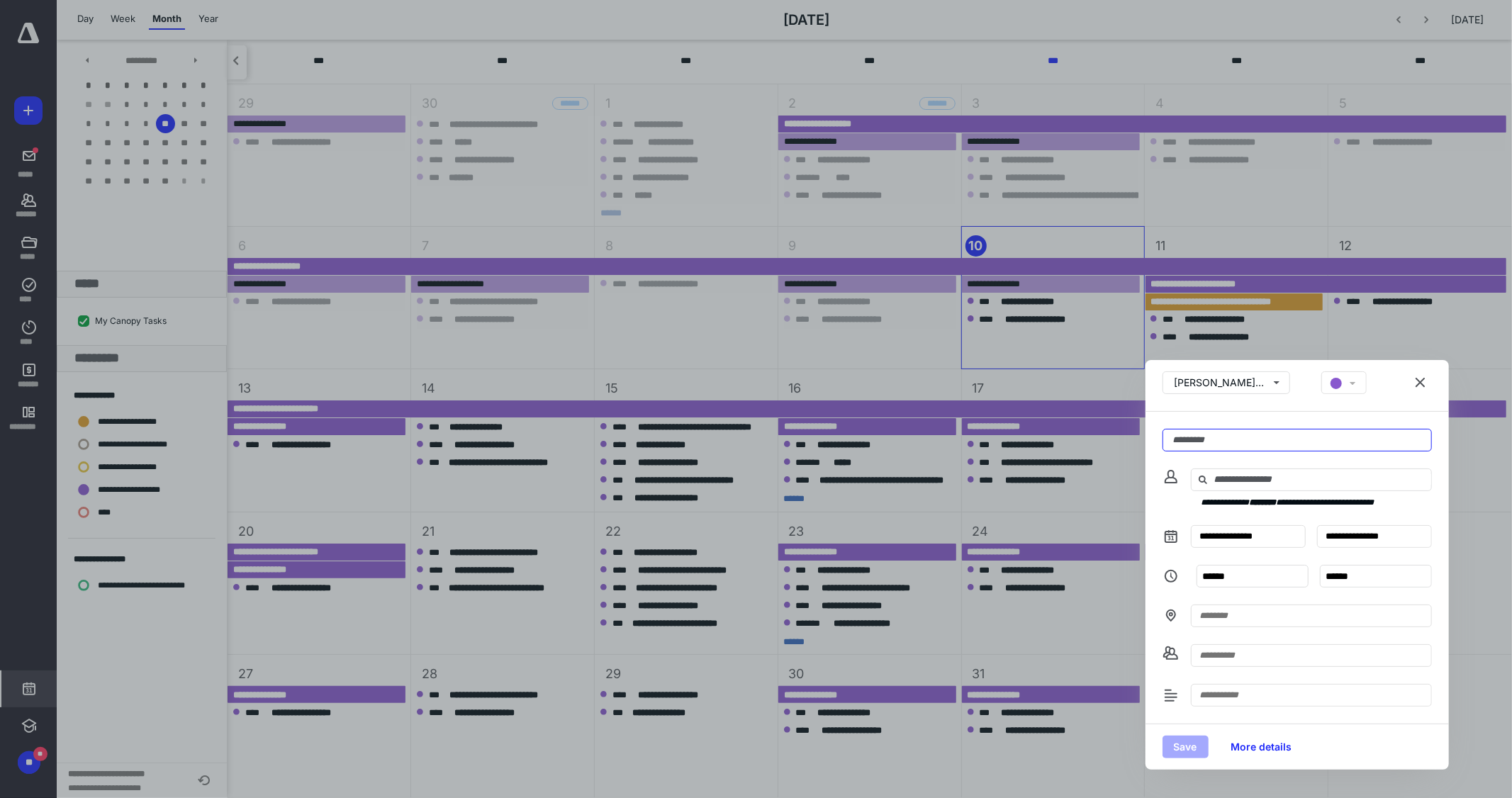 click at bounding box center [1297, 440] 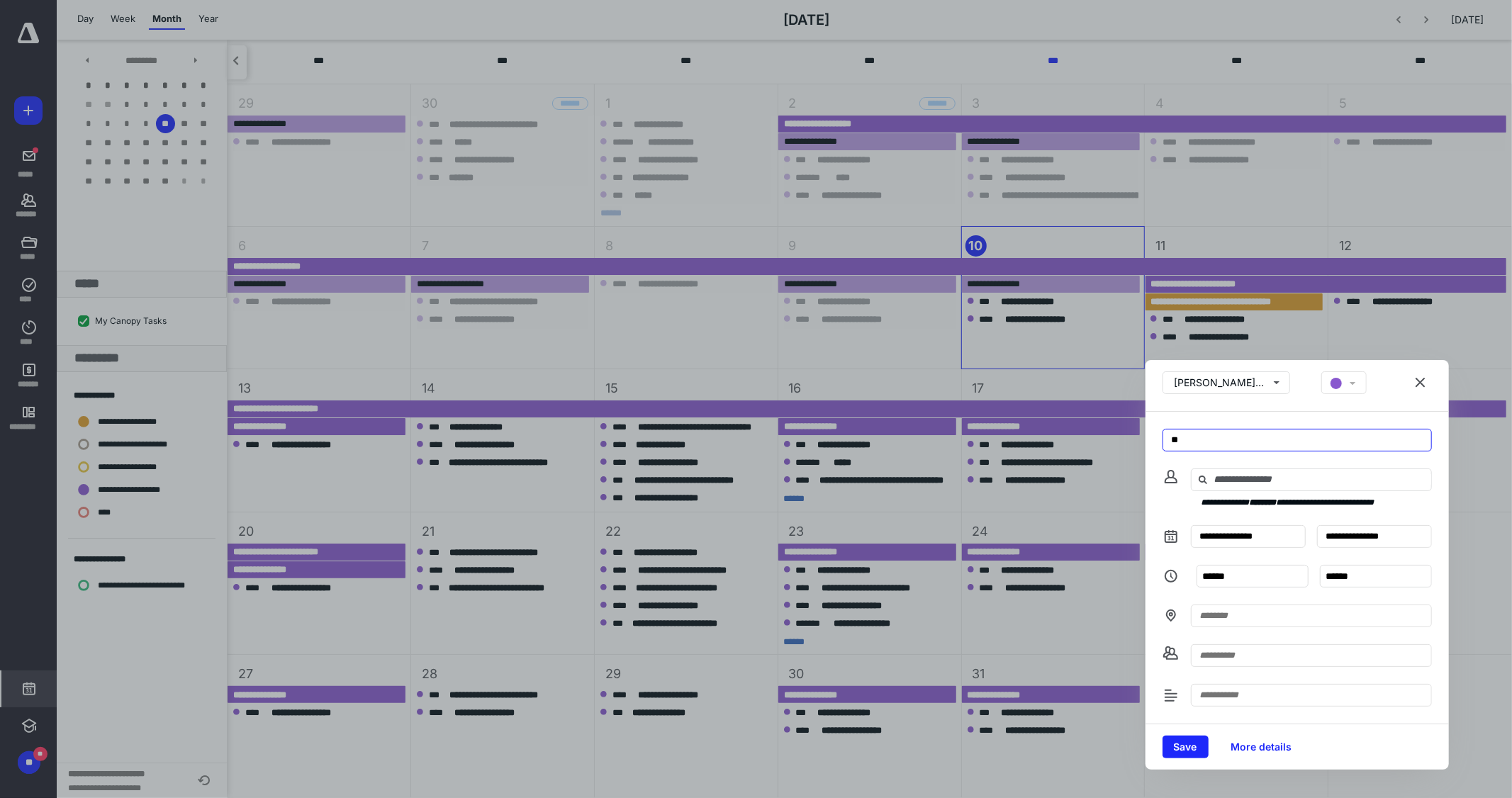 type on "*" 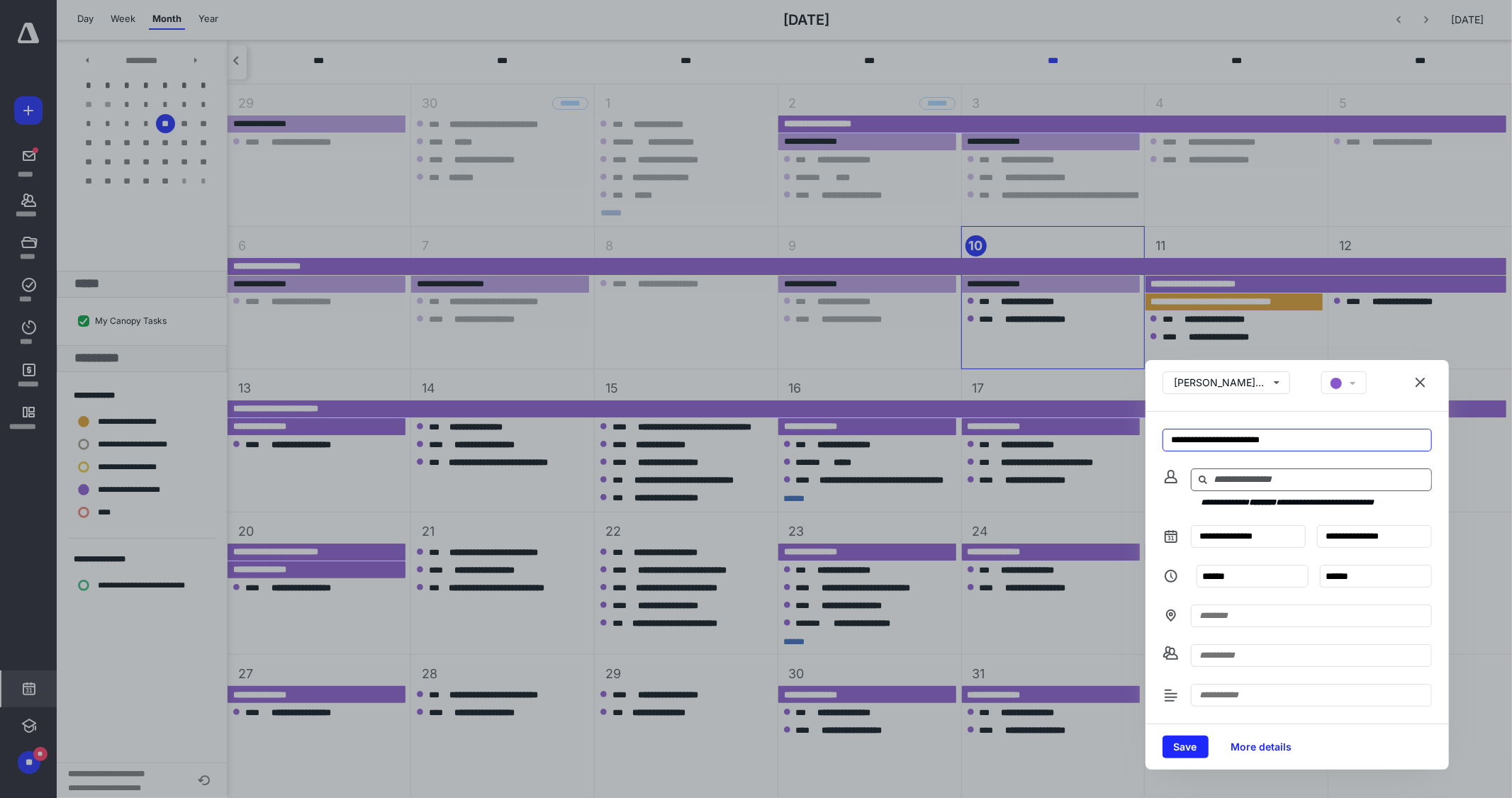 type on "**********" 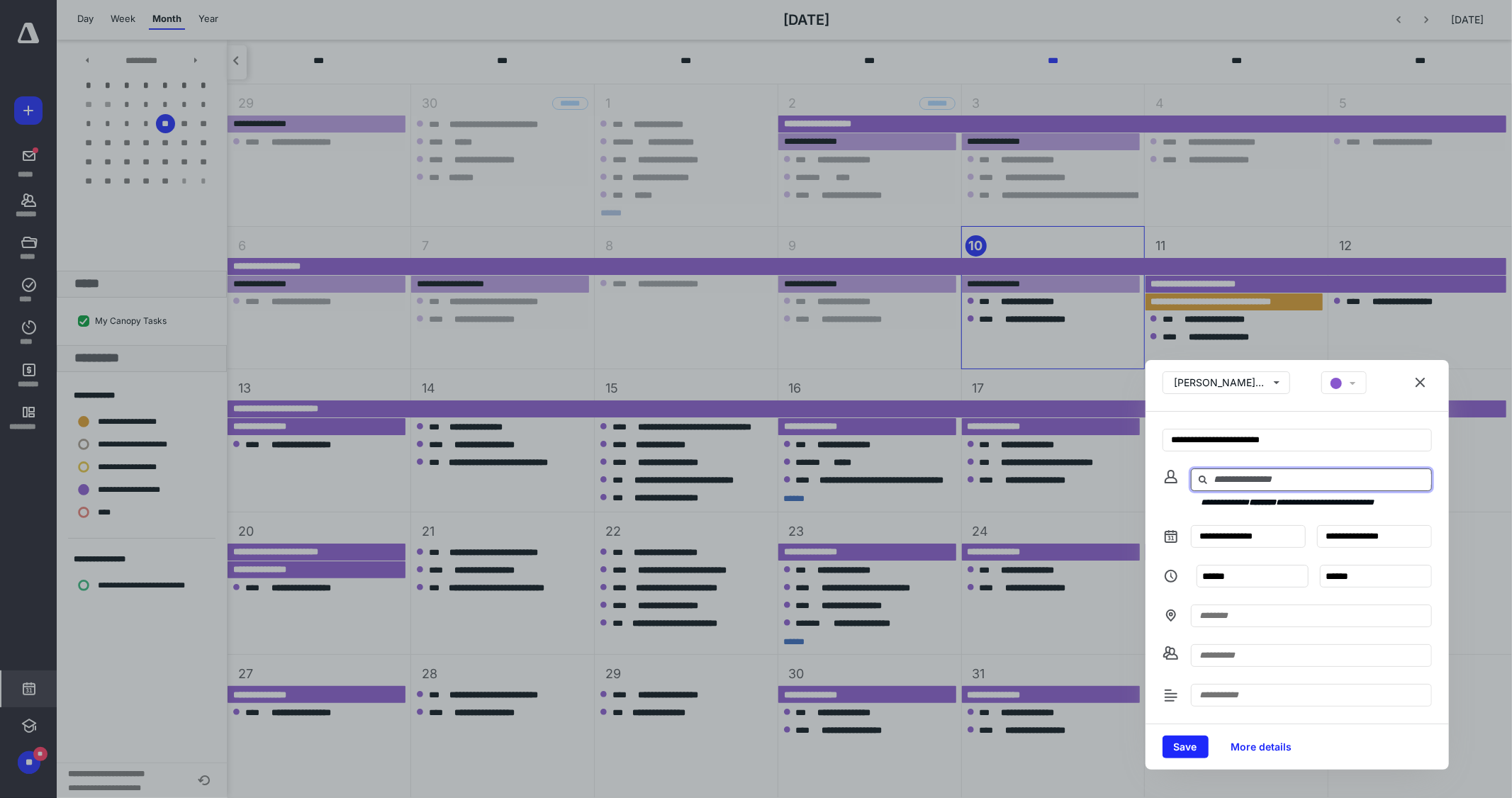 click at bounding box center (1322, 479) 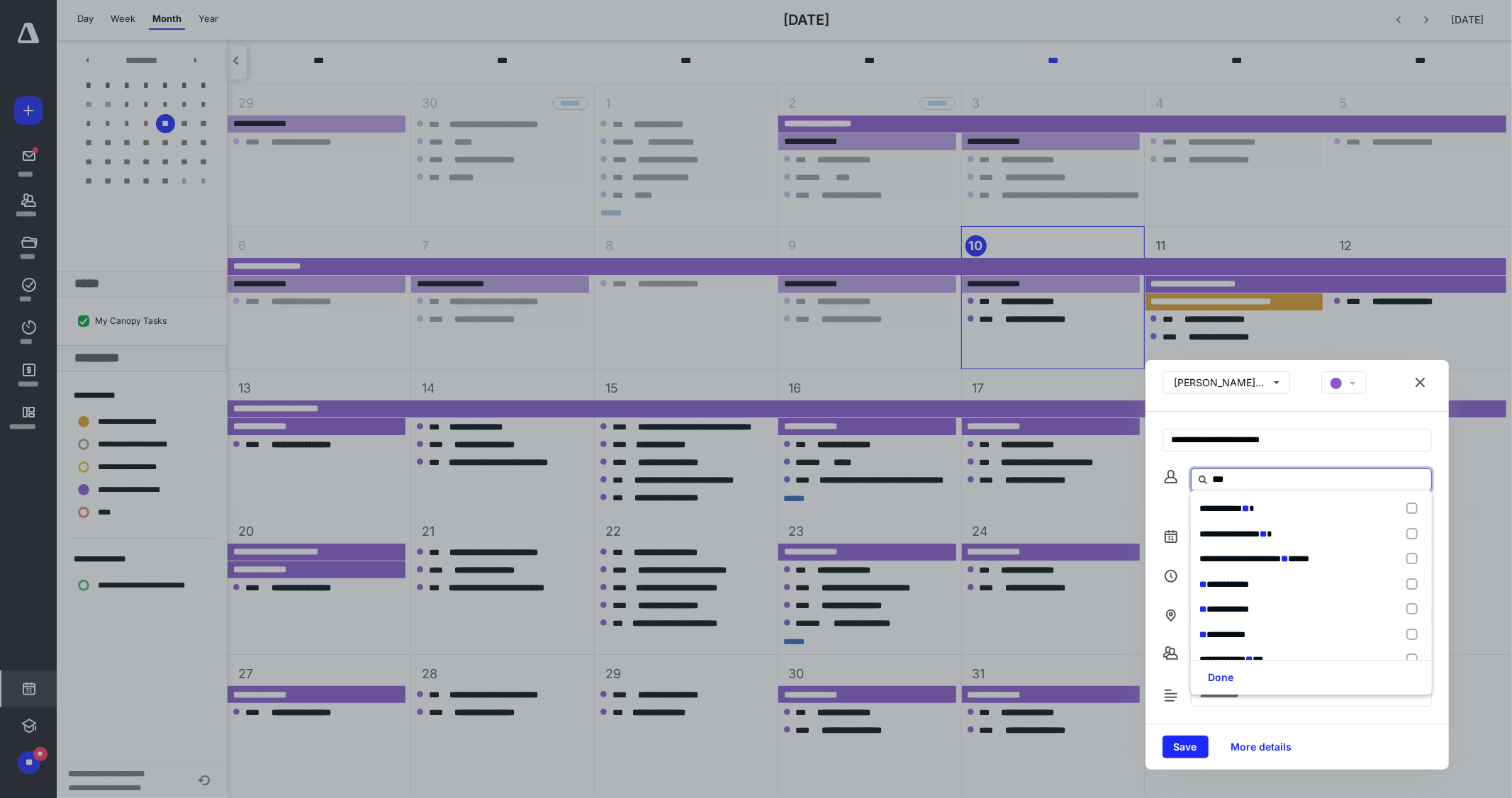 type on "****" 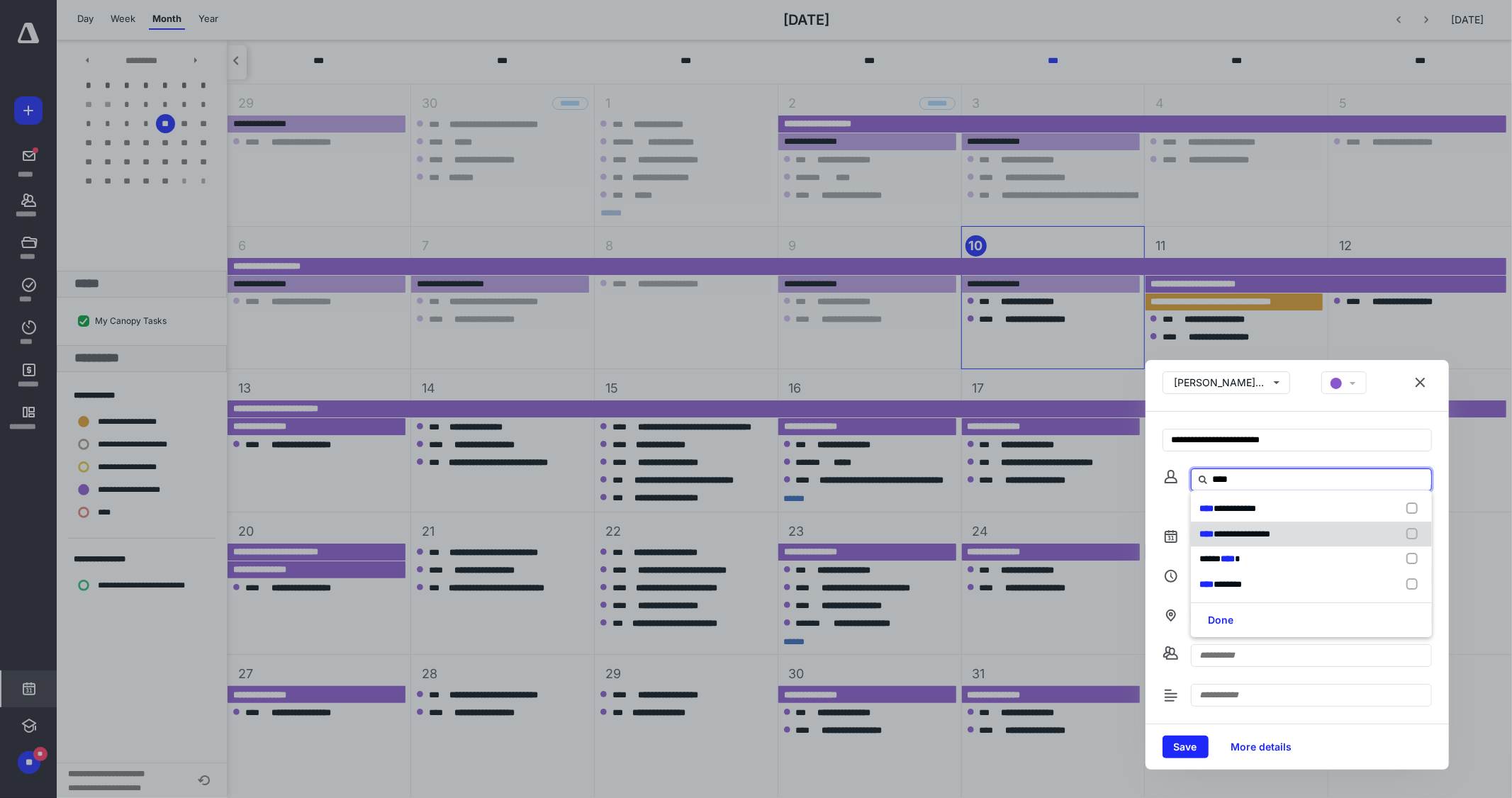 click at bounding box center (1415, 534) 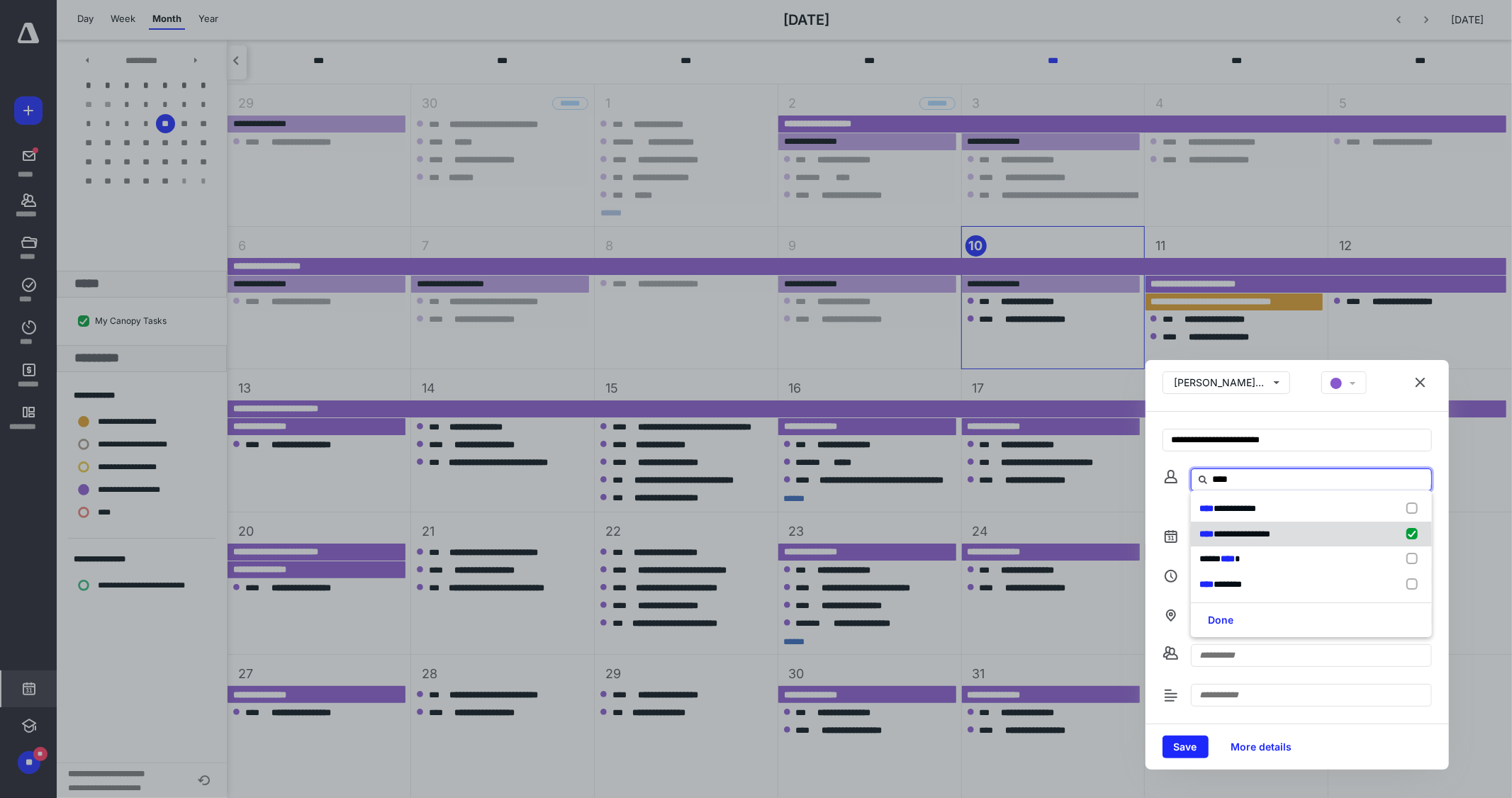 checkbox on "true" 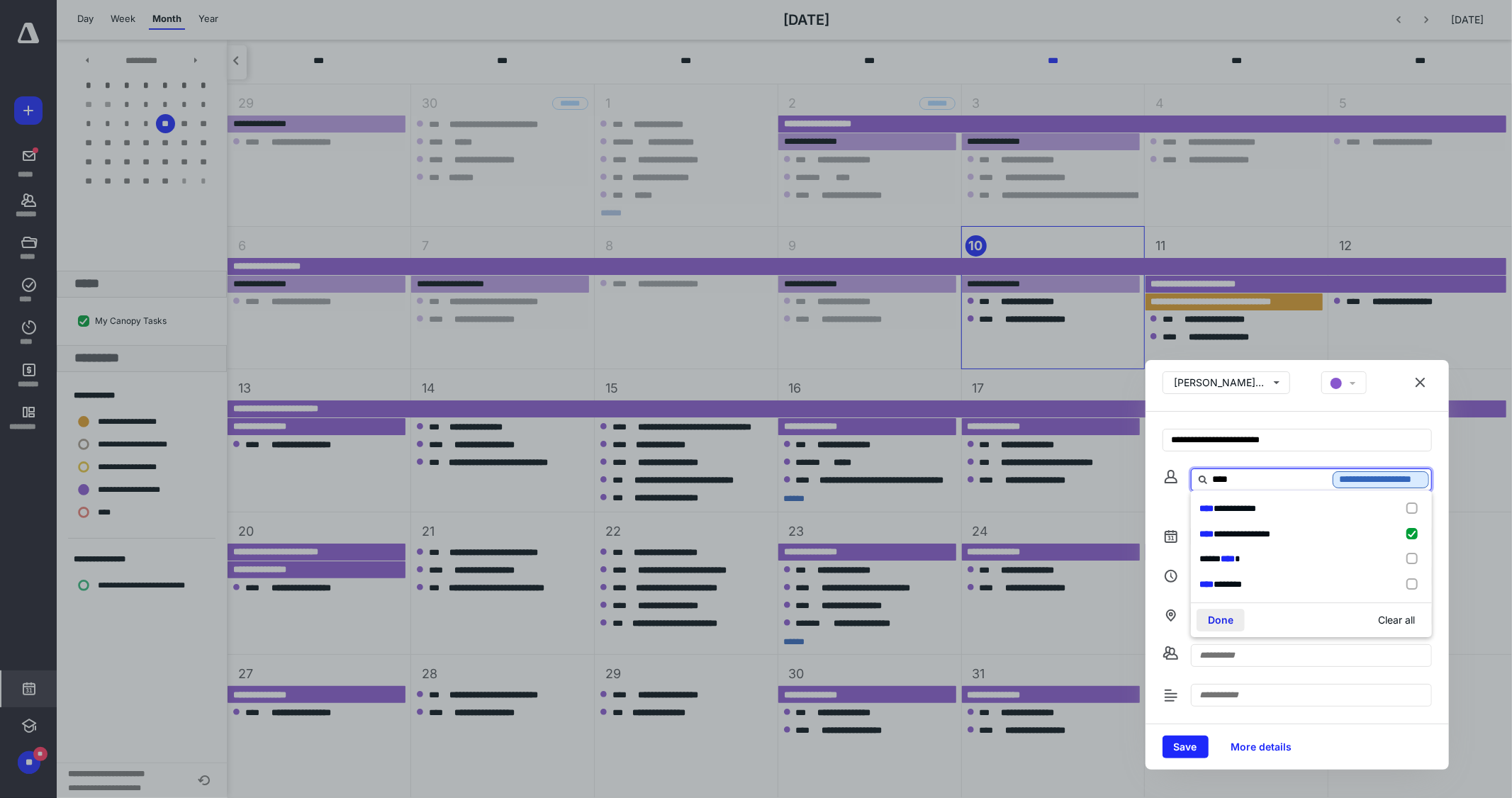type on "****" 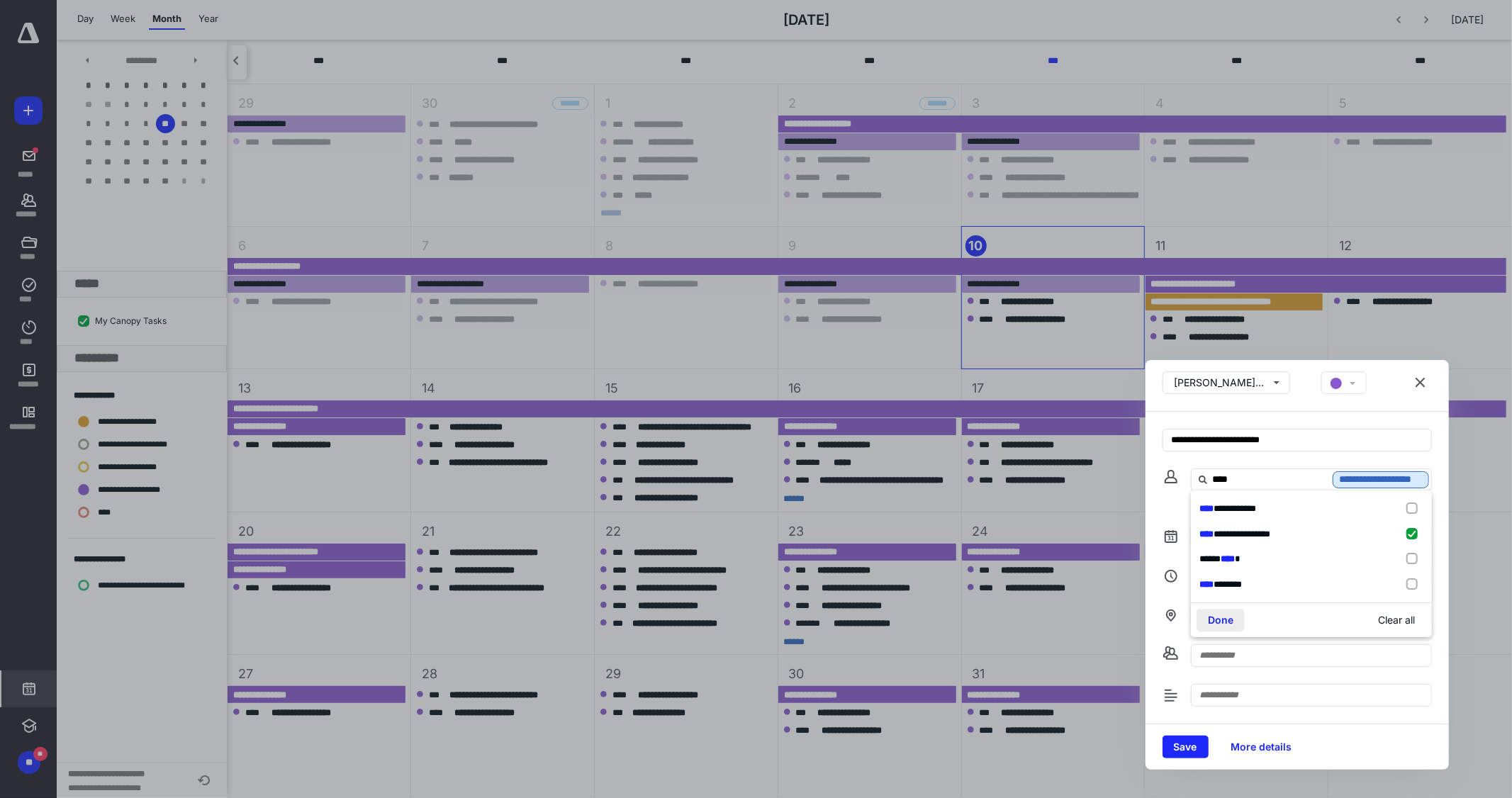 click on "Done" at bounding box center [1221, 620] 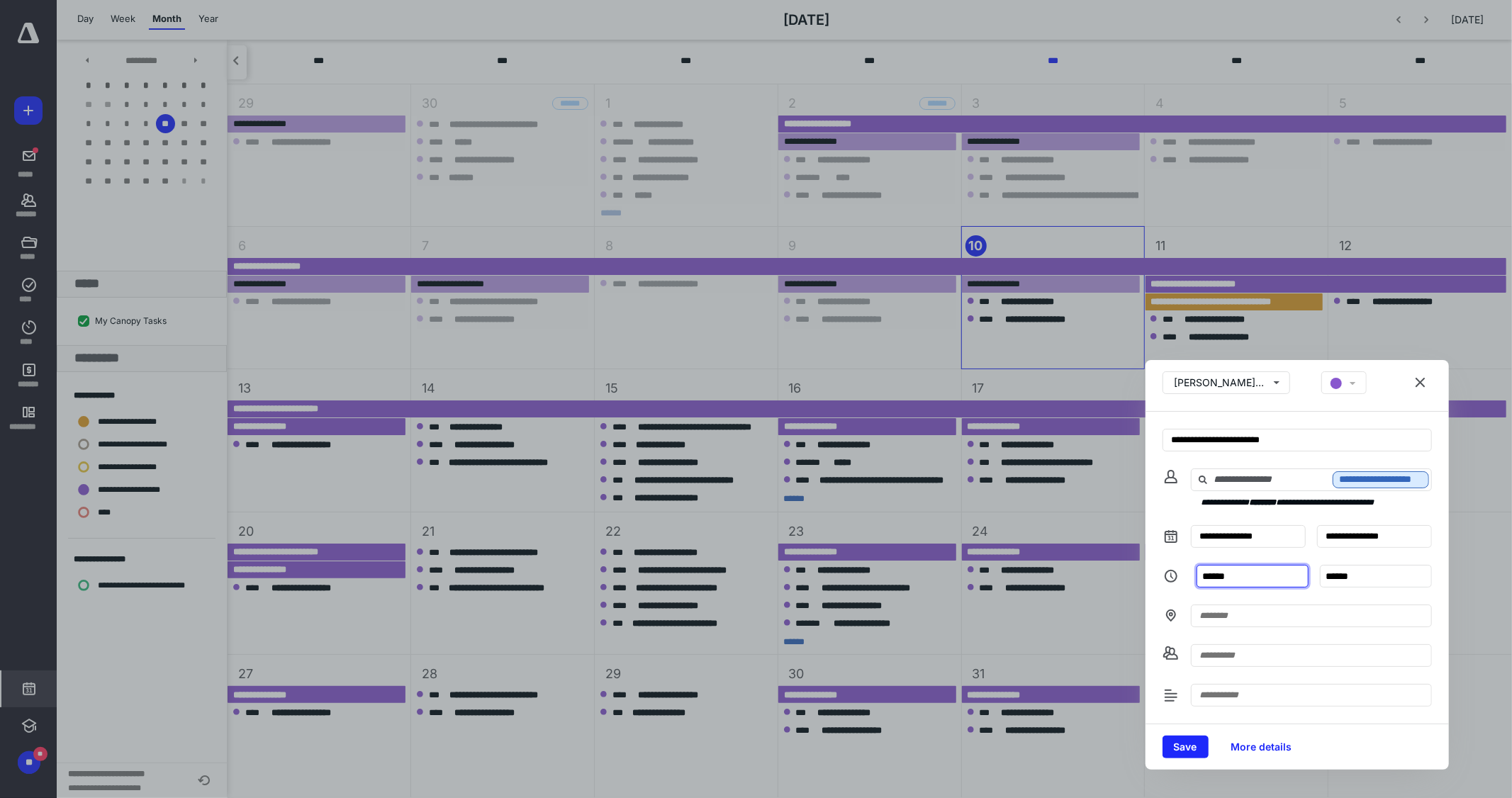 click on "******" at bounding box center [1253, 576] 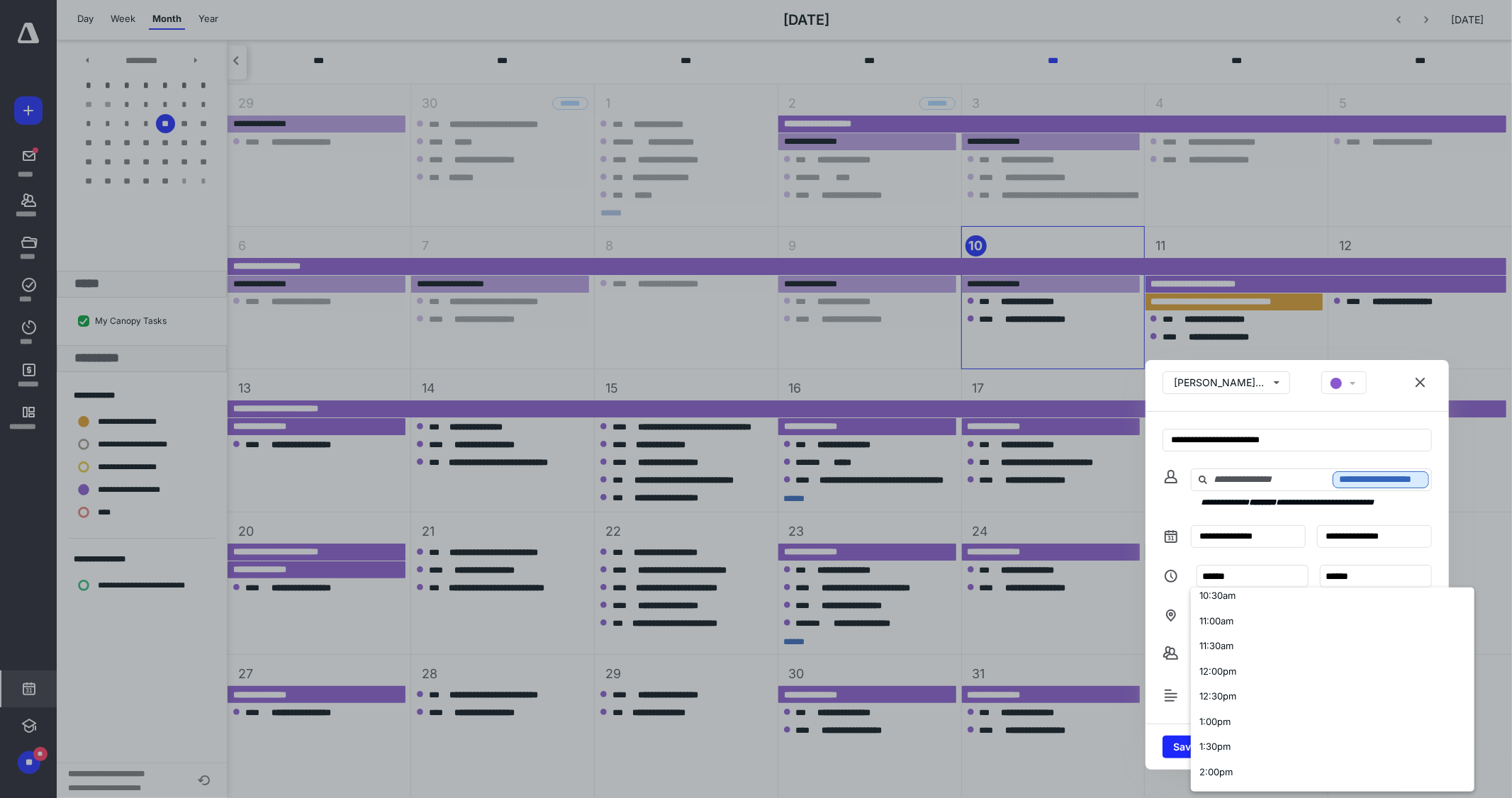 scroll, scrollTop: 558, scrollLeft: 0, axis: vertical 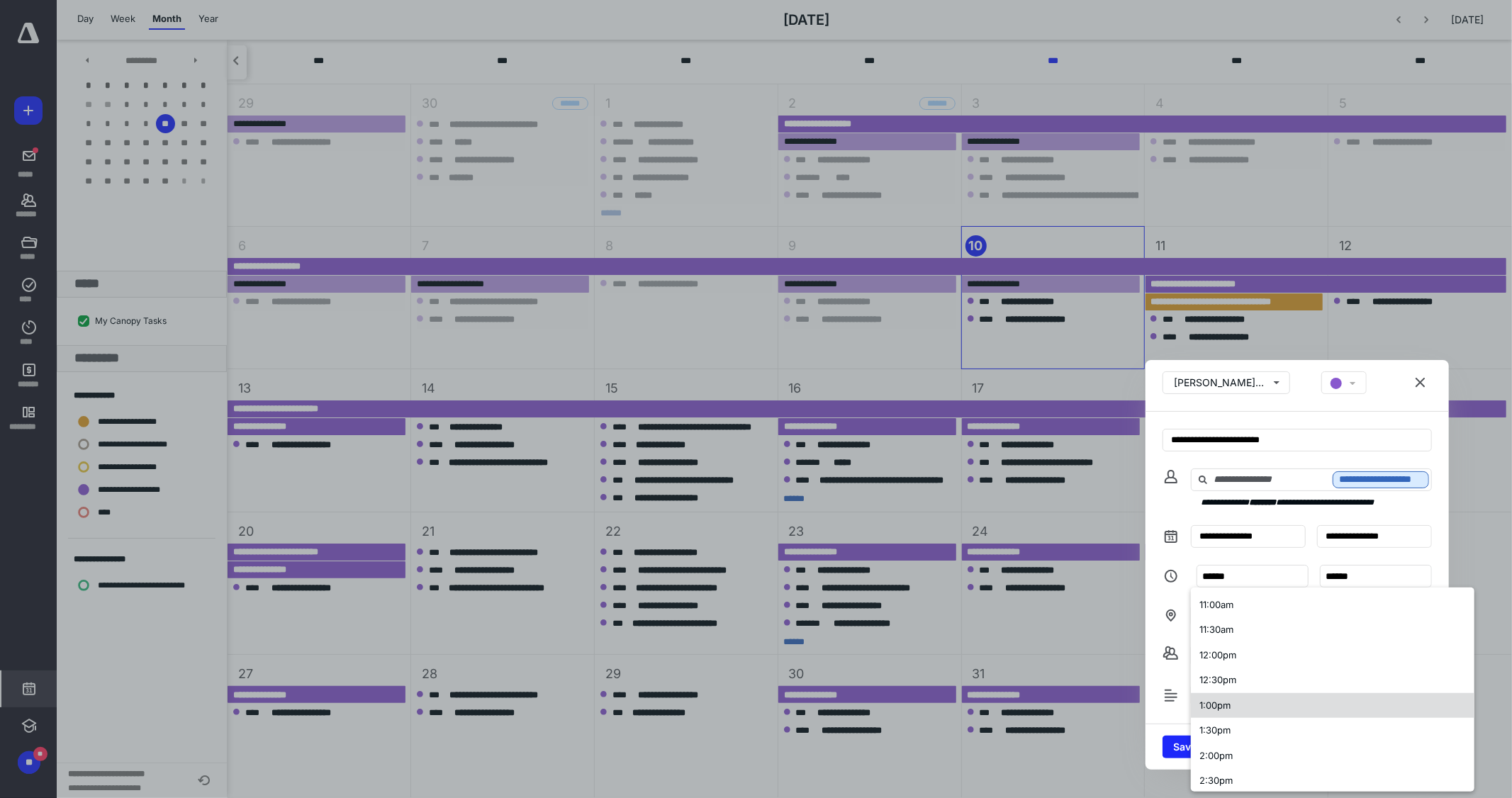 click on "1:00pm" at bounding box center [1333, 705] 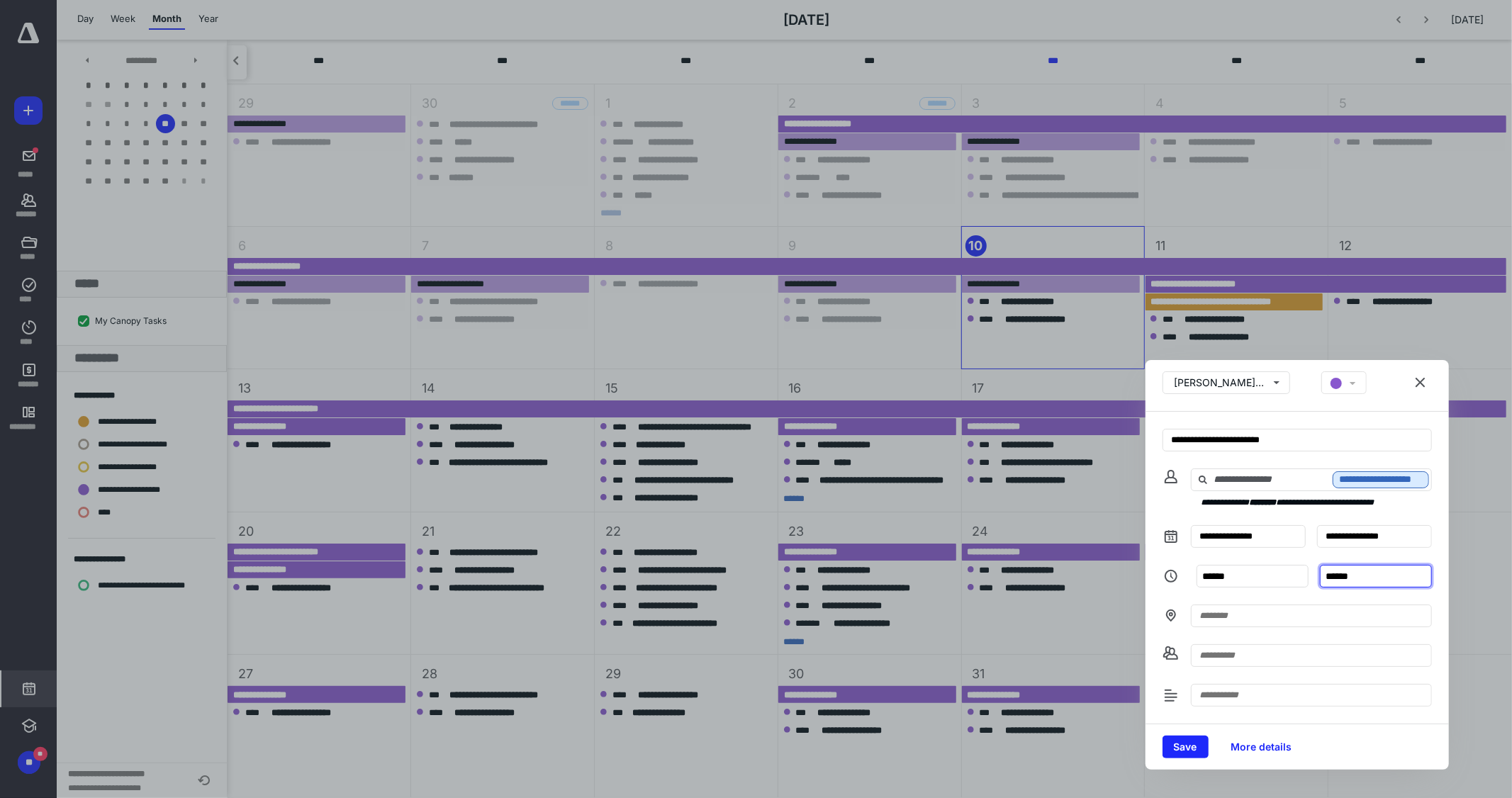 click on "******" at bounding box center [1376, 576] 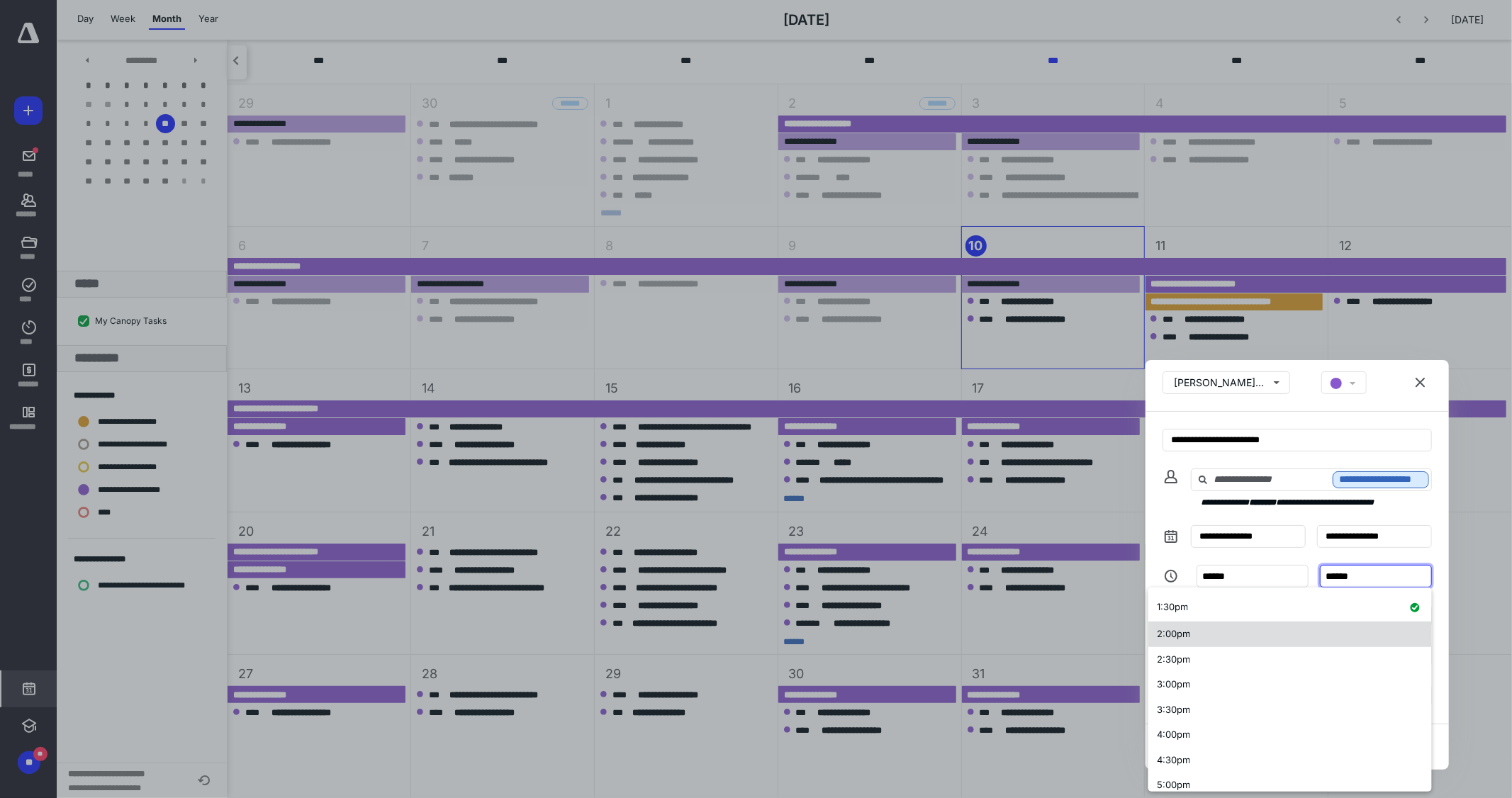 click on "2:00pm" at bounding box center [1290, 634] 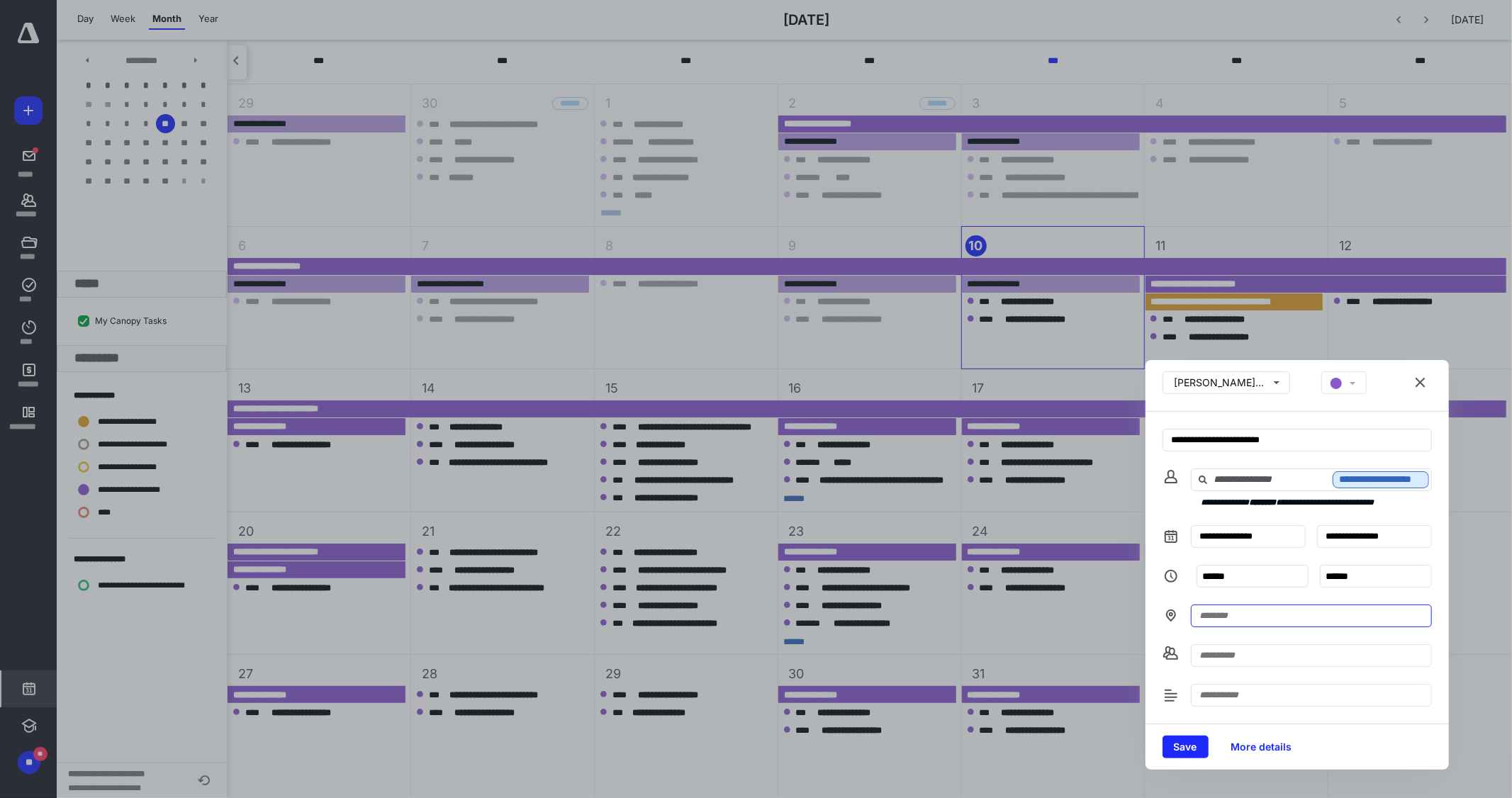 click at bounding box center [1311, 616] 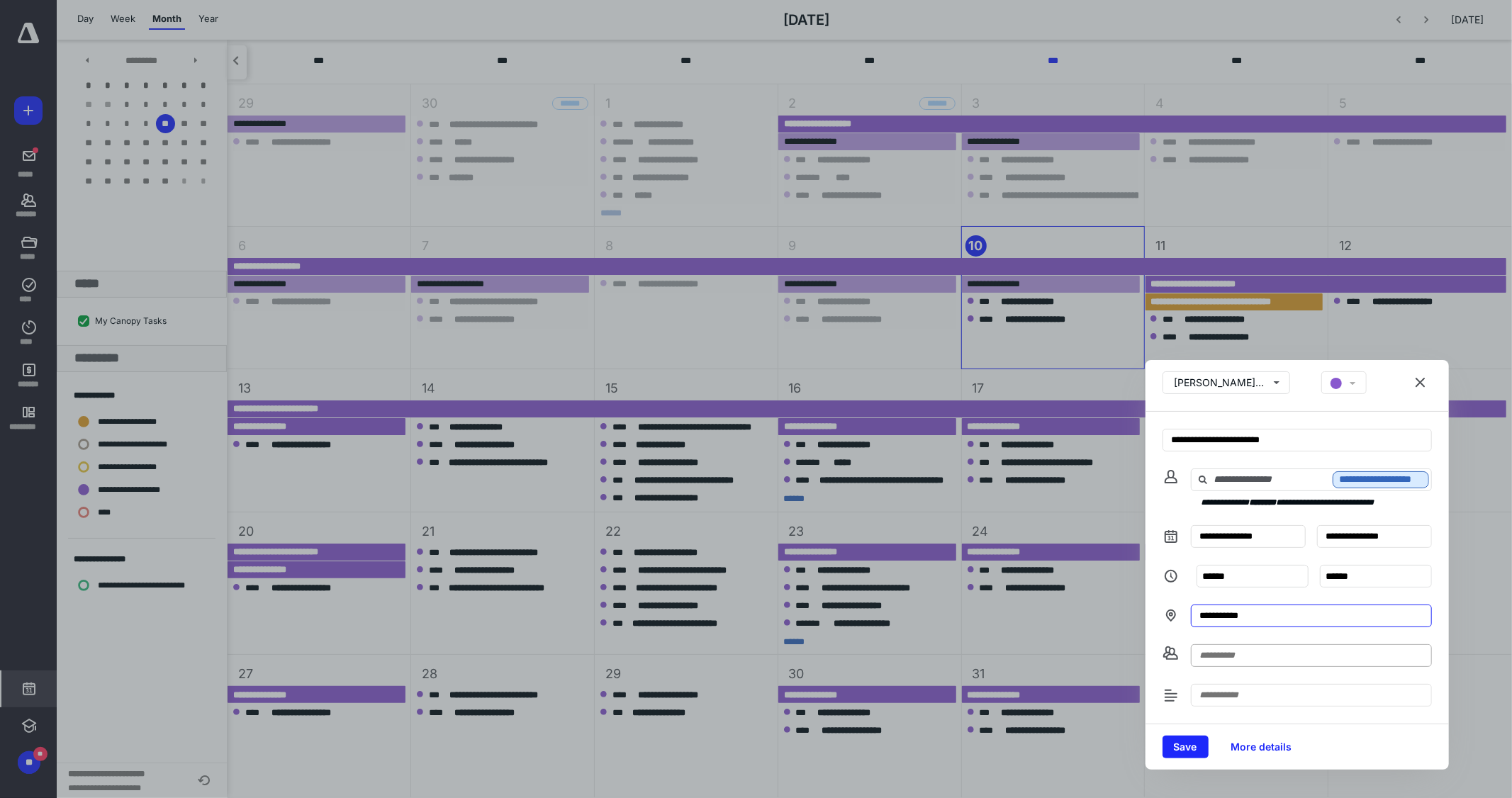 type on "**********" 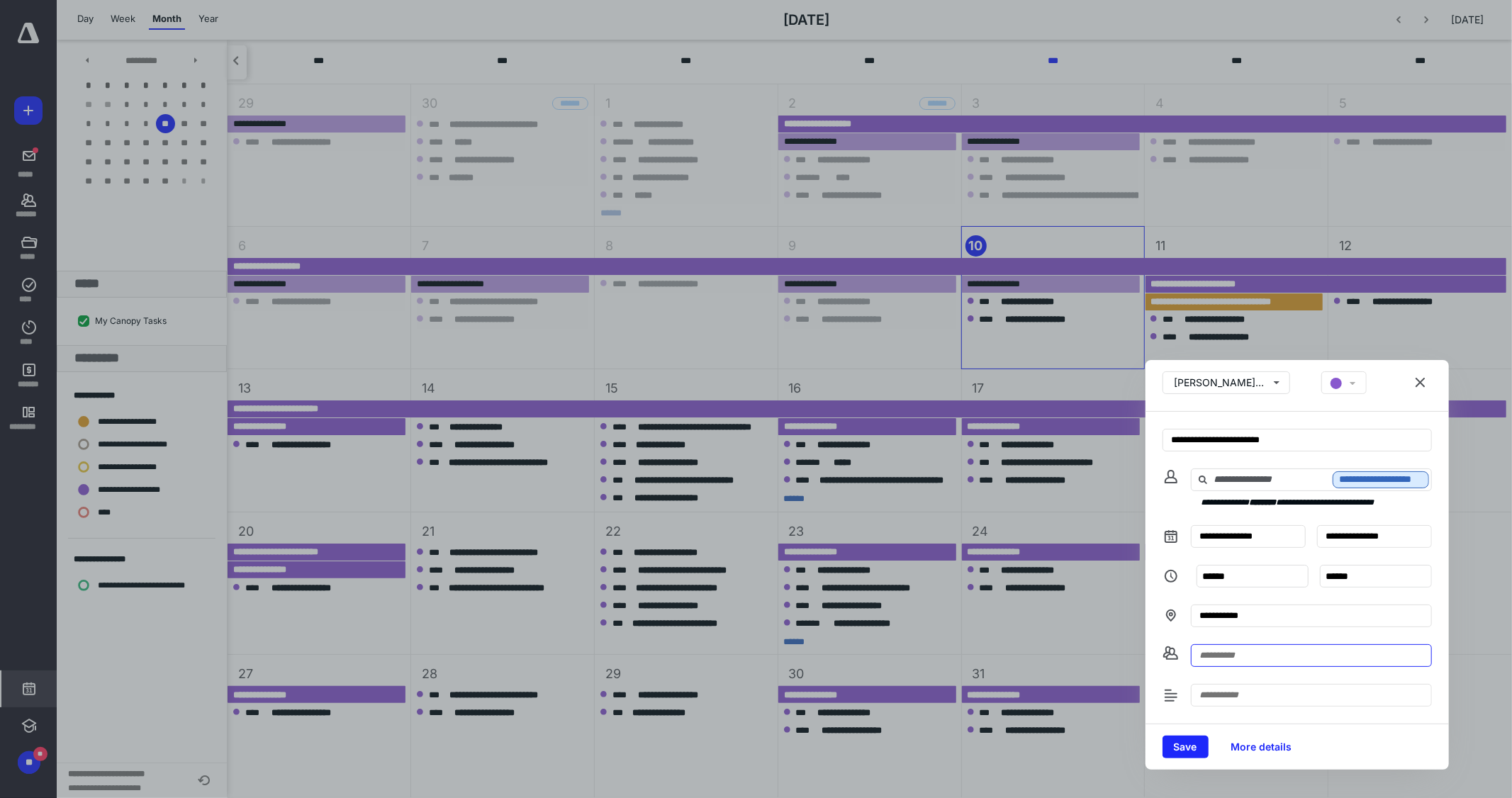 click at bounding box center (1311, 656) 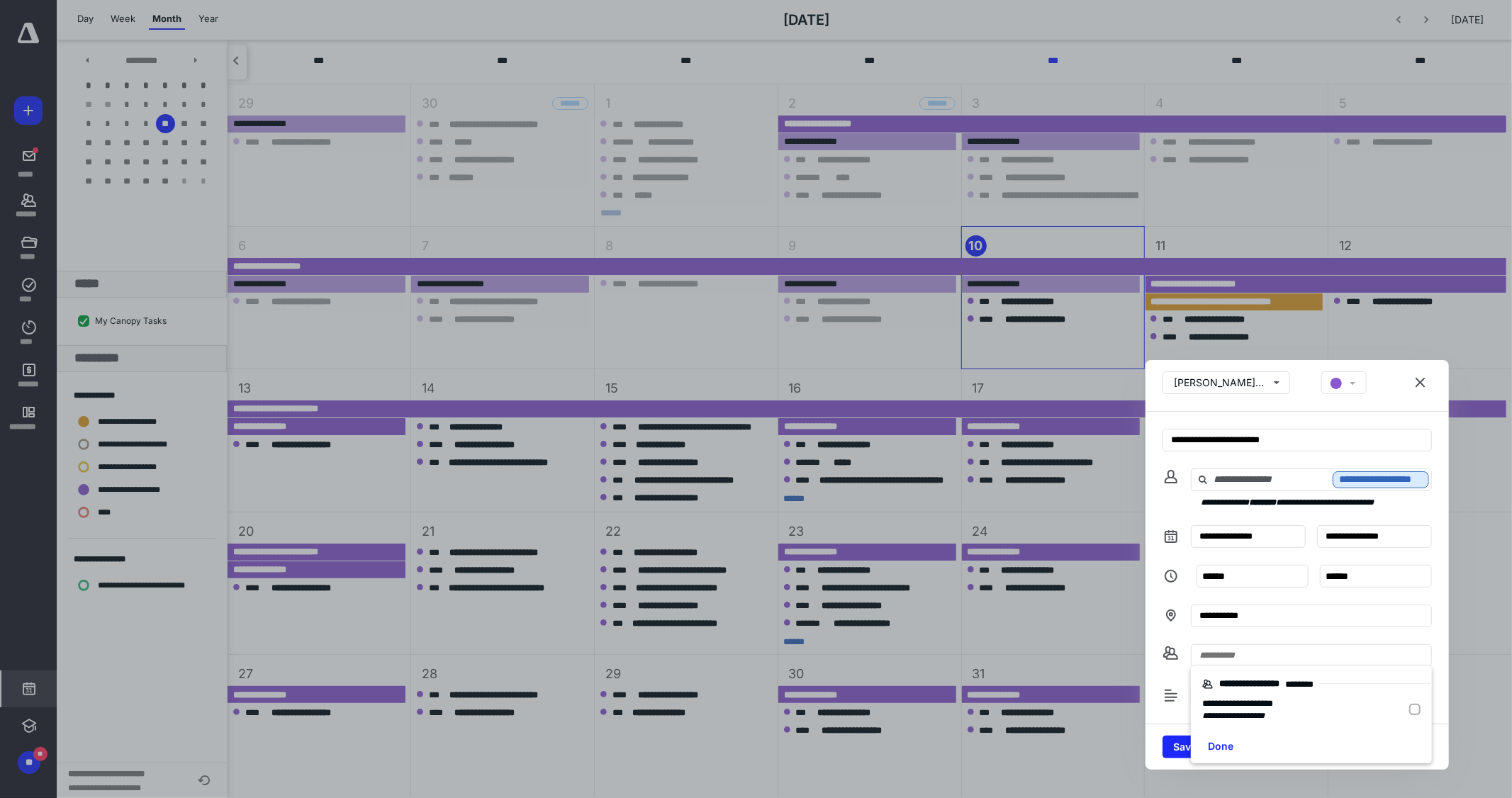 click at bounding box center [1418, 709] 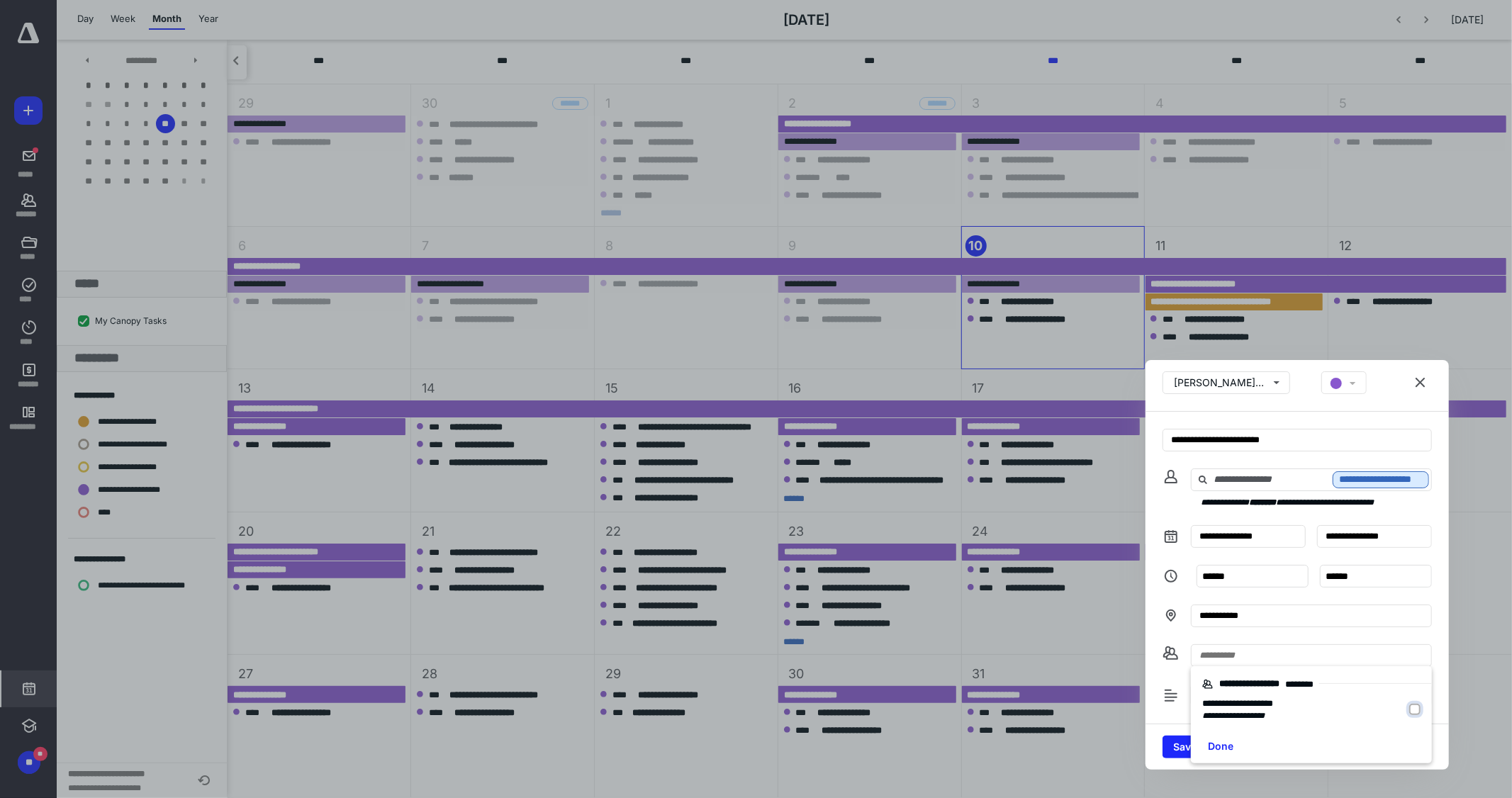click at bounding box center (1416, 709) 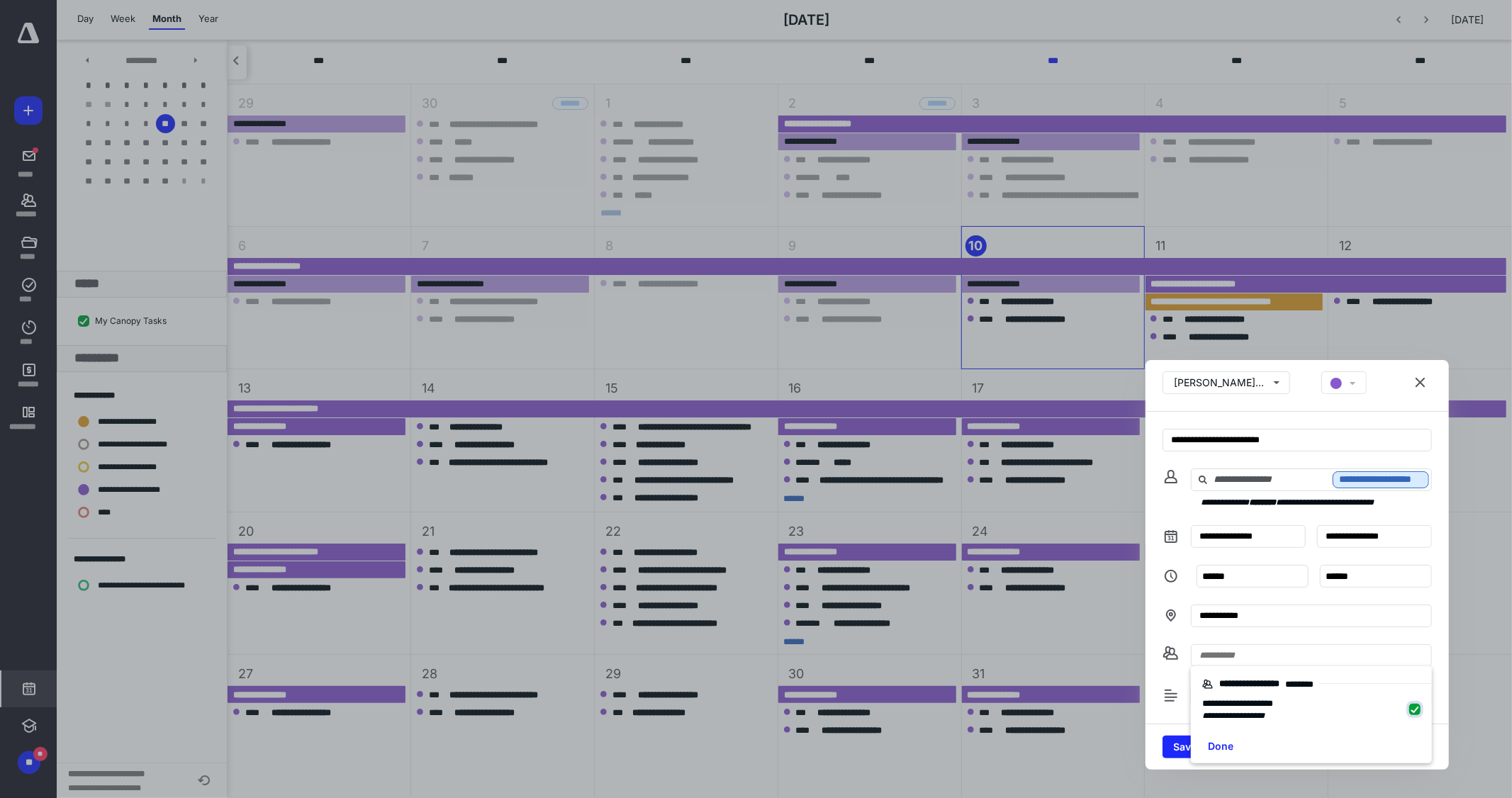 checkbox on "true" 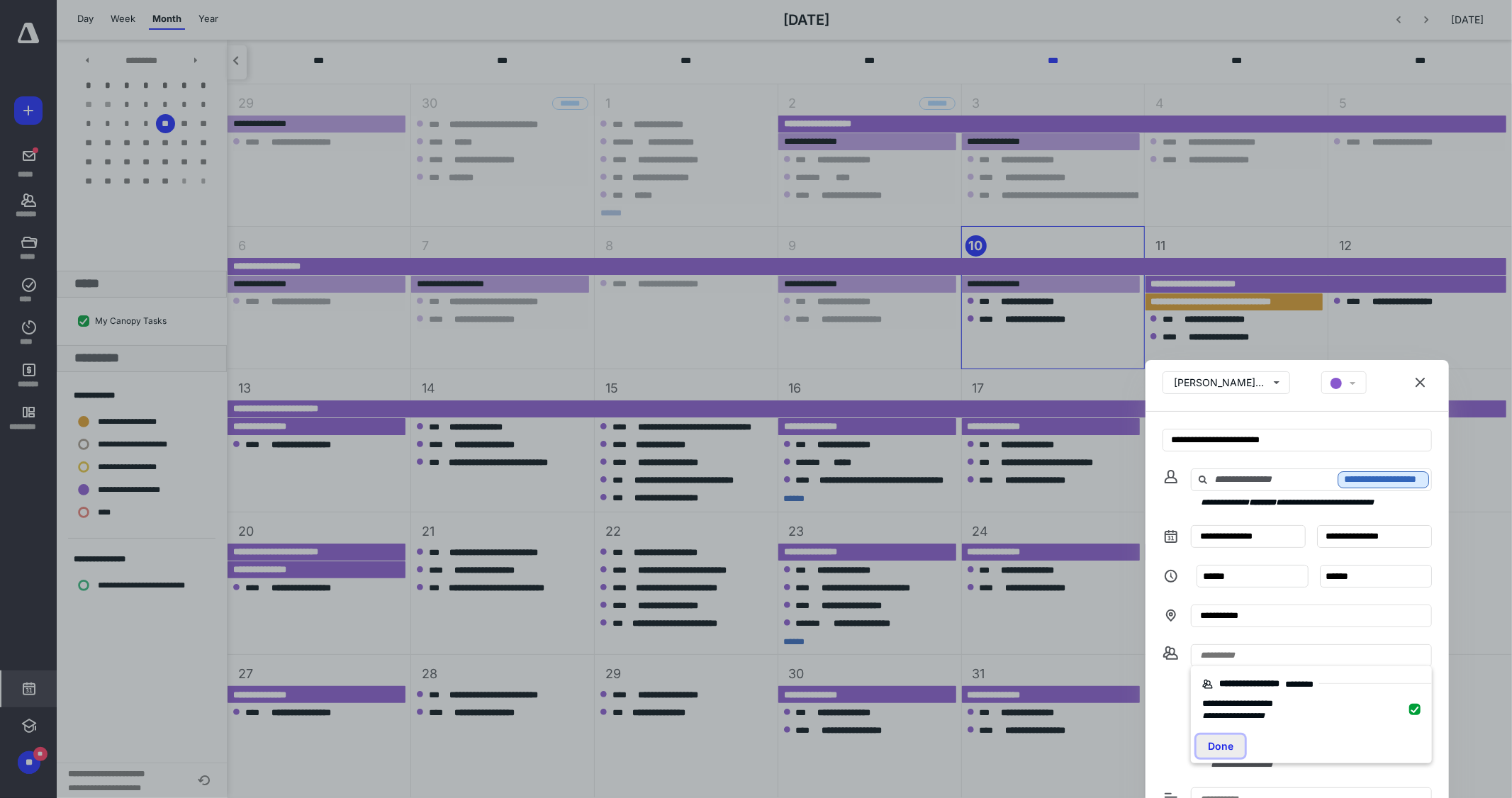 click on "Done" at bounding box center (1221, 746) 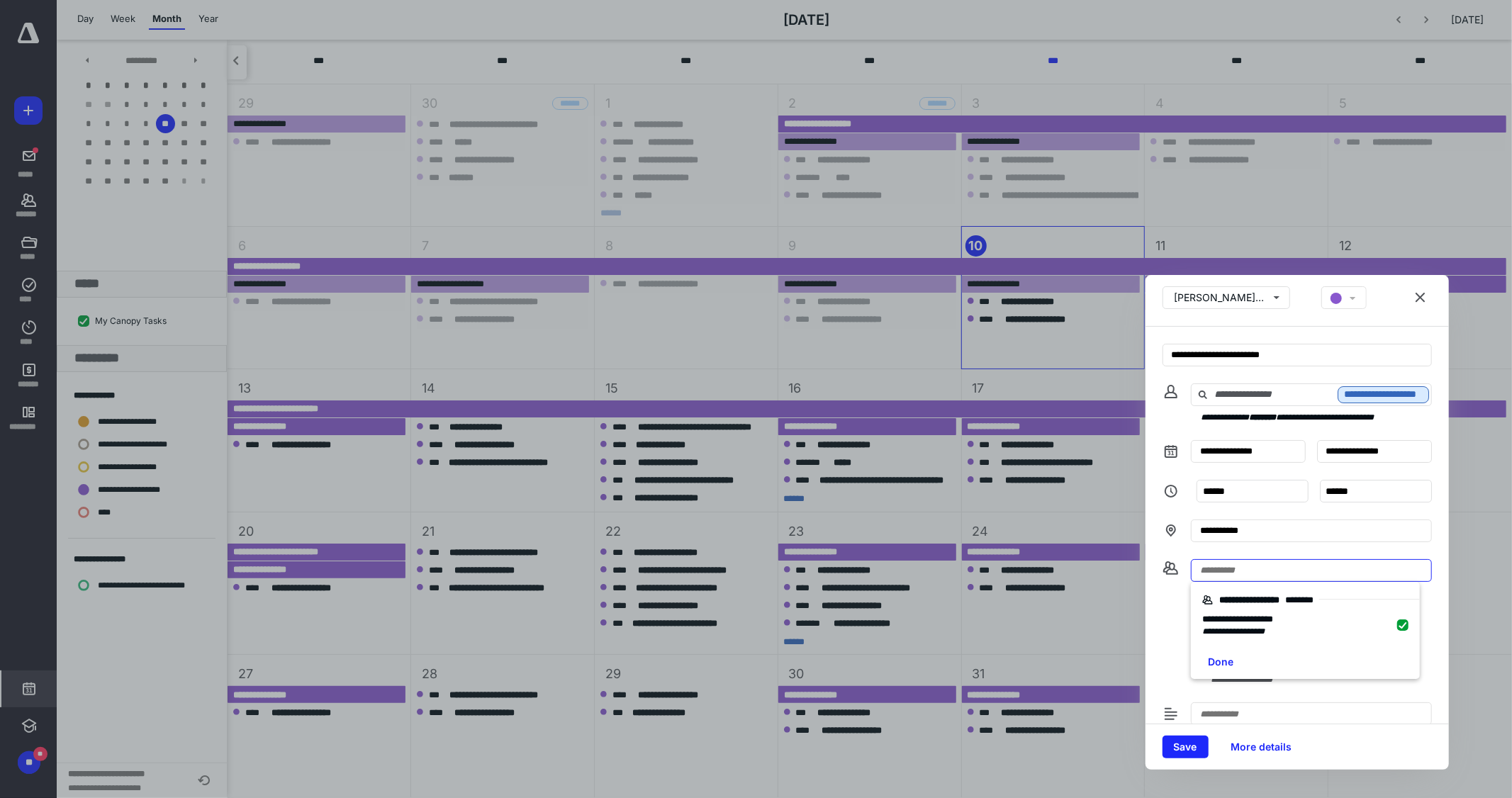 click at bounding box center [1311, 571] 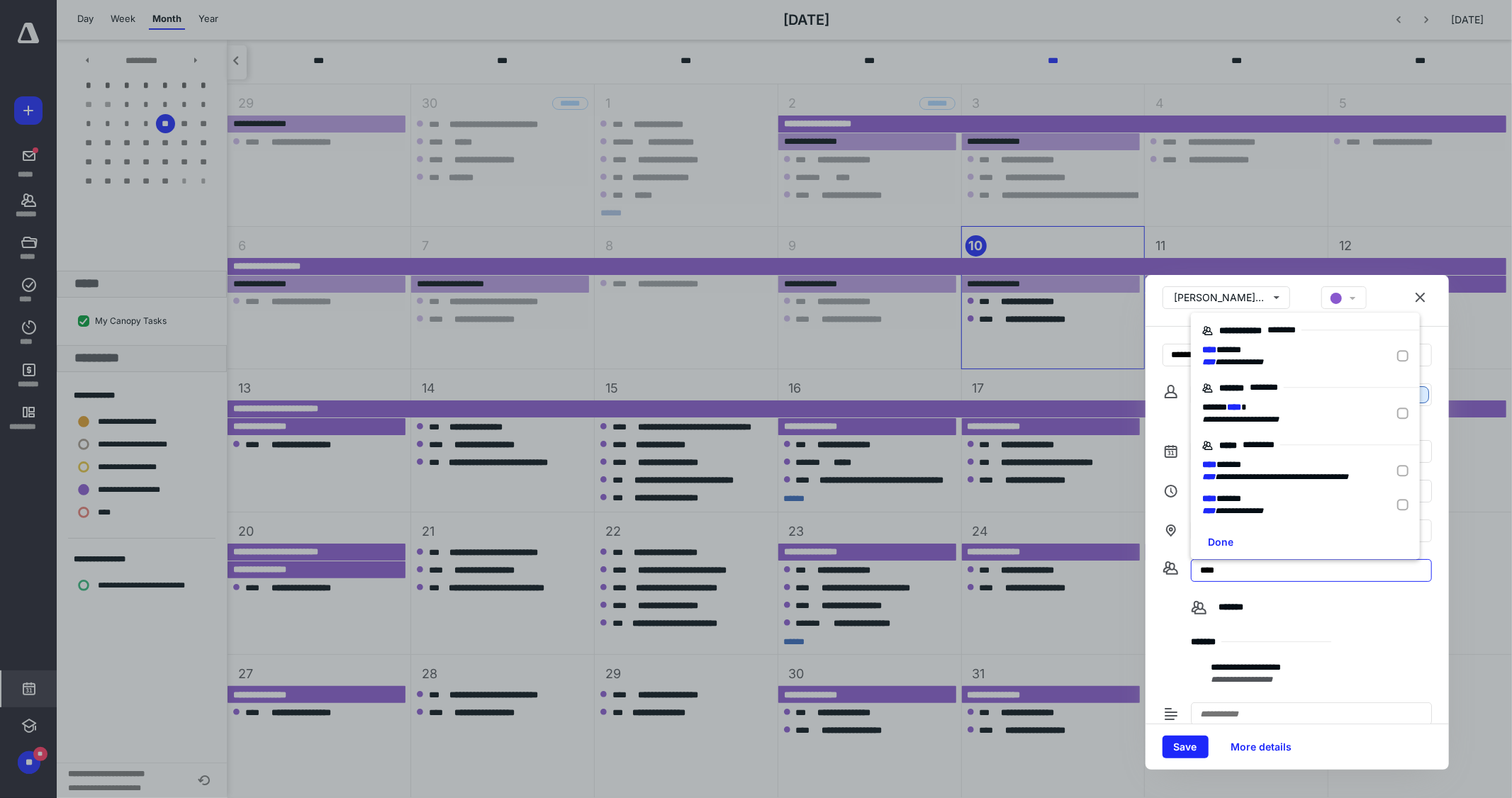 type on "****" 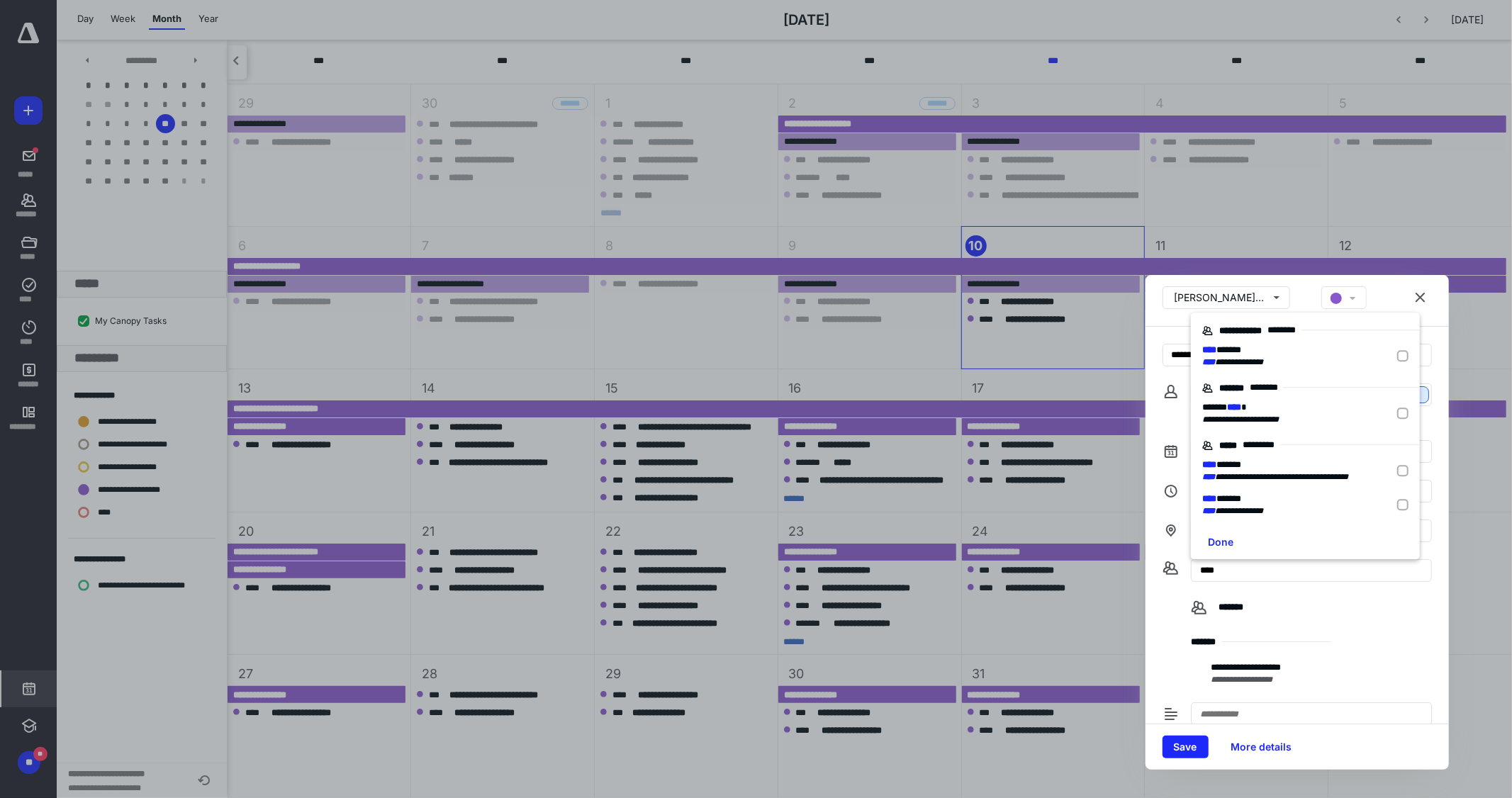 click at bounding box center [1406, 355] 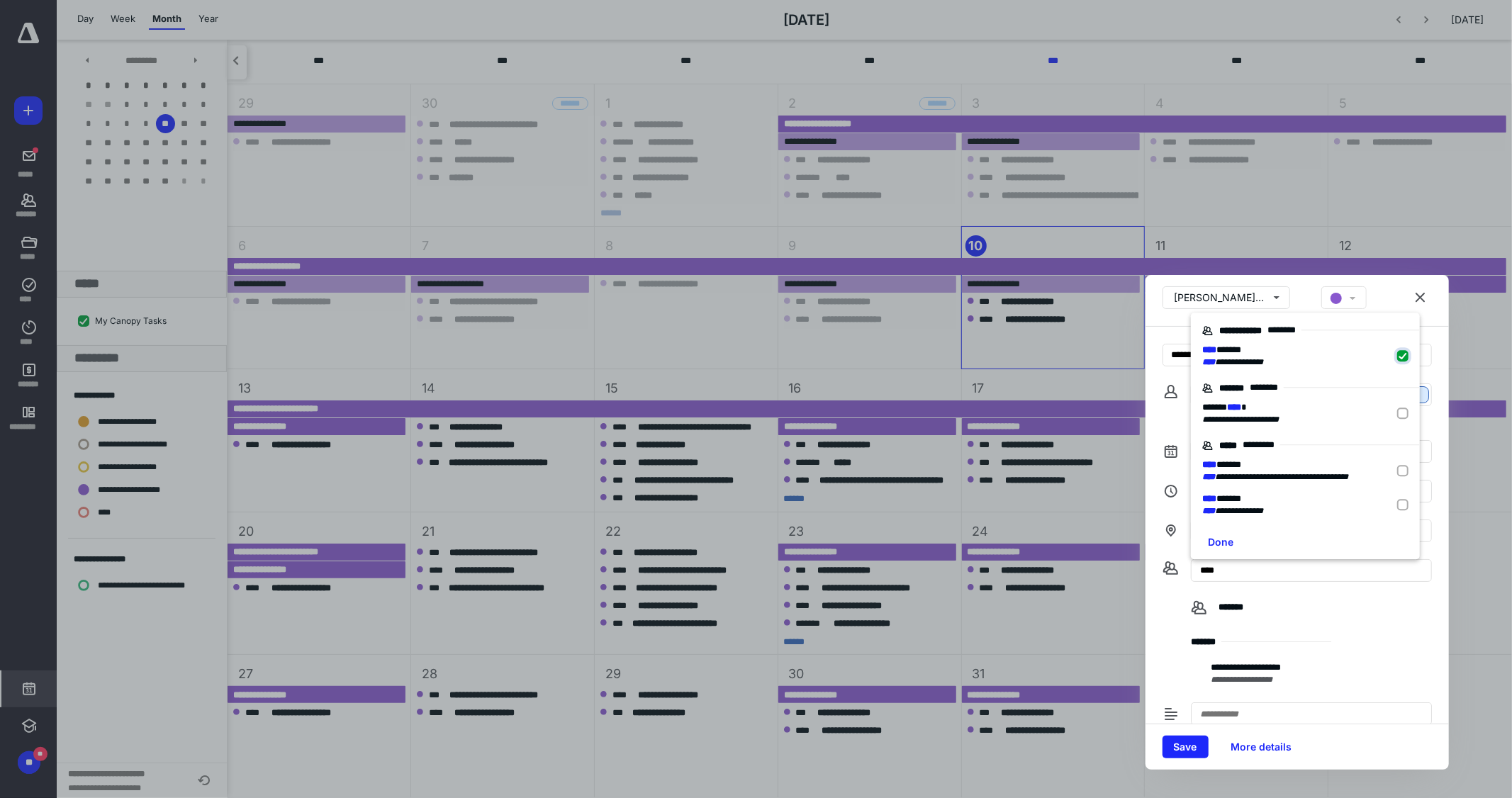 checkbox on "true" 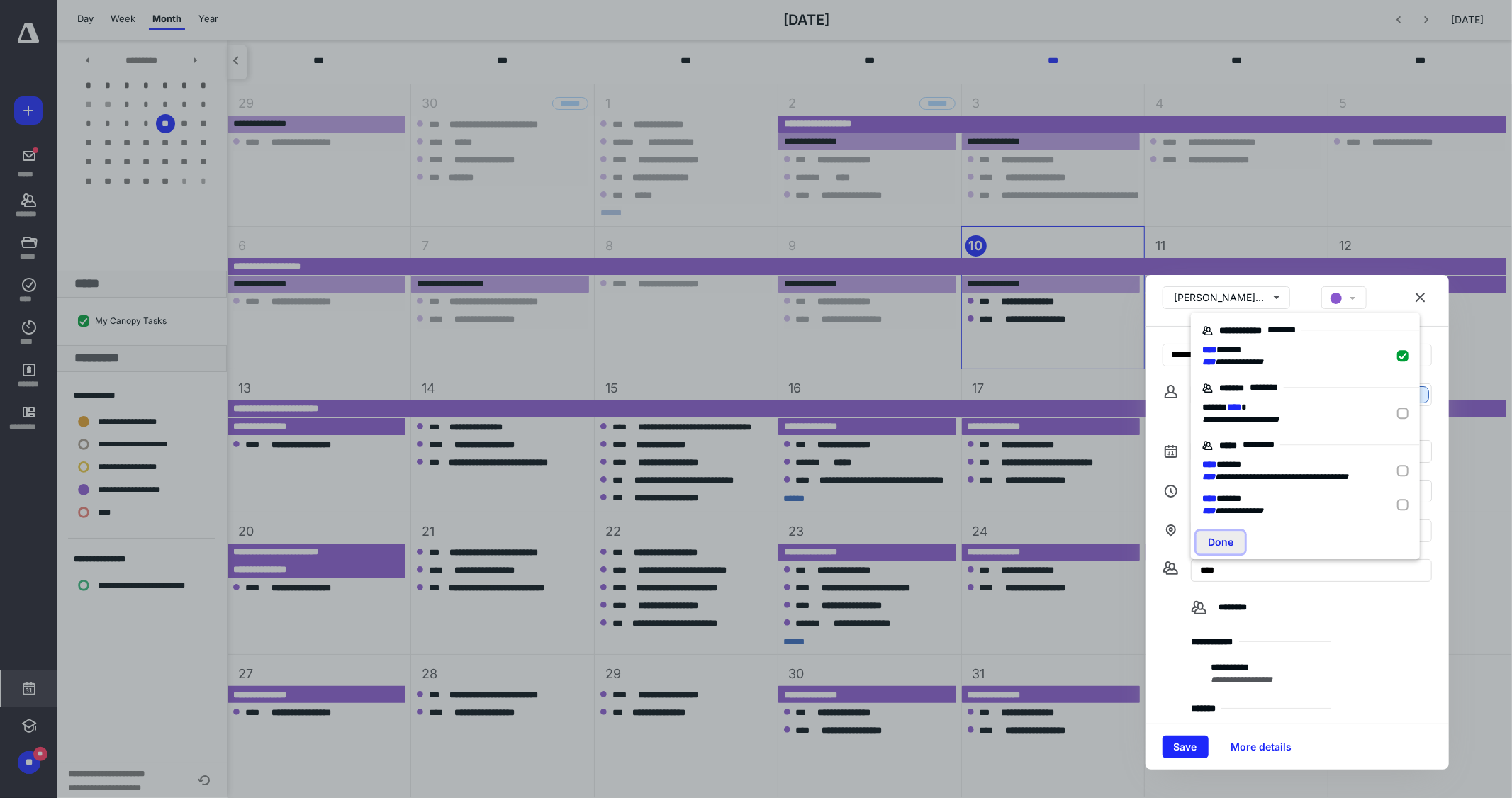click on "Done" at bounding box center [1221, 542] 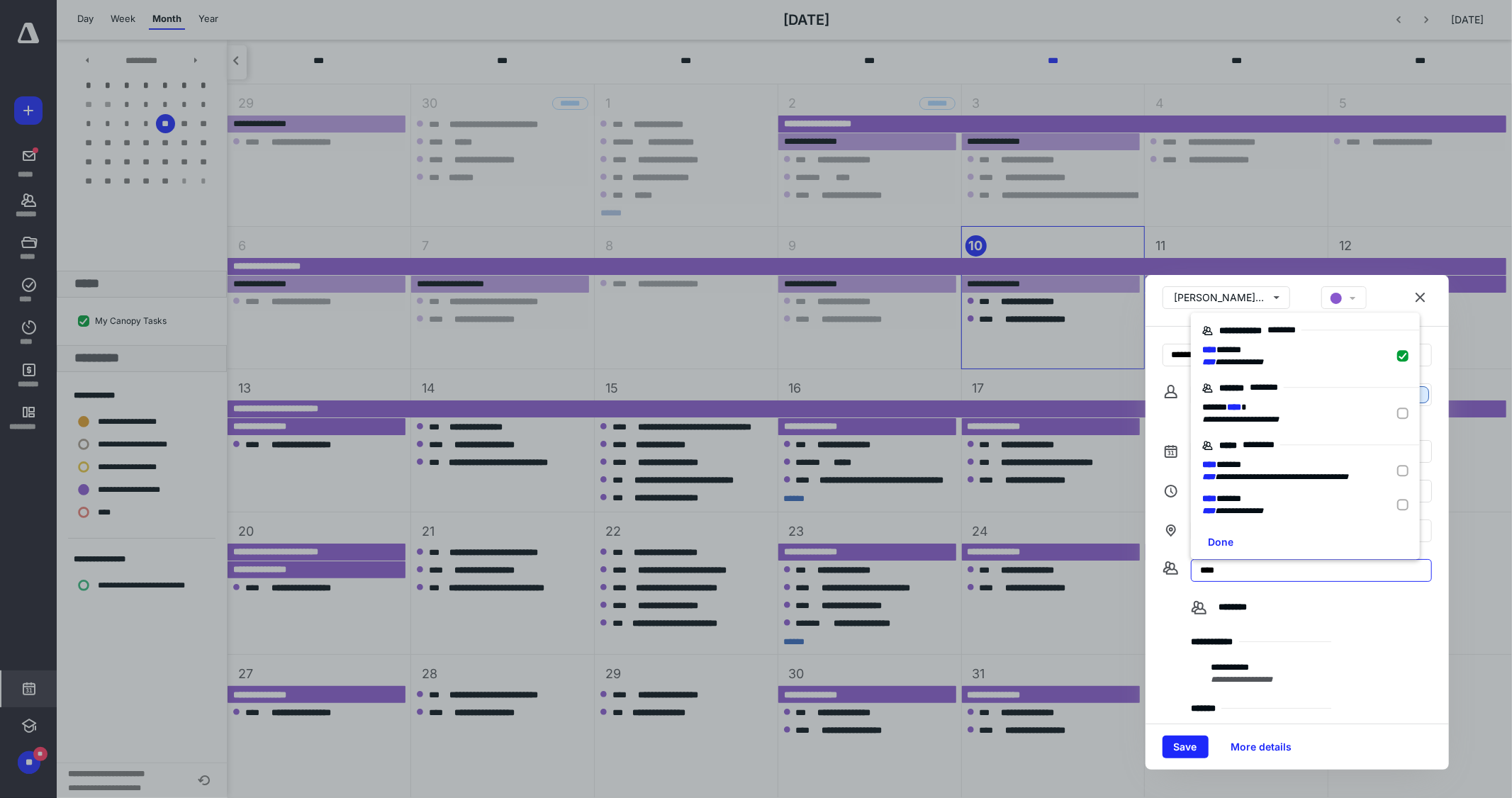 drag, startPoint x: 1223, startPoint y: 565, endPoint x: 1170, endPoint y: 568, distance: 53.084838 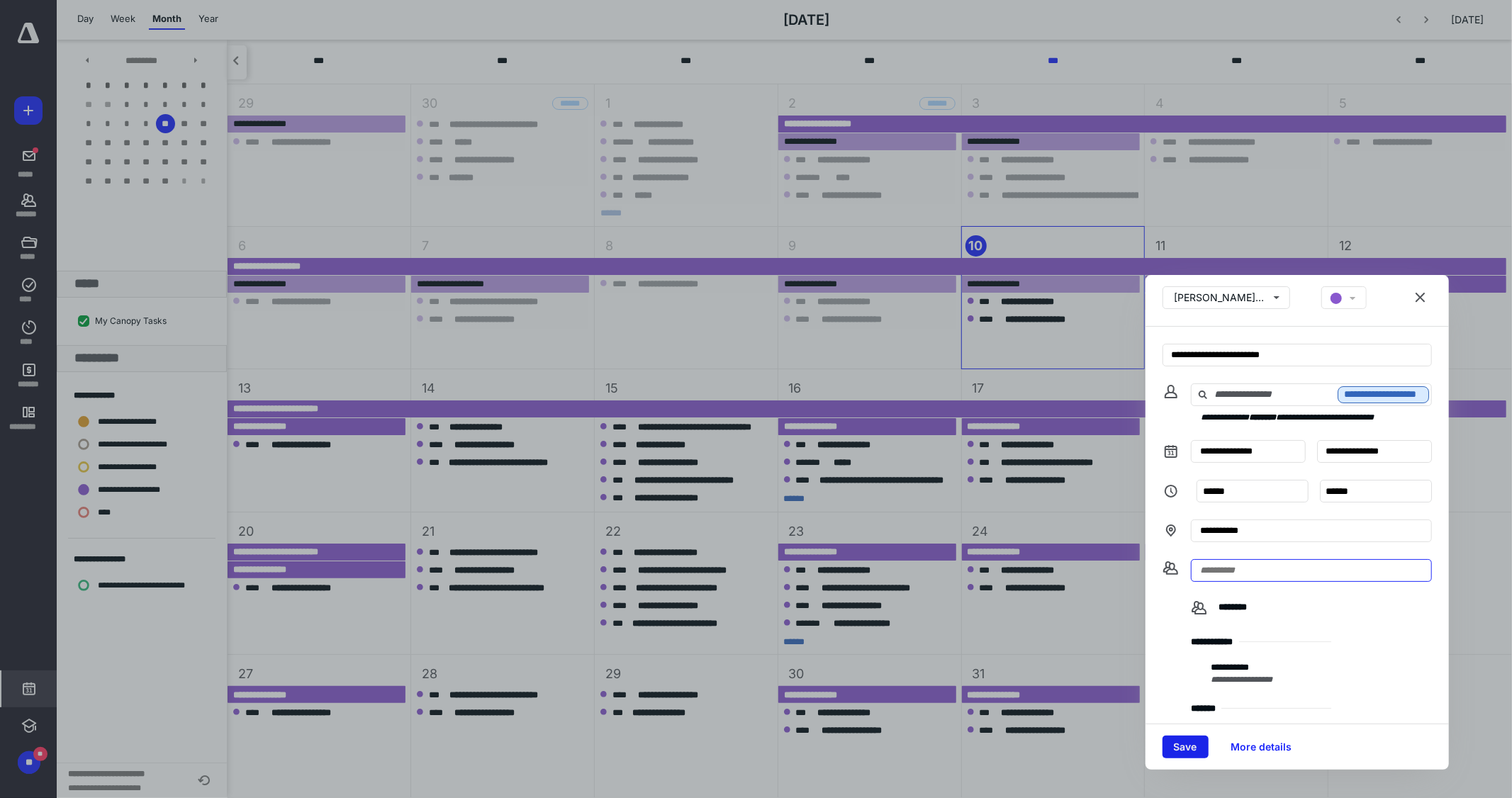 type 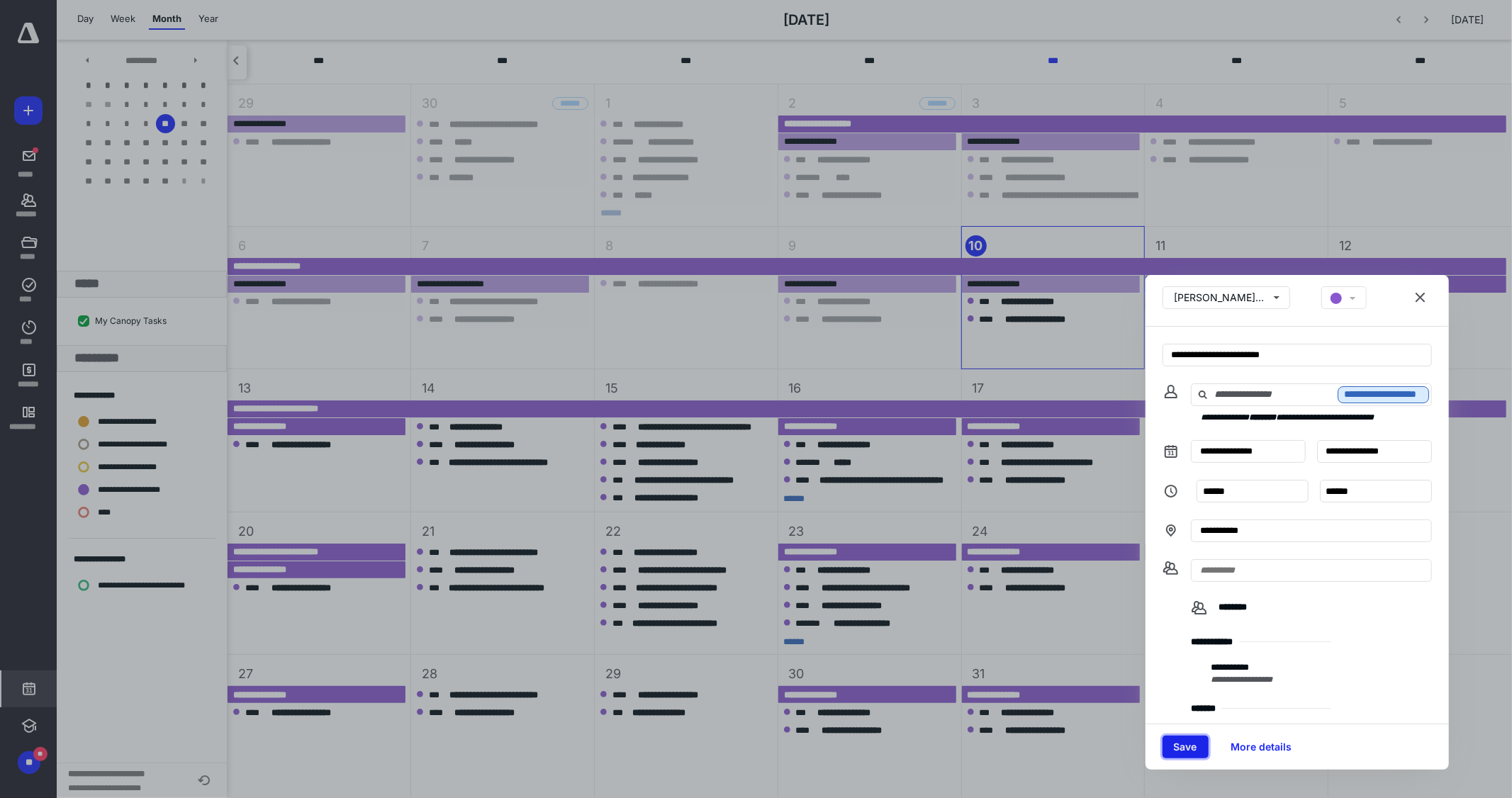 click on "Save" at bounding box center [1185, 747] 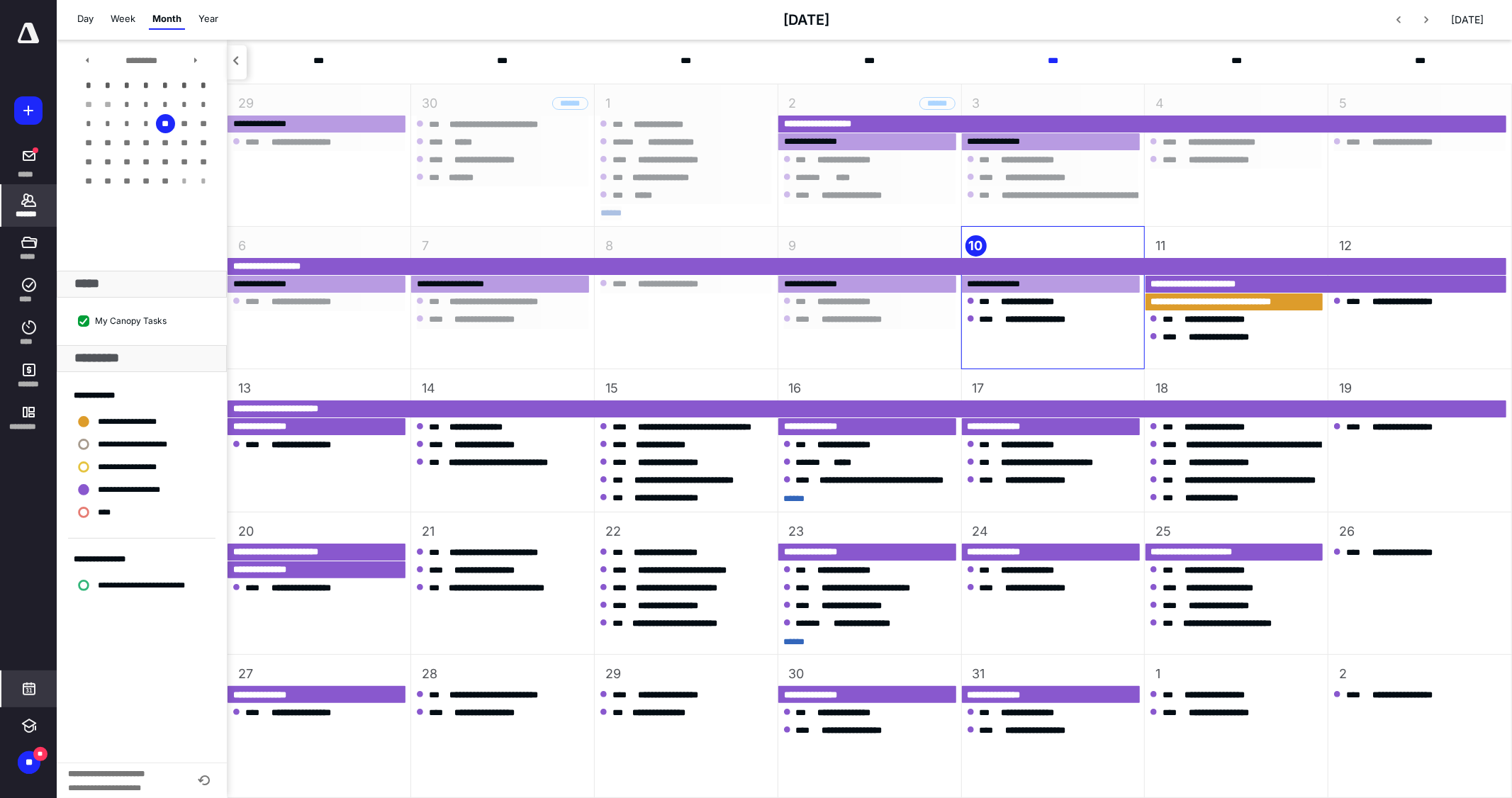 click on "*******" at bounding box center [29, 214] 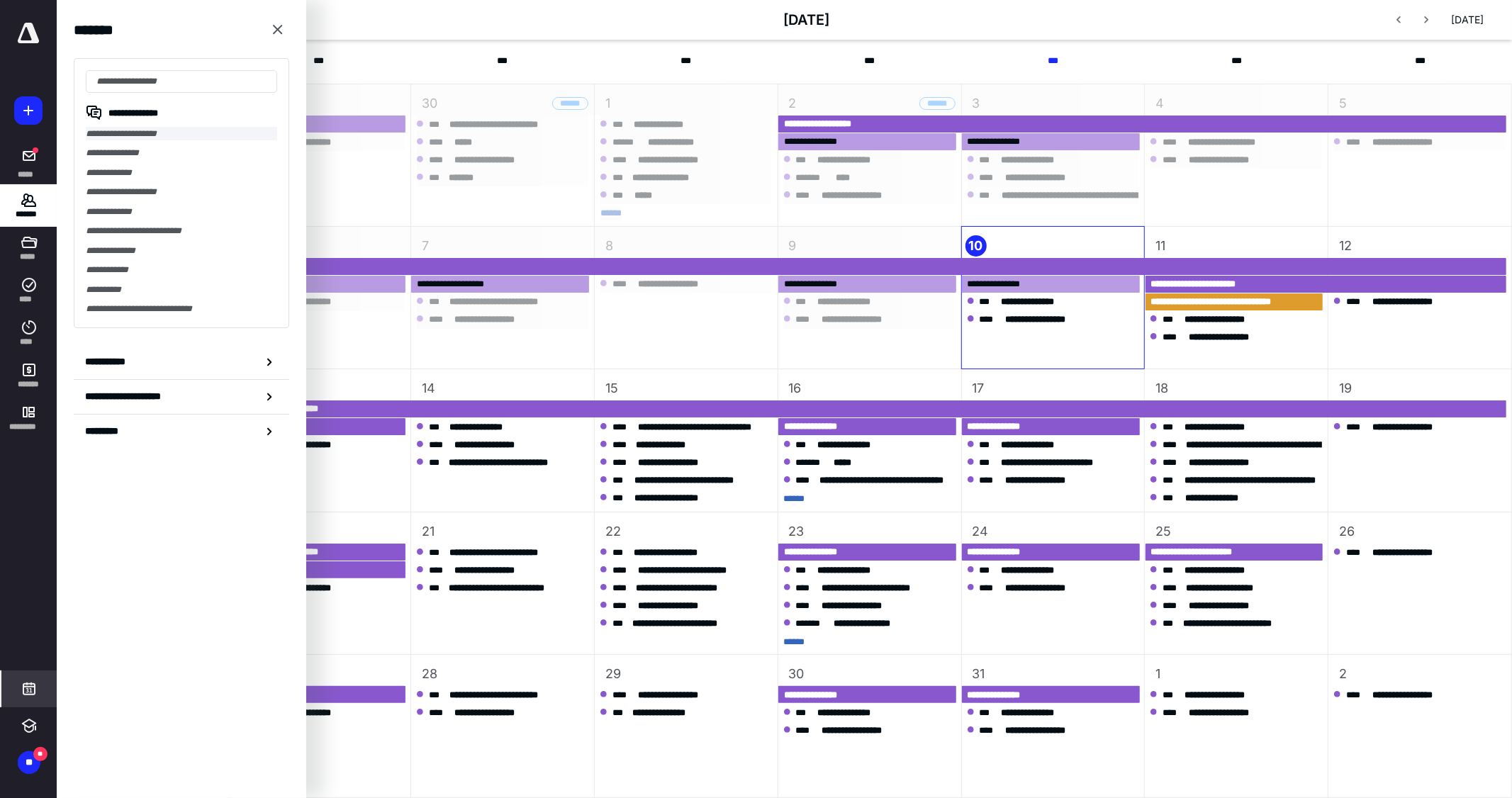 click on "**********" at bounding box center [181, 133] 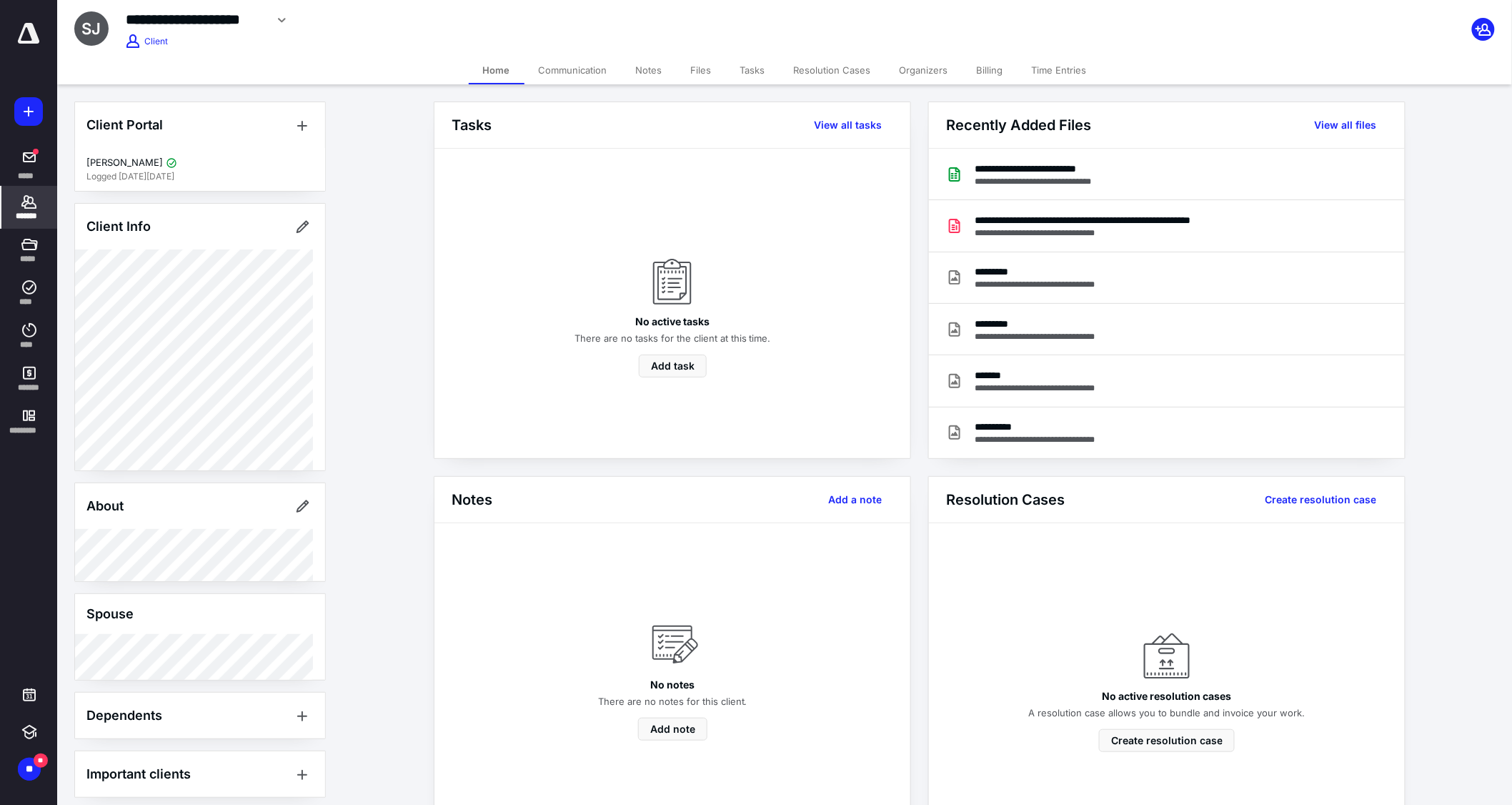 click on "Files" at bounding box center (701, 70) 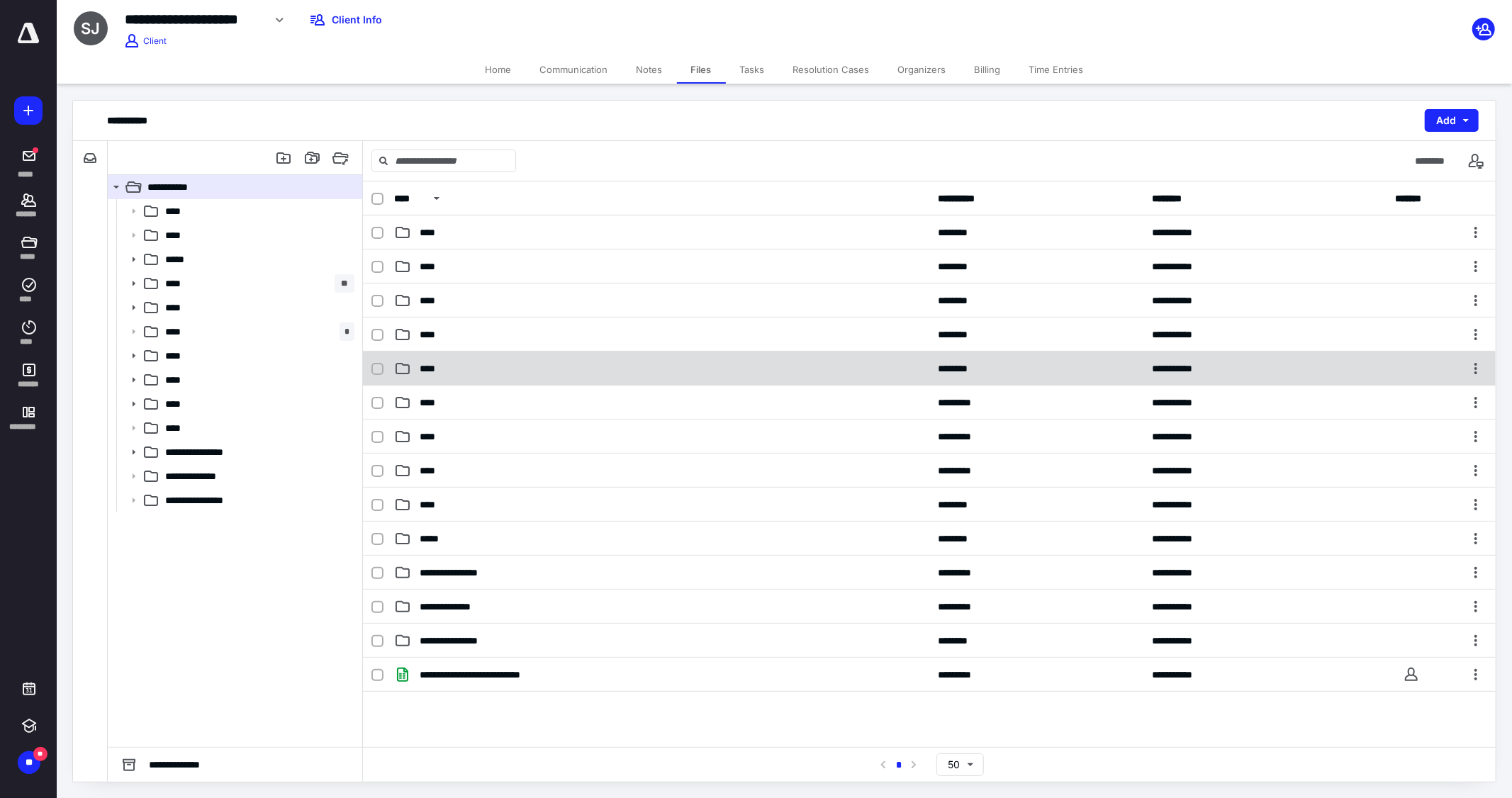 click on "****" at bounding box center [661, 369] 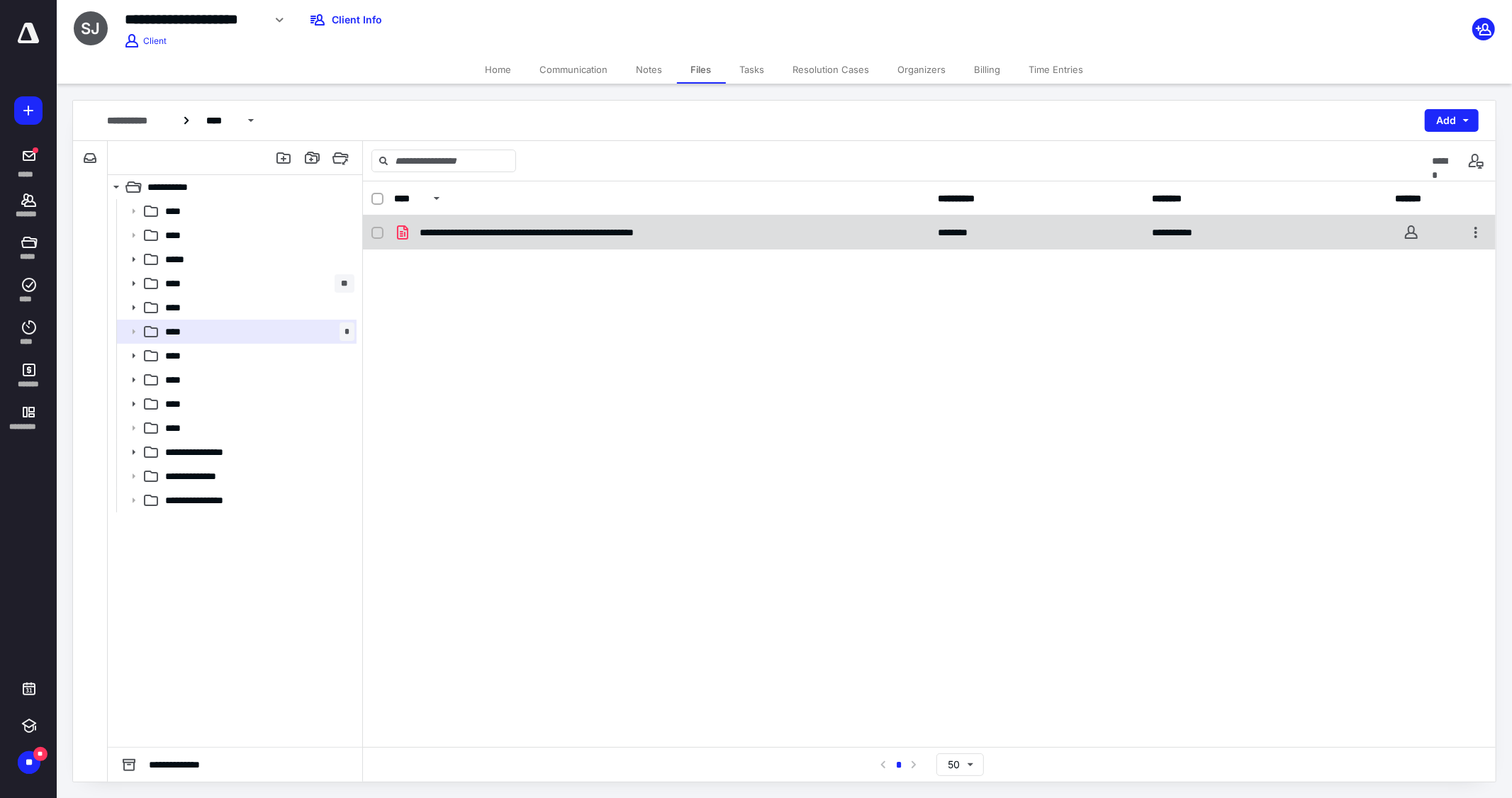 click on "**********" at bounding box center [579, 232] 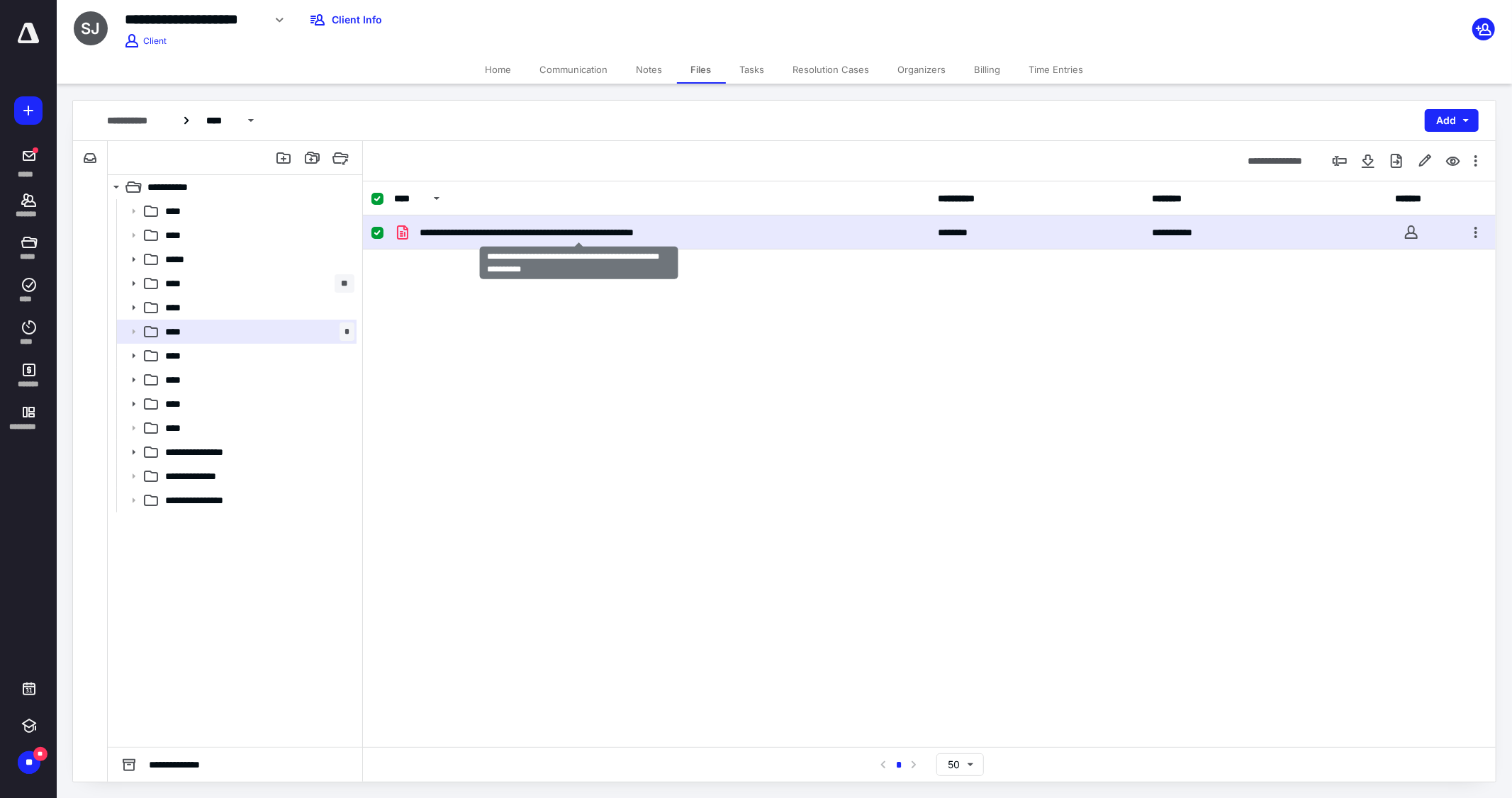 click on "**********" at bounding box center [579, 232] 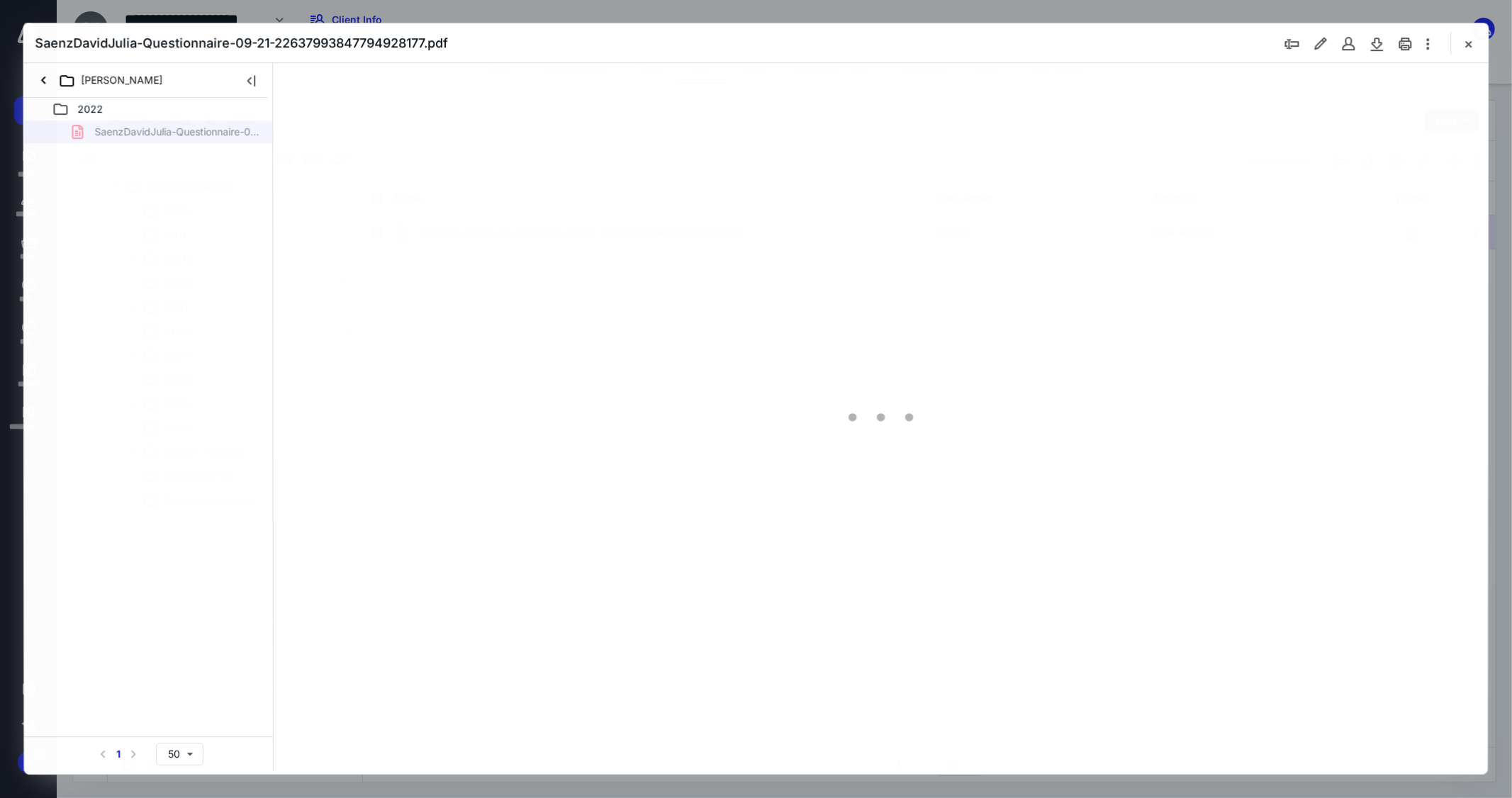 scroll, scrollTop: 0, scrollLeft: 0, axis: both 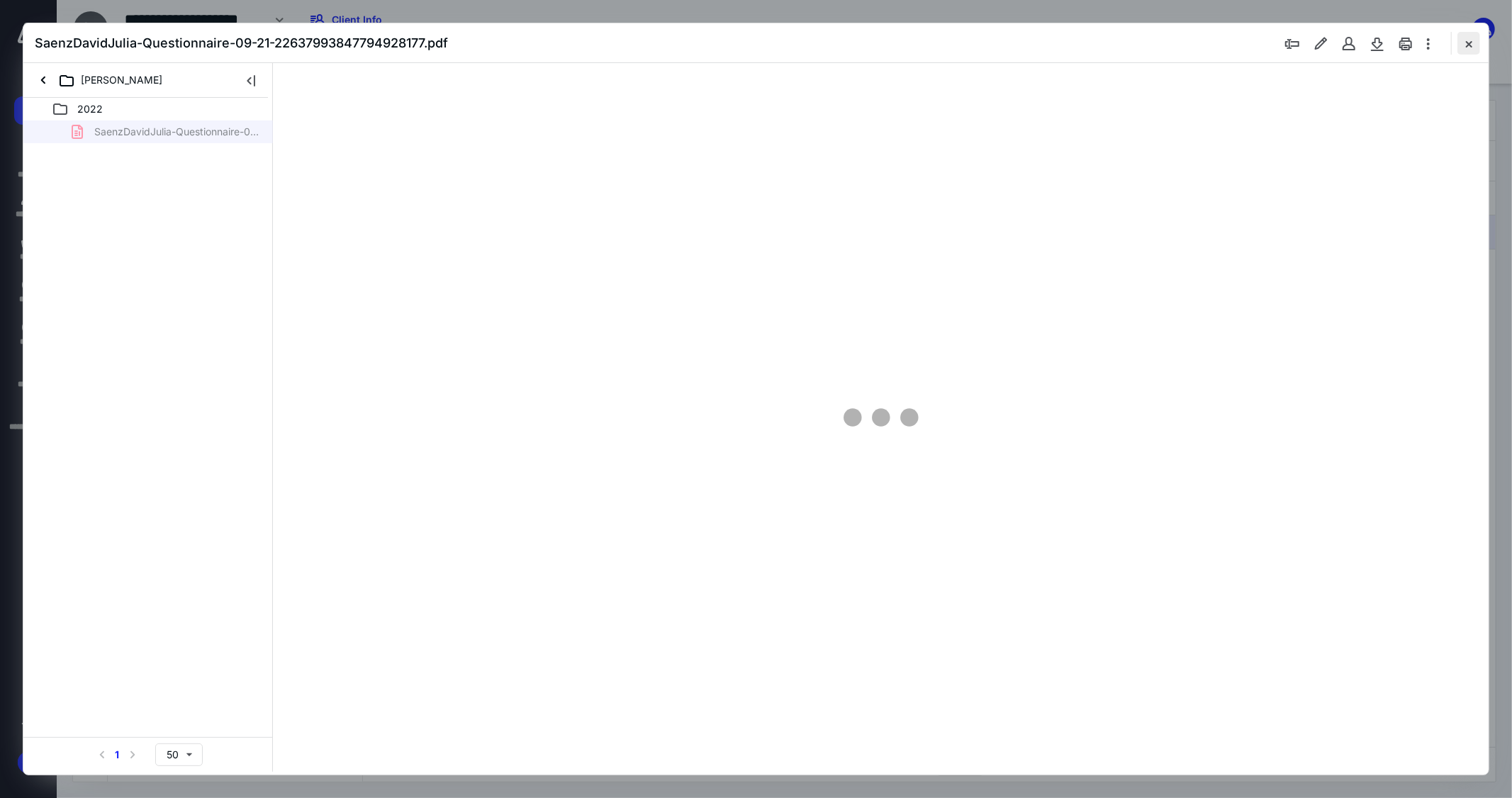 type on "109" 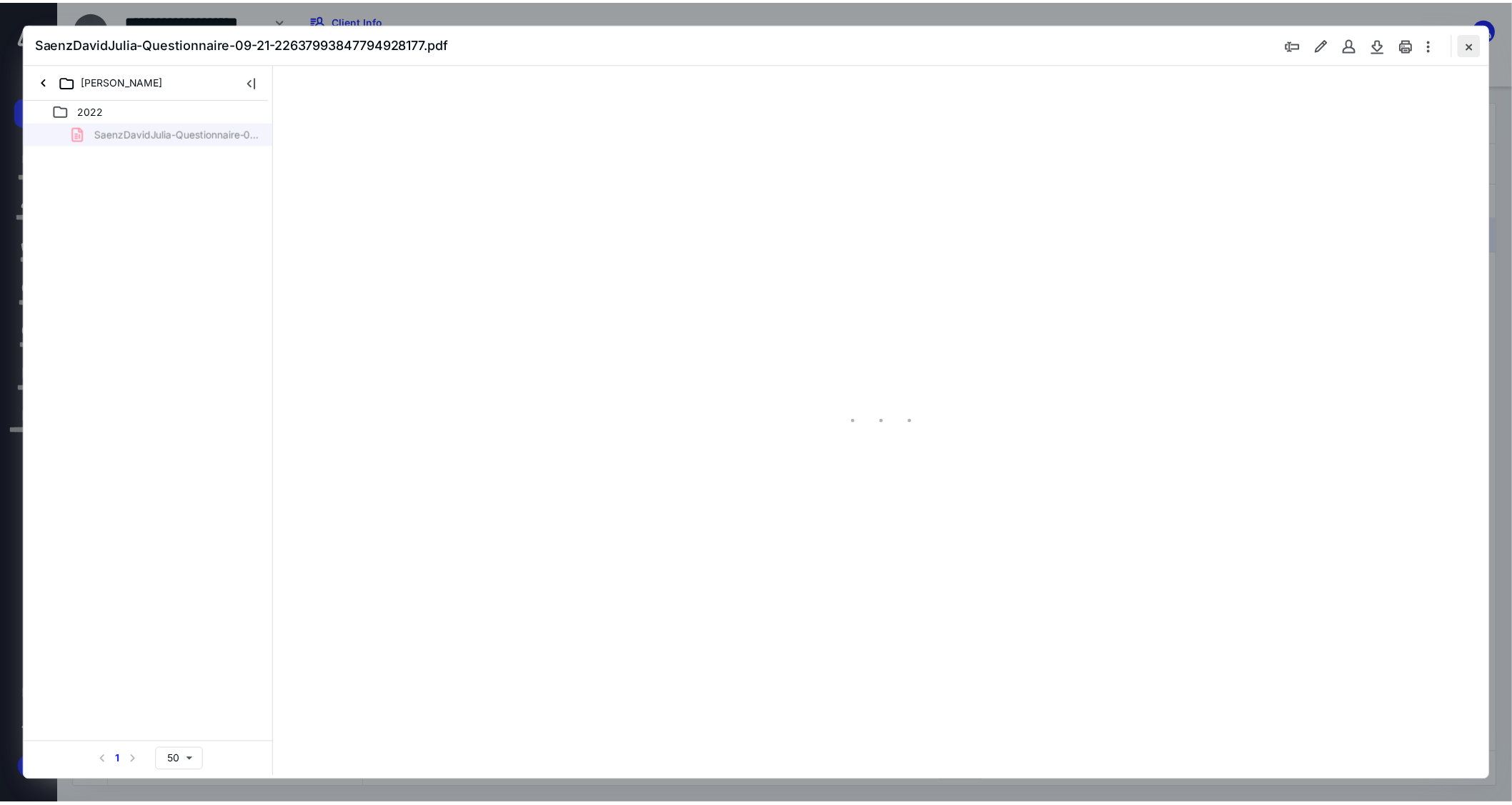 scroll, scrollTop: 57, scrollLeft: 0, axis: vertical 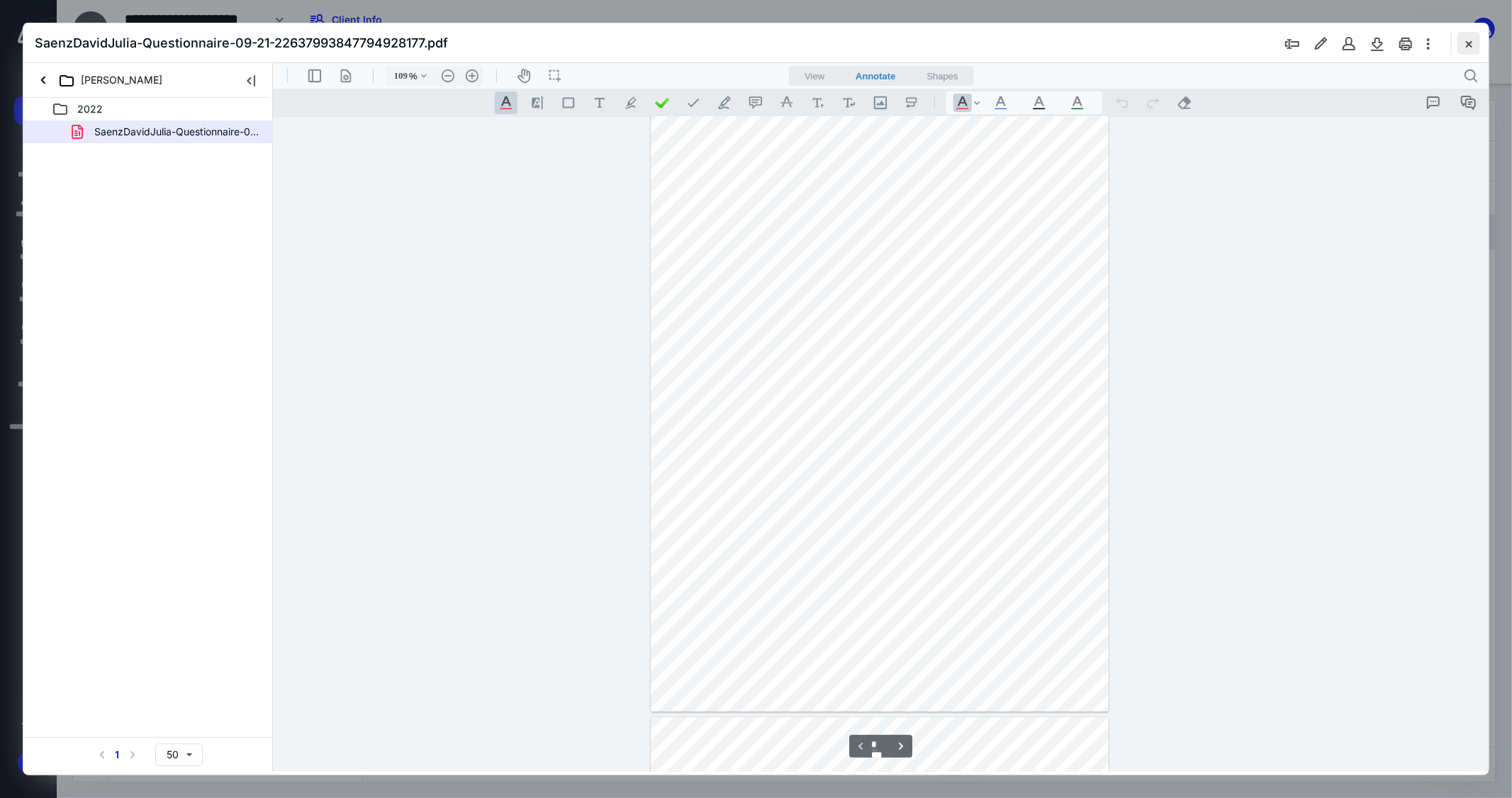 click at bounding box center [1469, 43] 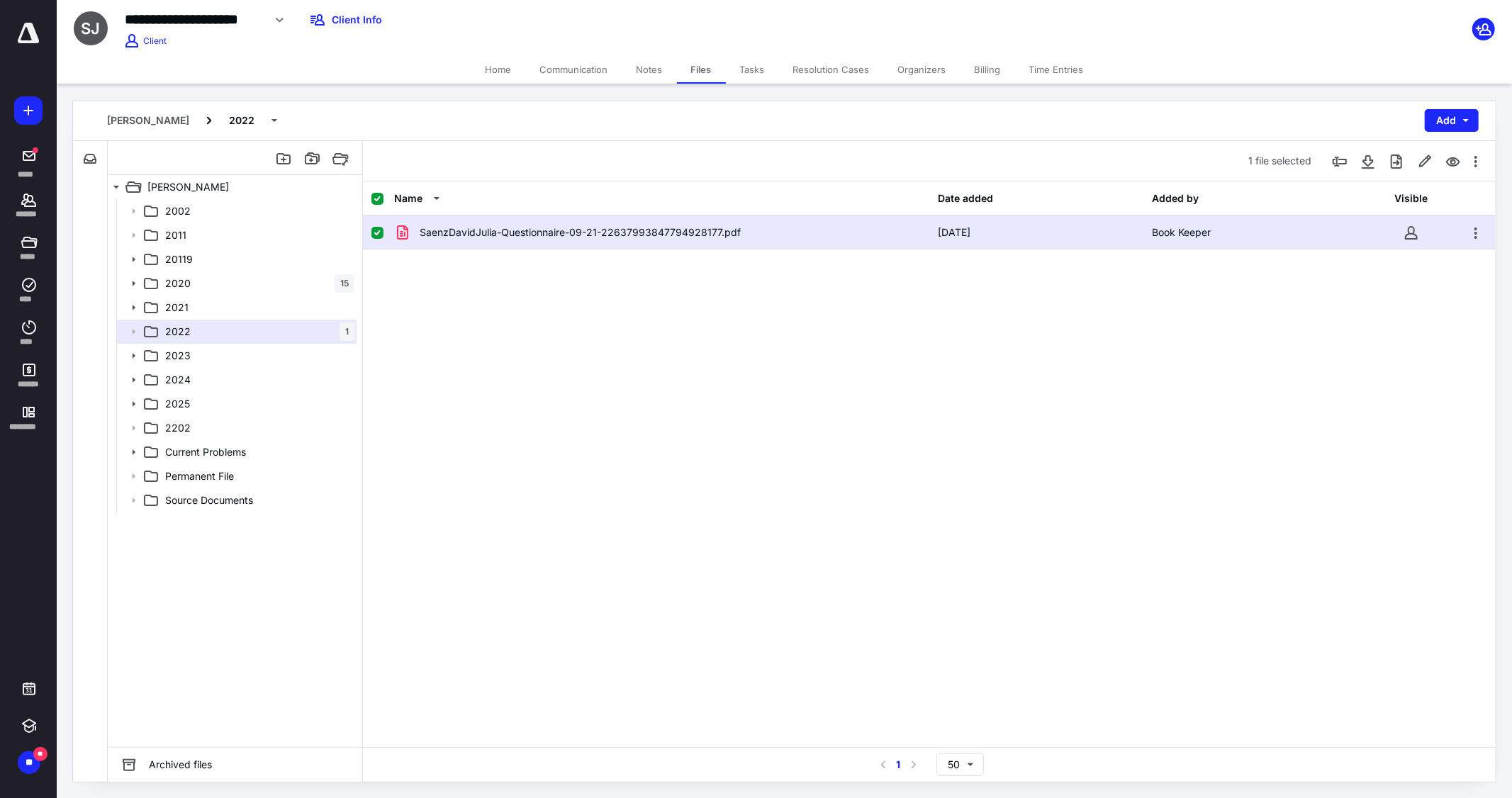 click on "Home" at bounding box center [498, 69] 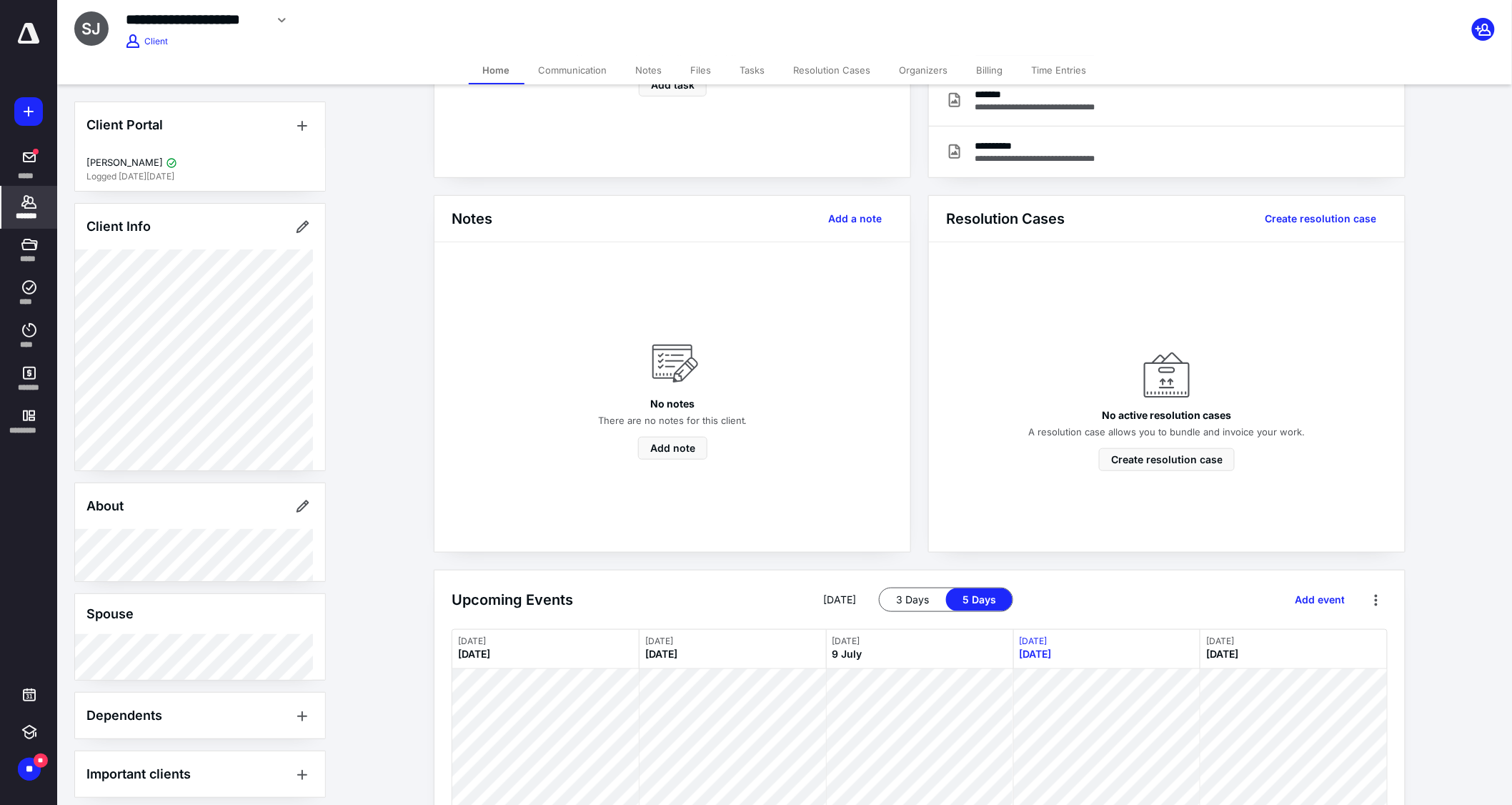 scroll, scrollTop: 375, scrollLeft: 0, axis: vertical 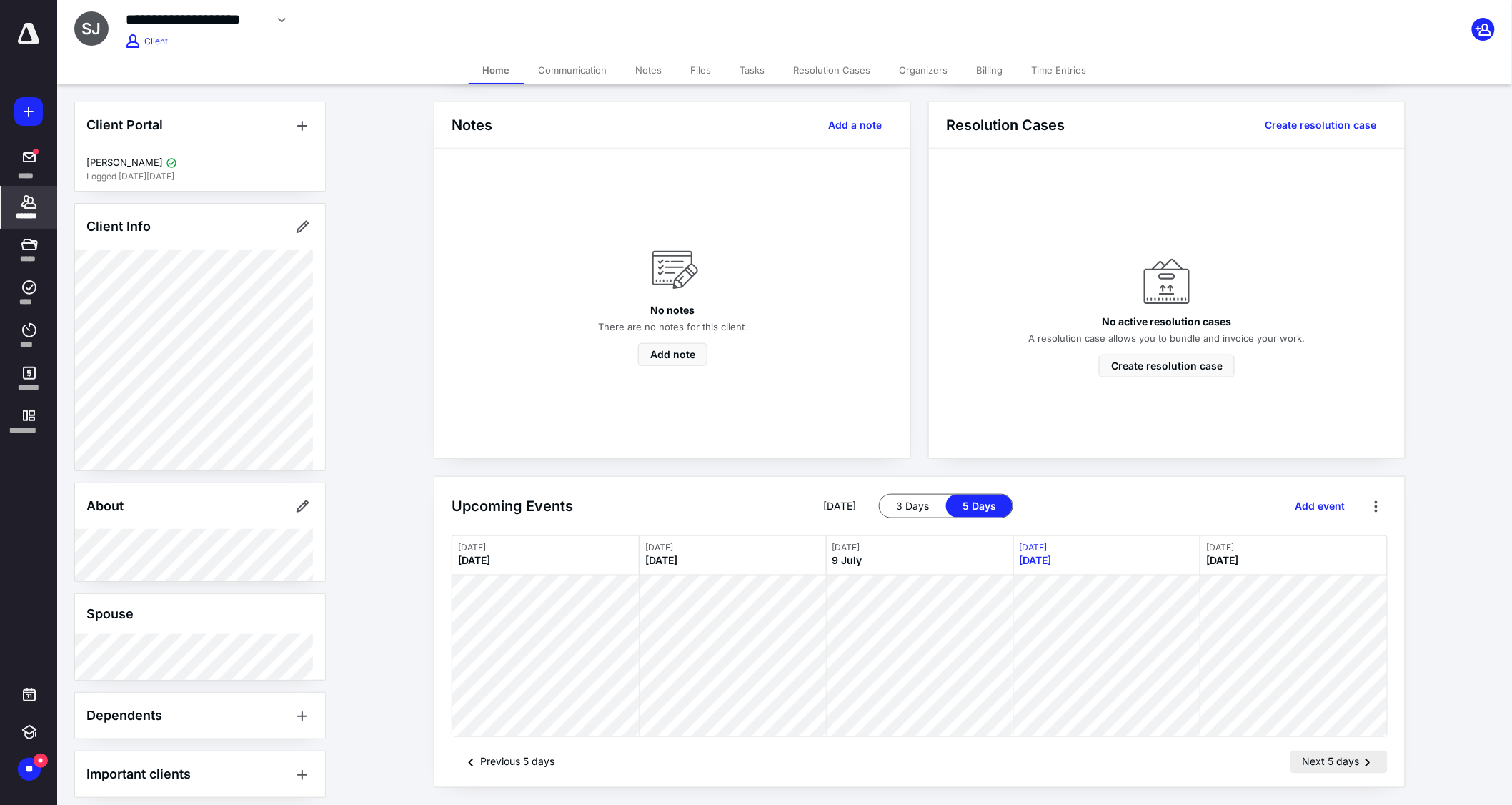 click on "Next 5 days" at bounding box center [1339, 762] 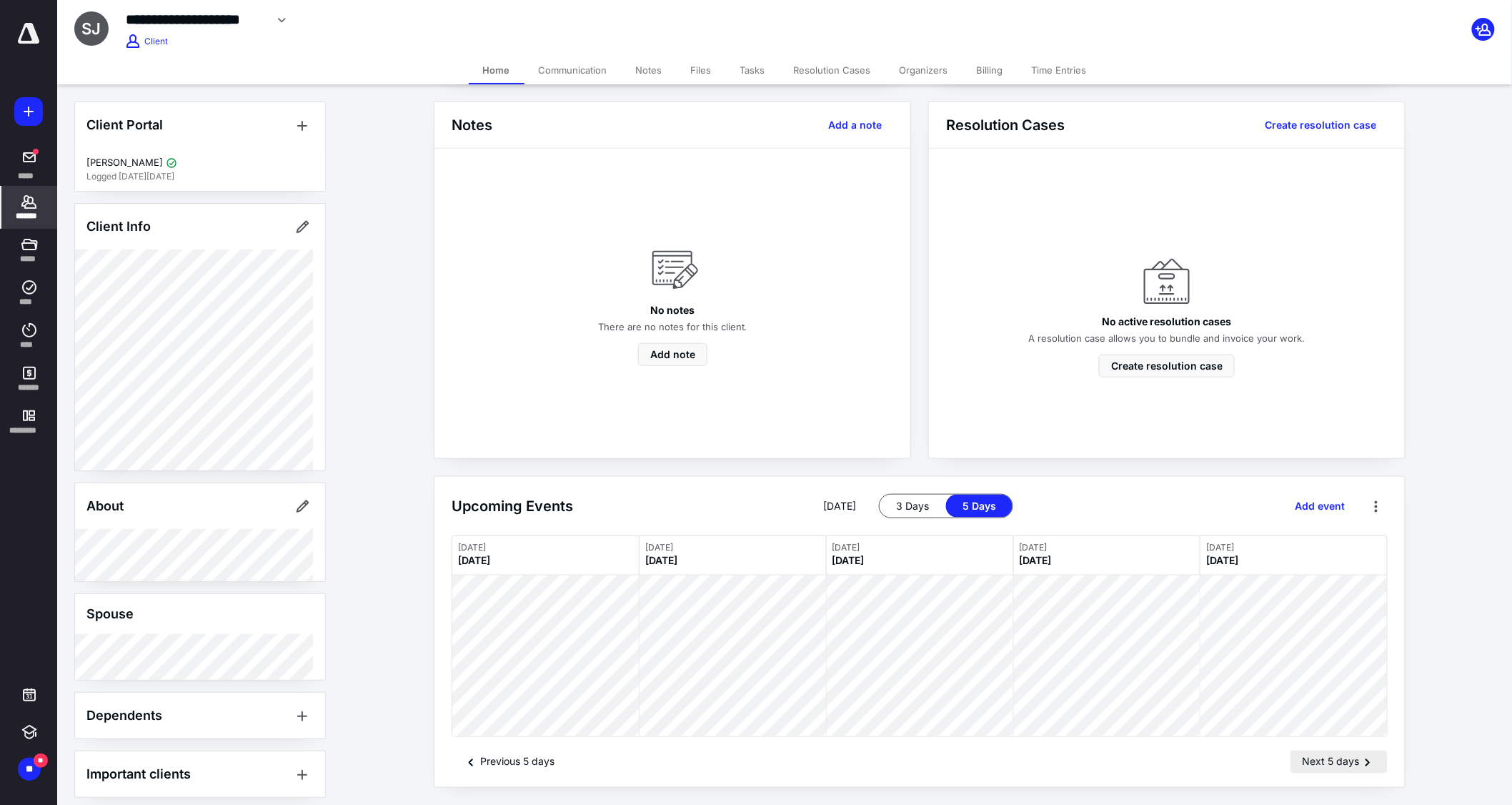 click on "Next 5 days" at bounding box center [1339, 762] 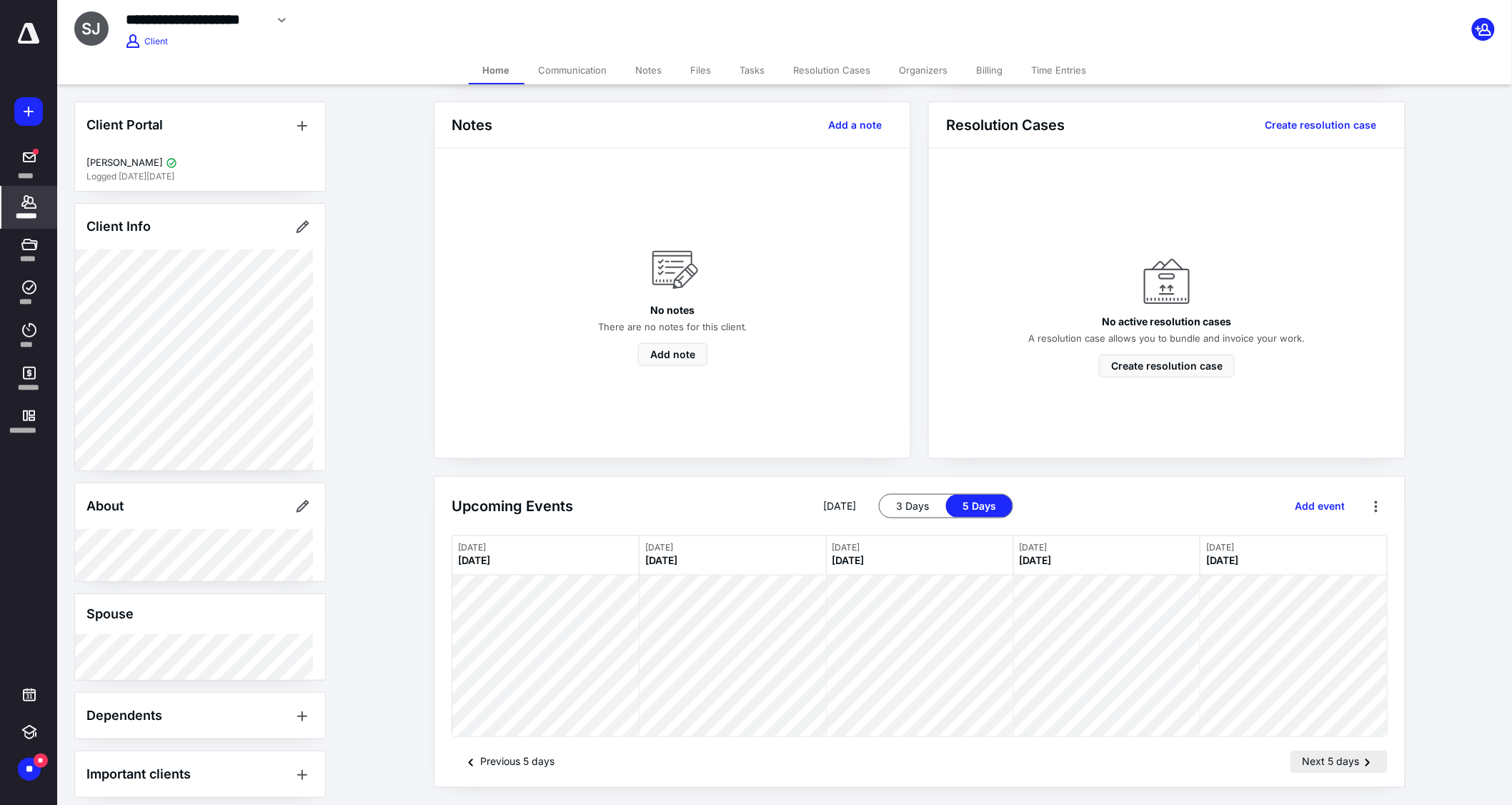 click on "Next 5 days" at bounding box center [1339, 762] 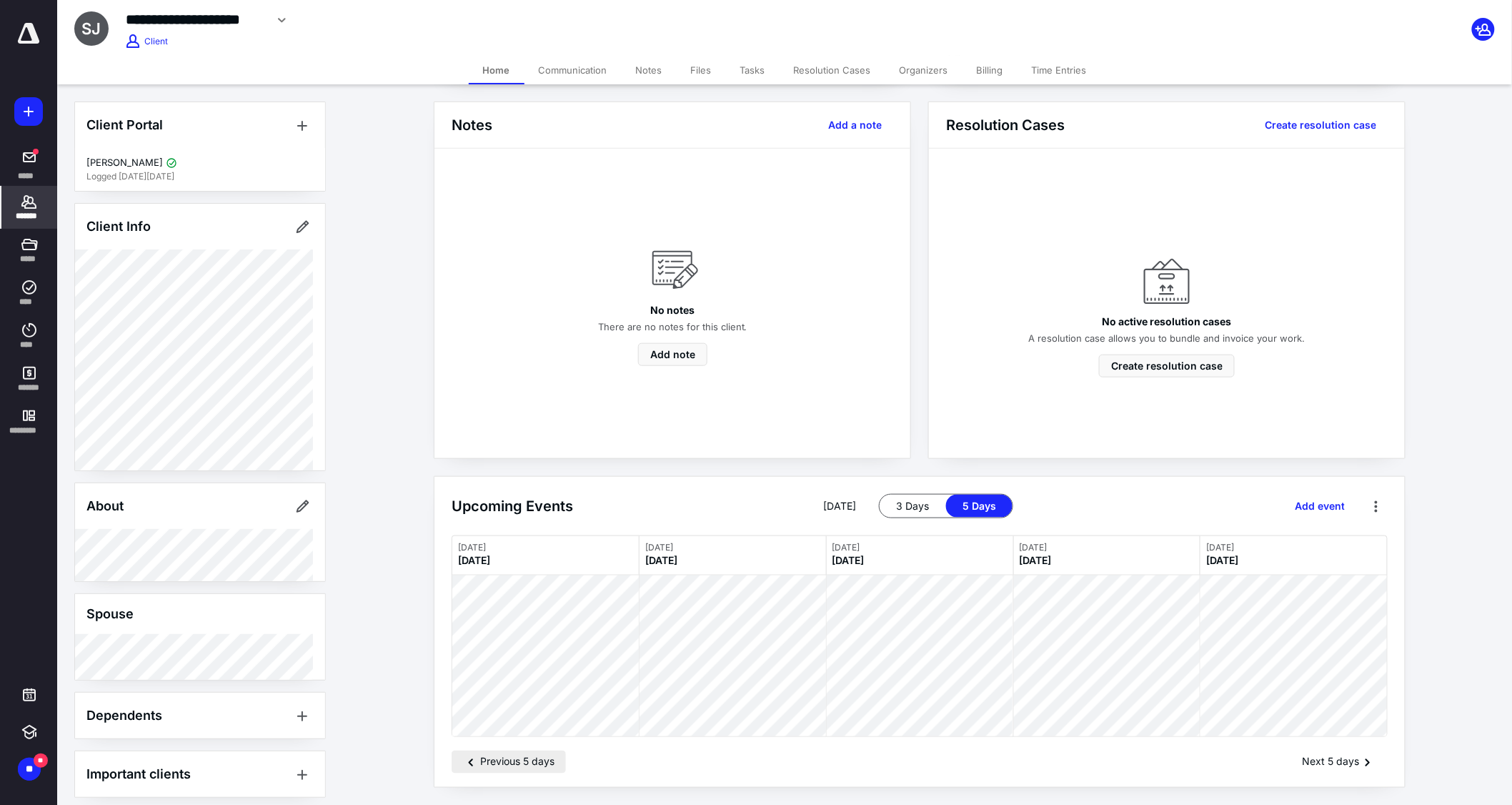click on "Previous 5 days" at bounding box center [509, 762] 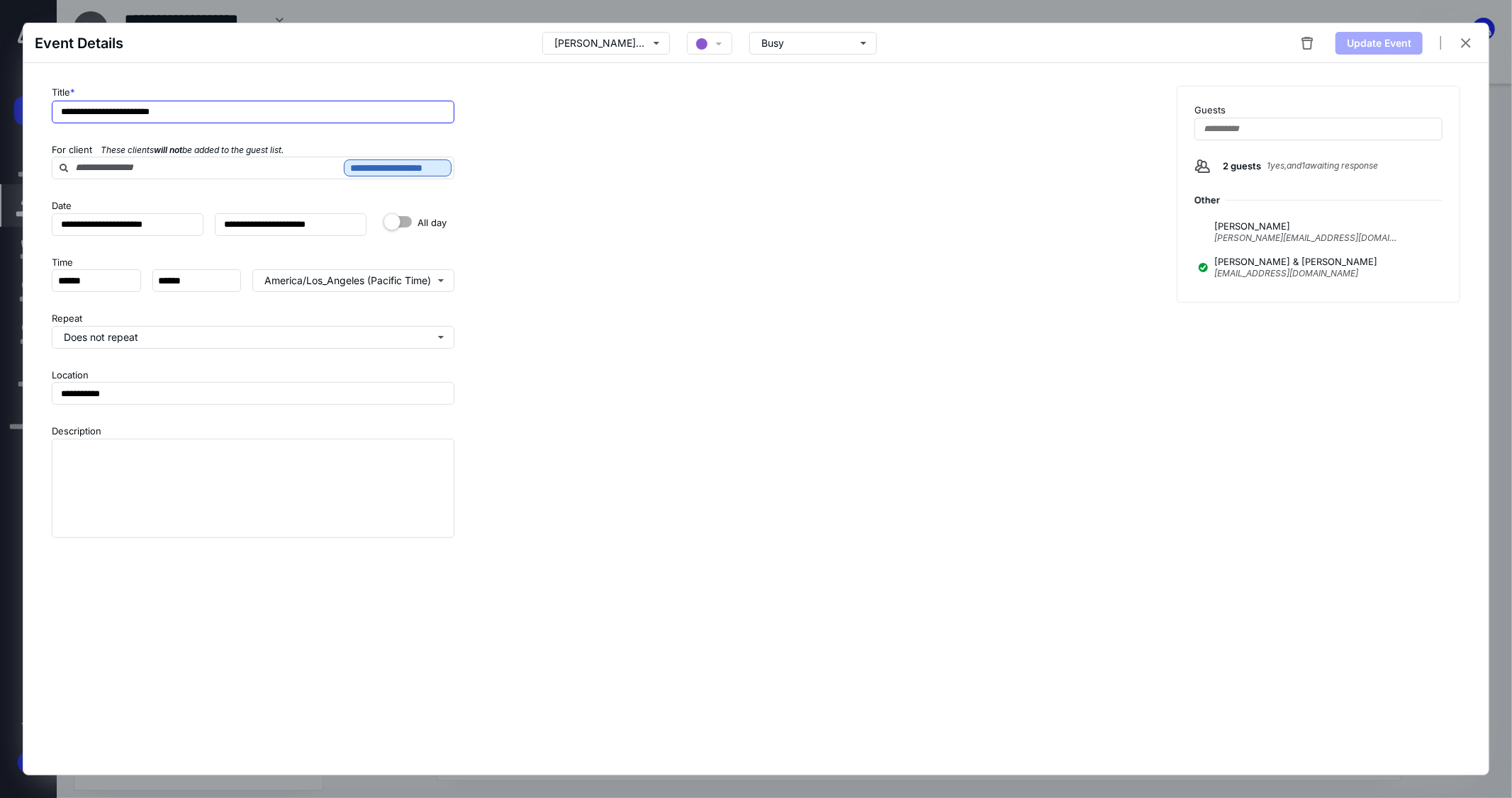 click on "**********" at bounding box center (253, 112) 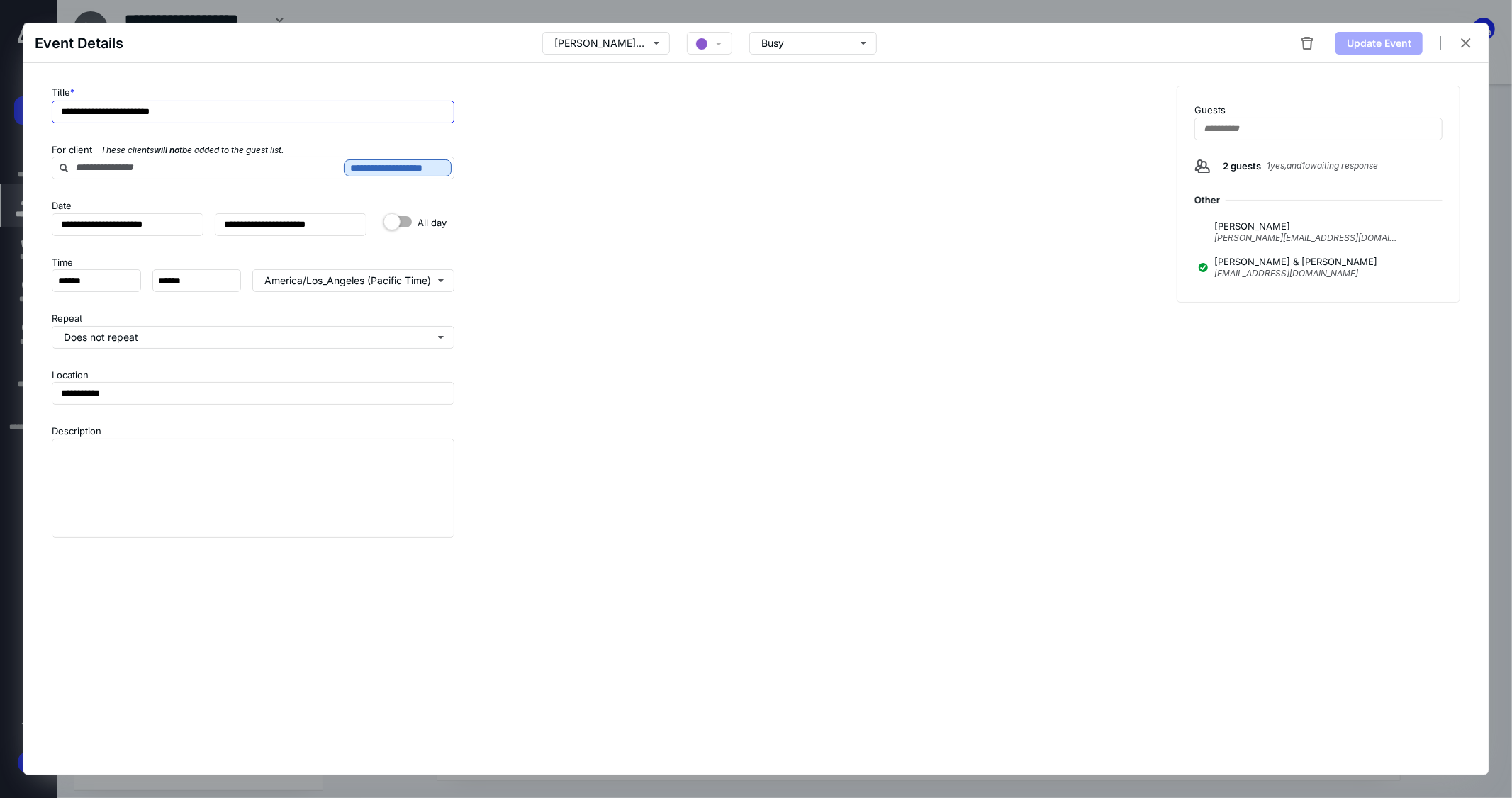 click on "**********" at bounding box center [253, 112] 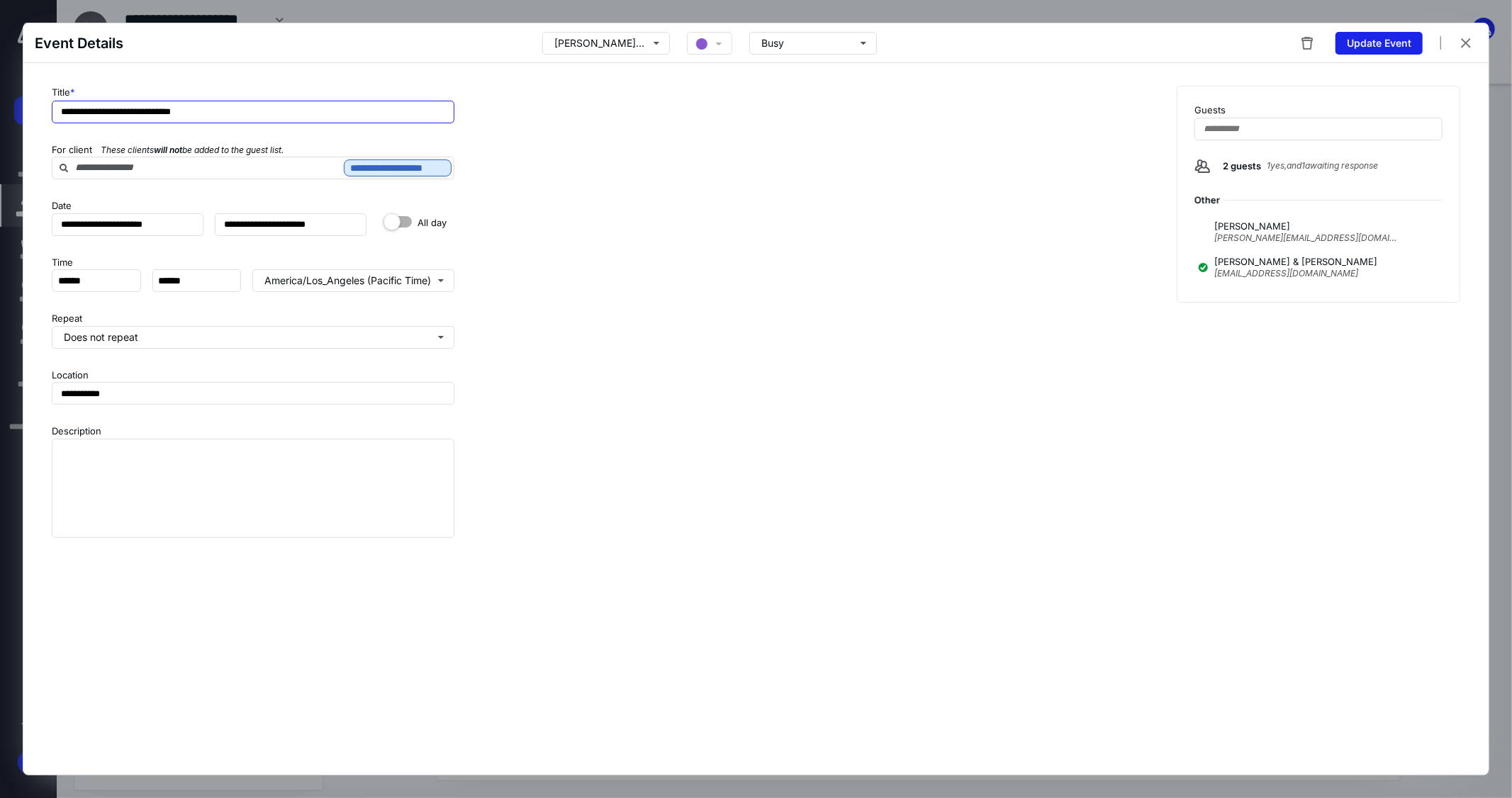 type on "**********" 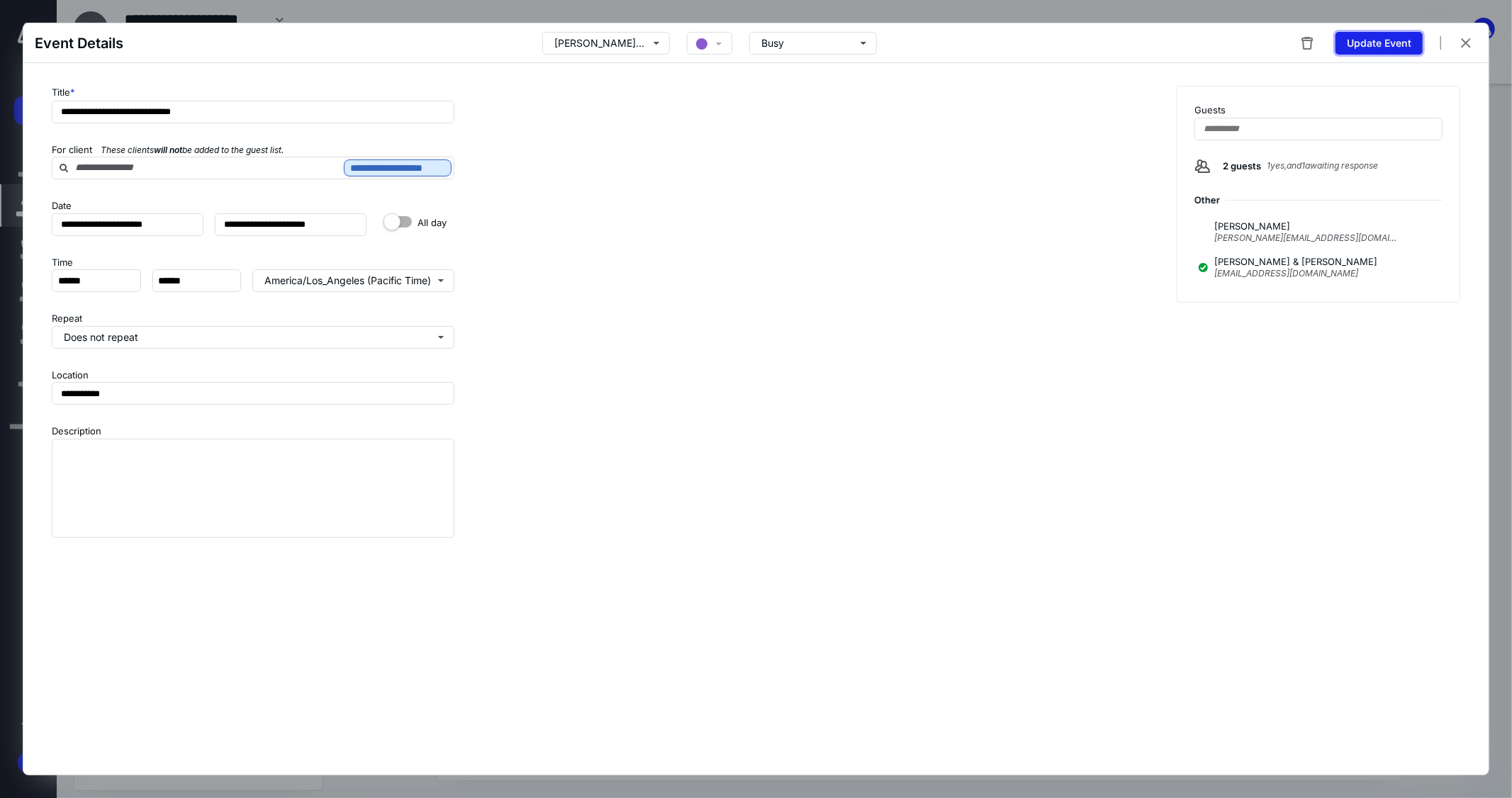 click on "Update Event" at bounding box center [1379, 43] 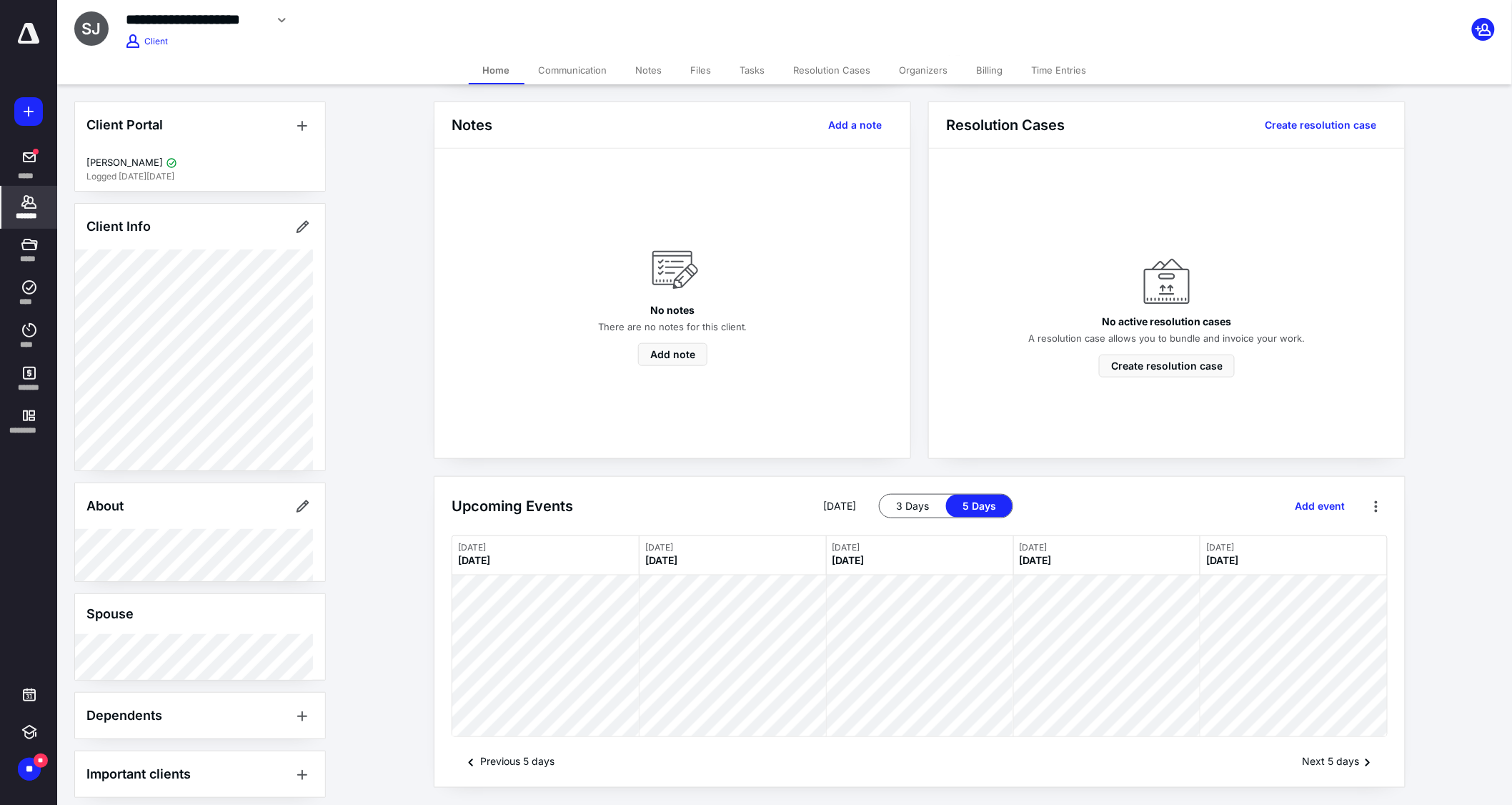 click on "Files" at bounding box center [701, 70] 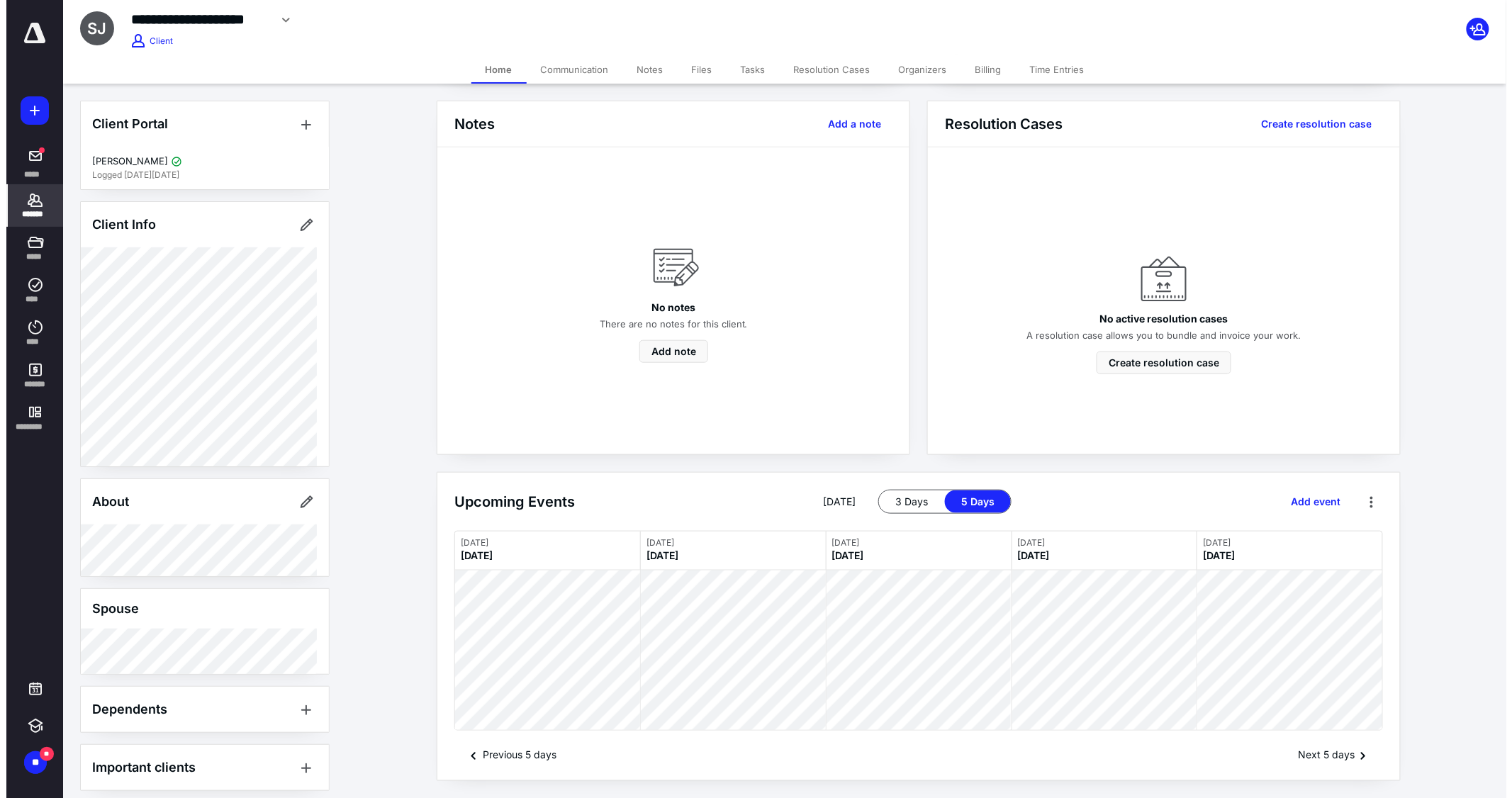 scroll, scrollTop: 0, scrollLeft: 0, axis: both 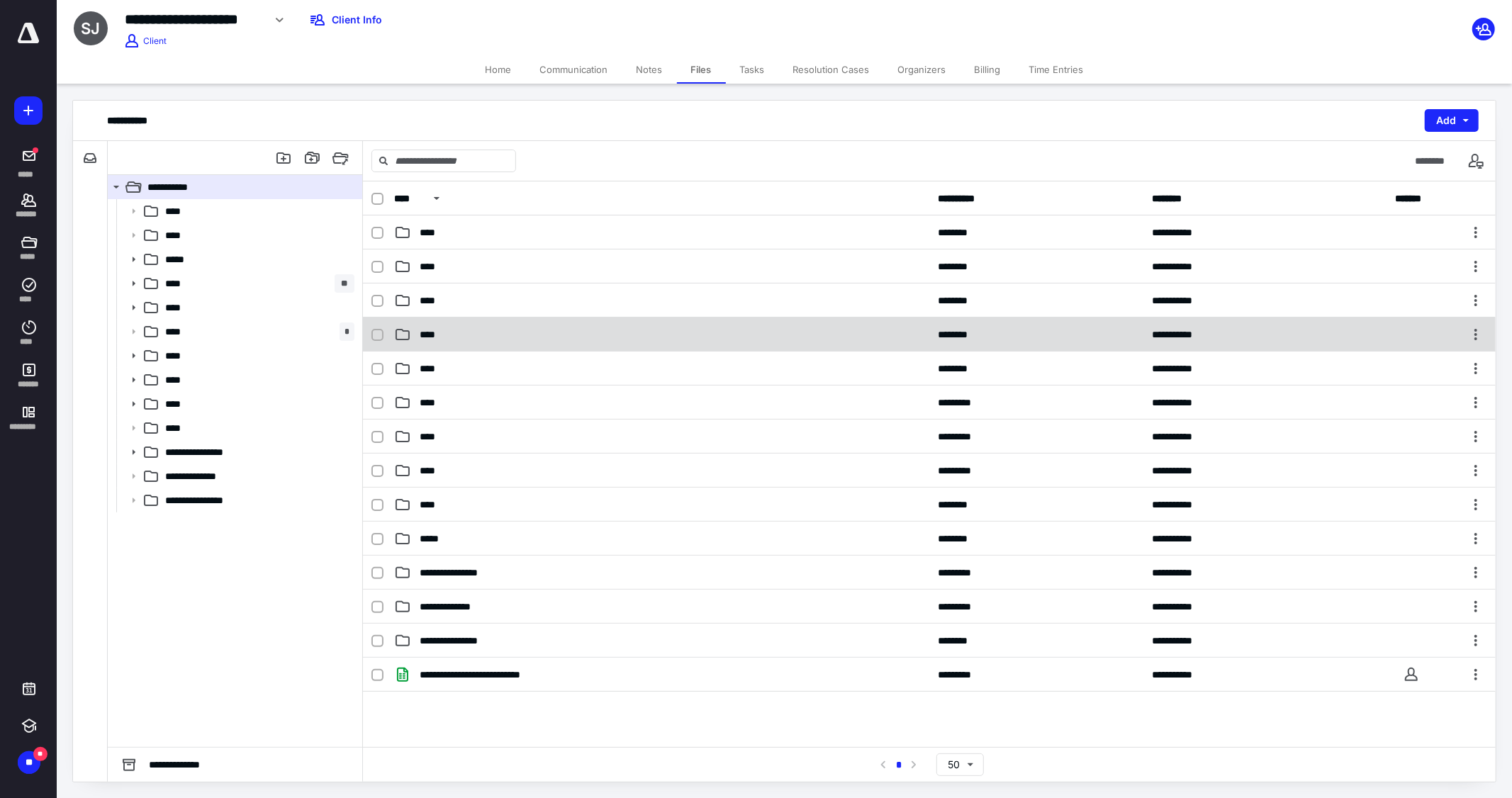 click on "****" at bounding box center (661, 335) 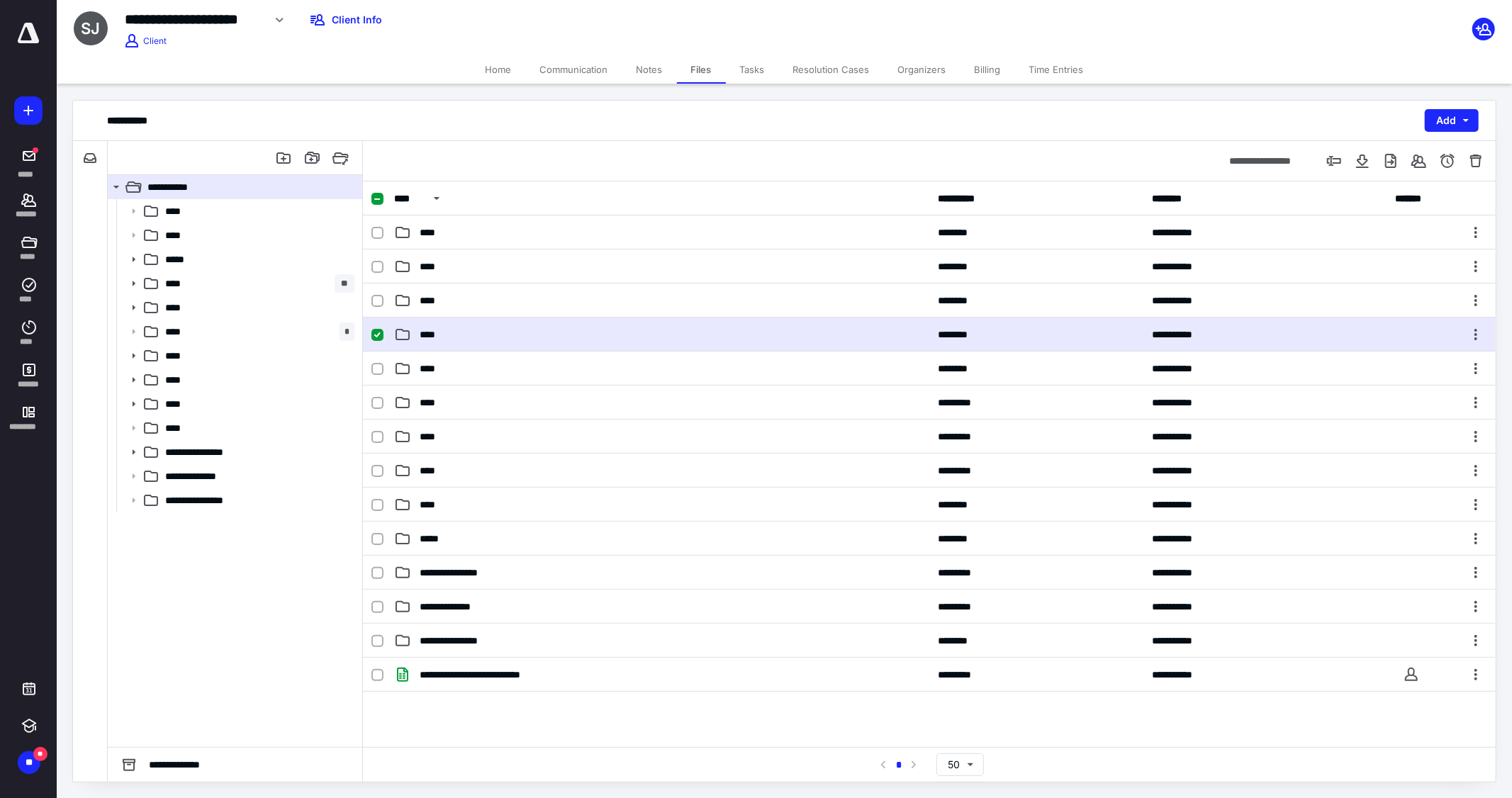 click on "****" at bounding box center [661, 335] 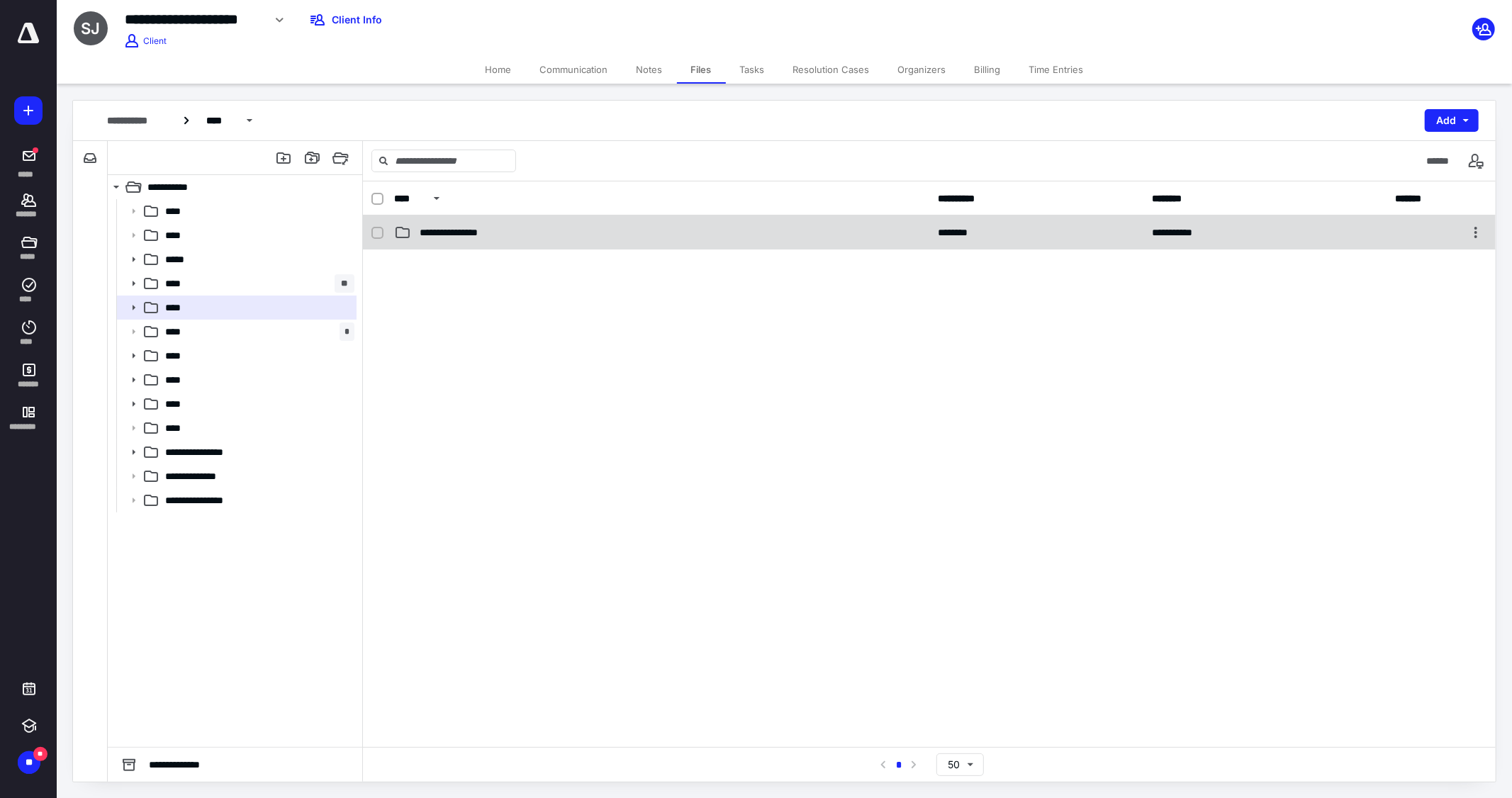 click on "**********" at bounding box center [661, 232] 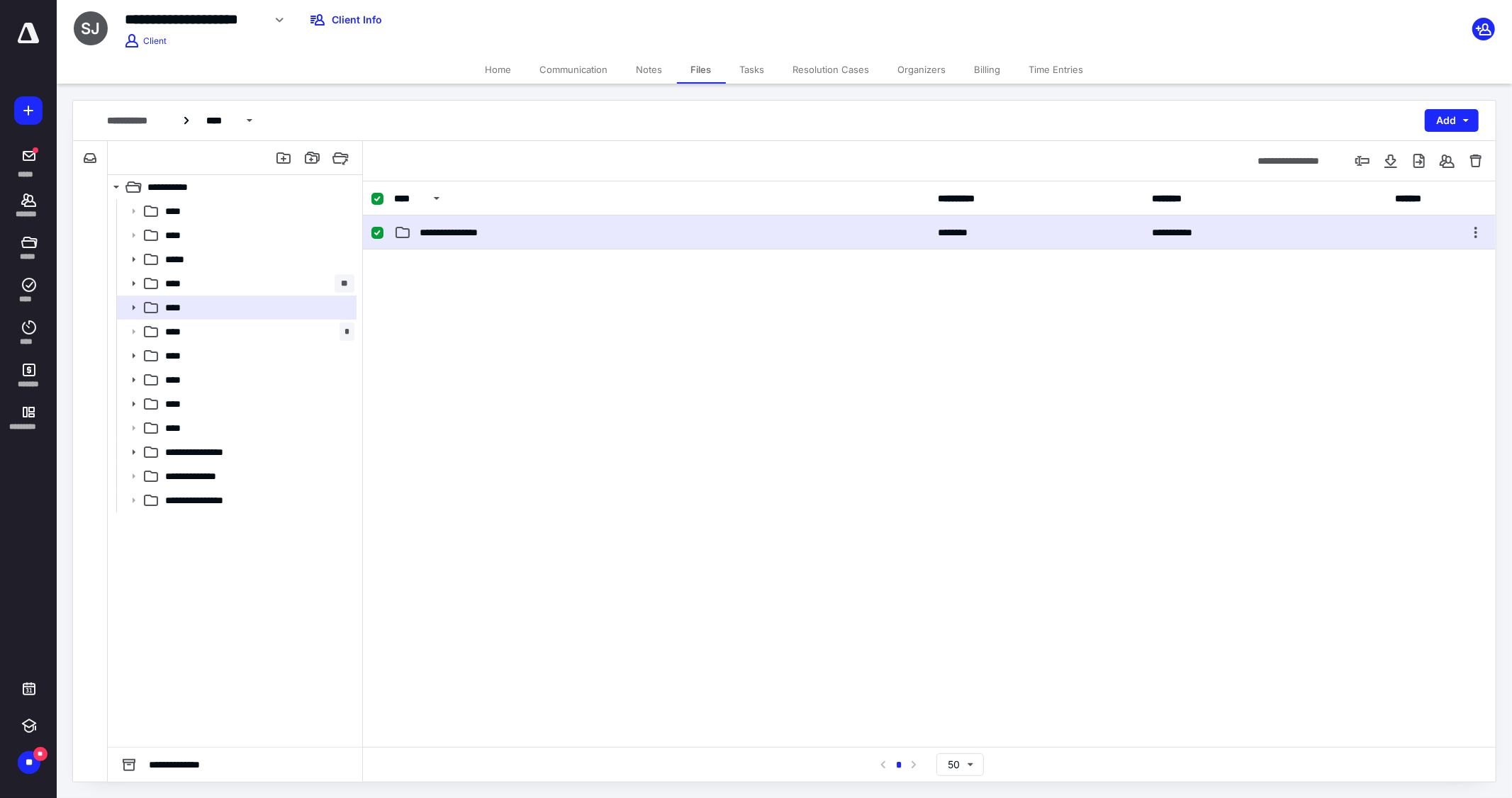 click on "**********" at bounding box center [661, 232] 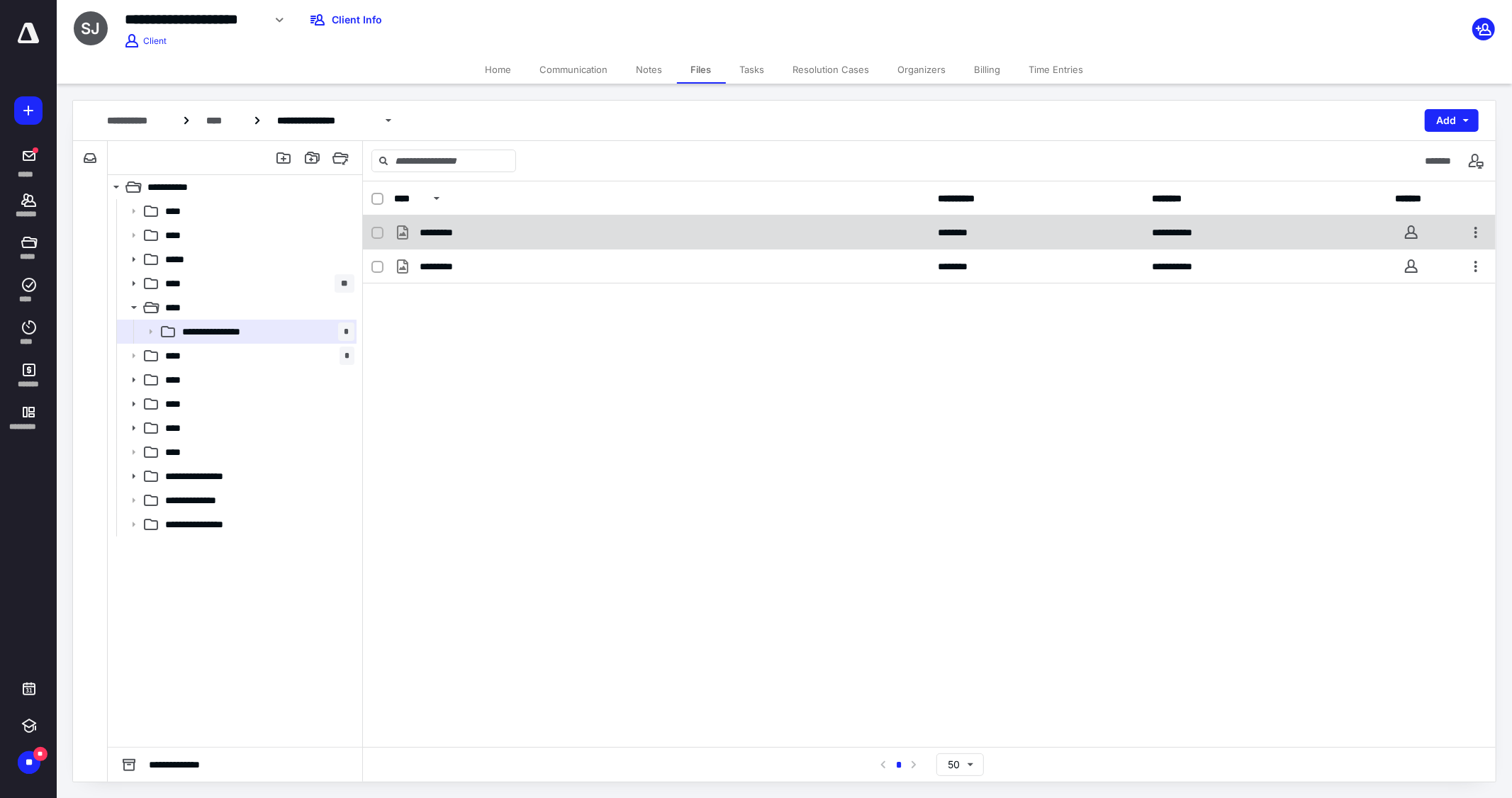 click on "*********" at bounding box center [661, 232] 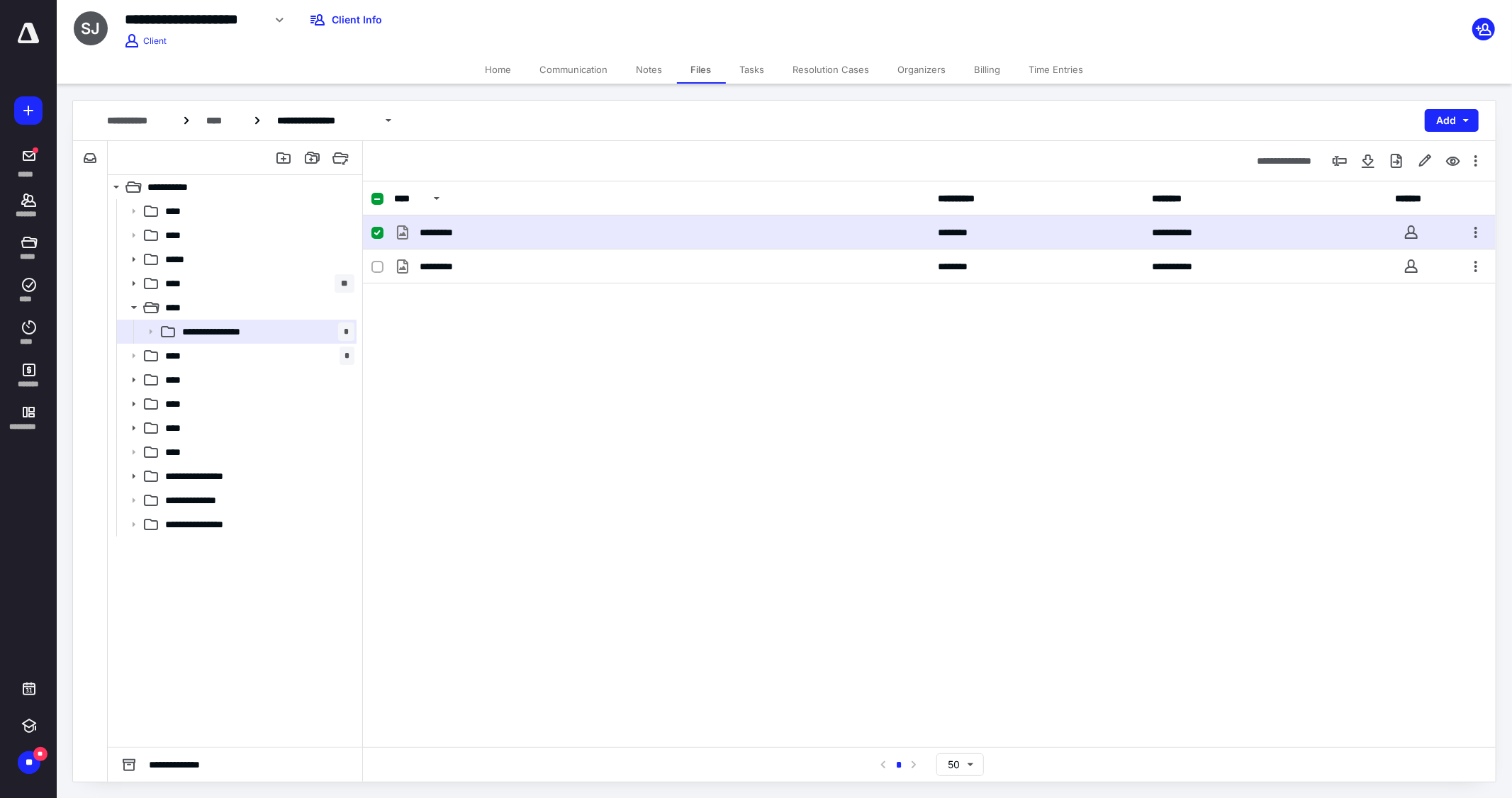 click on "*********" at bounding box center [661, 232] 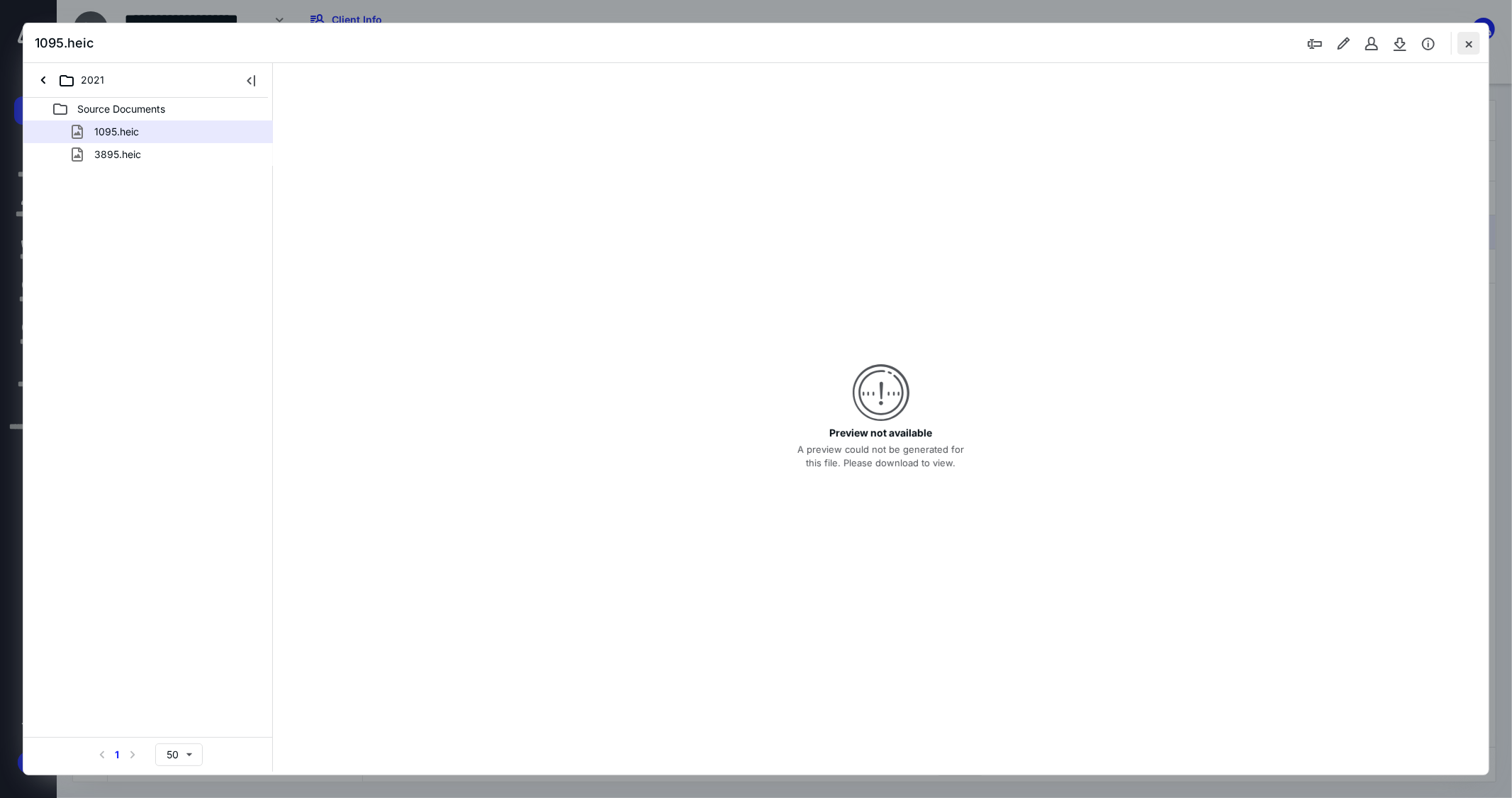 click at bounding box center (1469, 43) 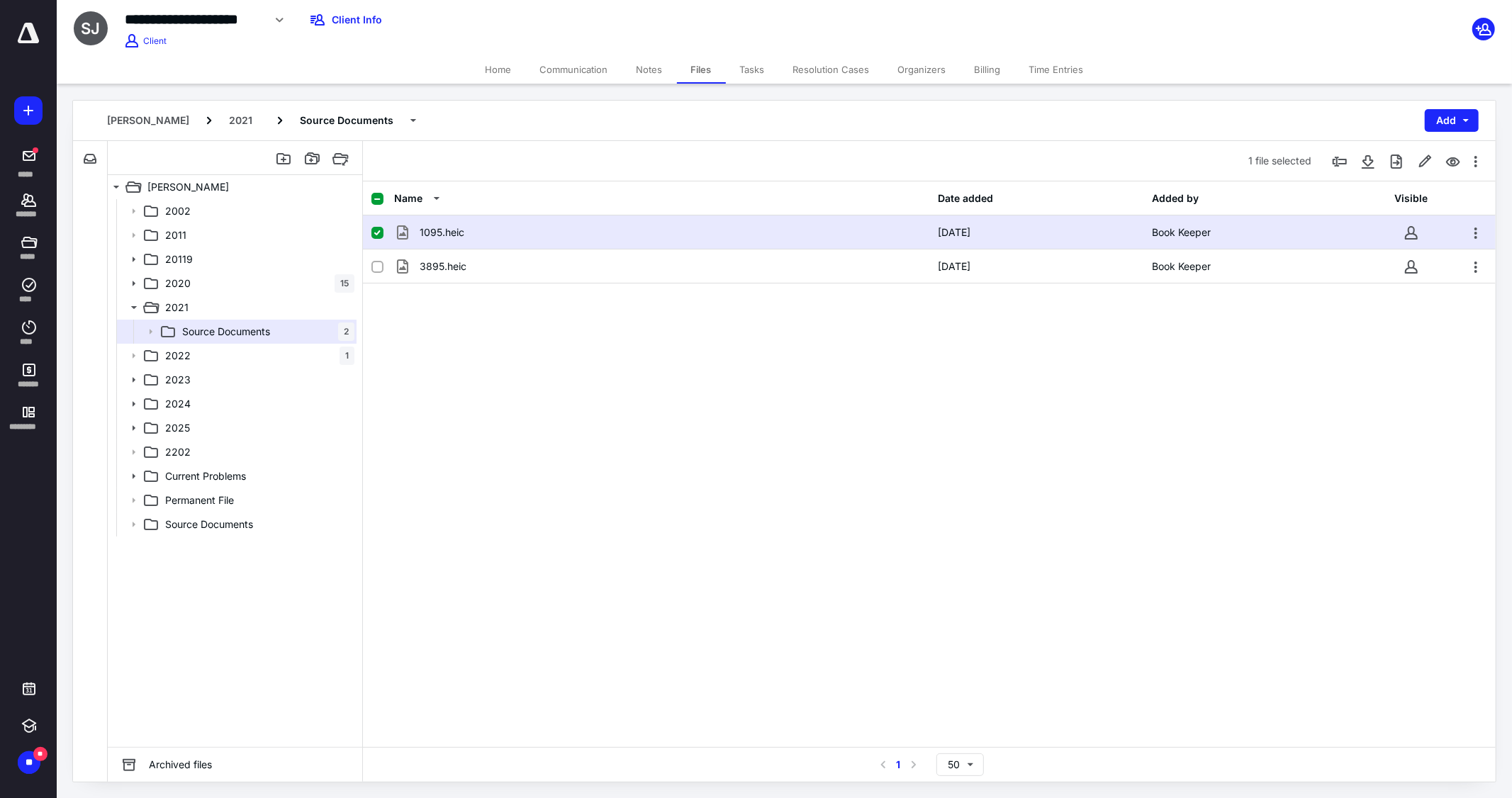 click on "Home" at bounding box center [498, 69] 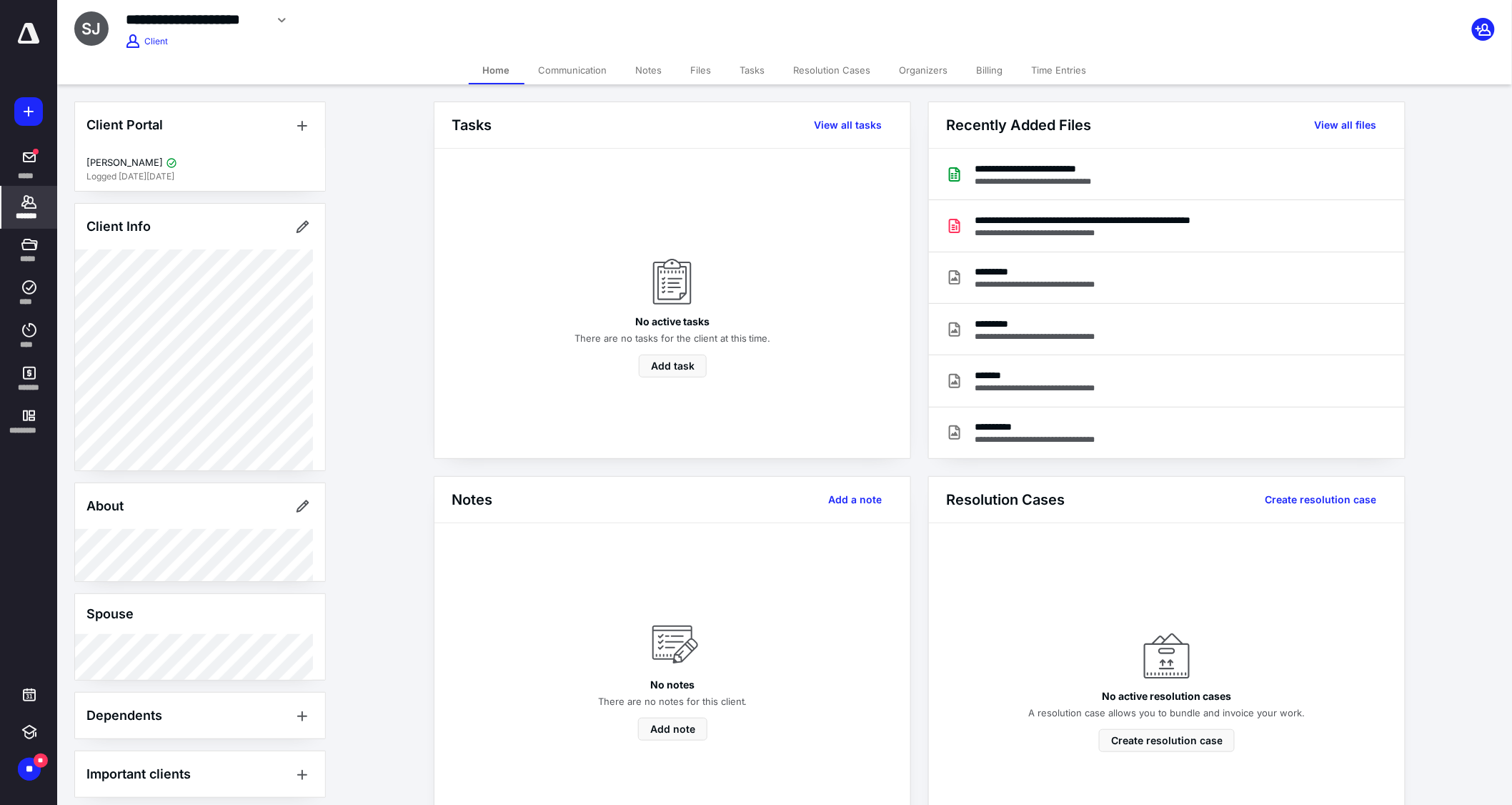 click on "*******" at bounding box center (29, 207) 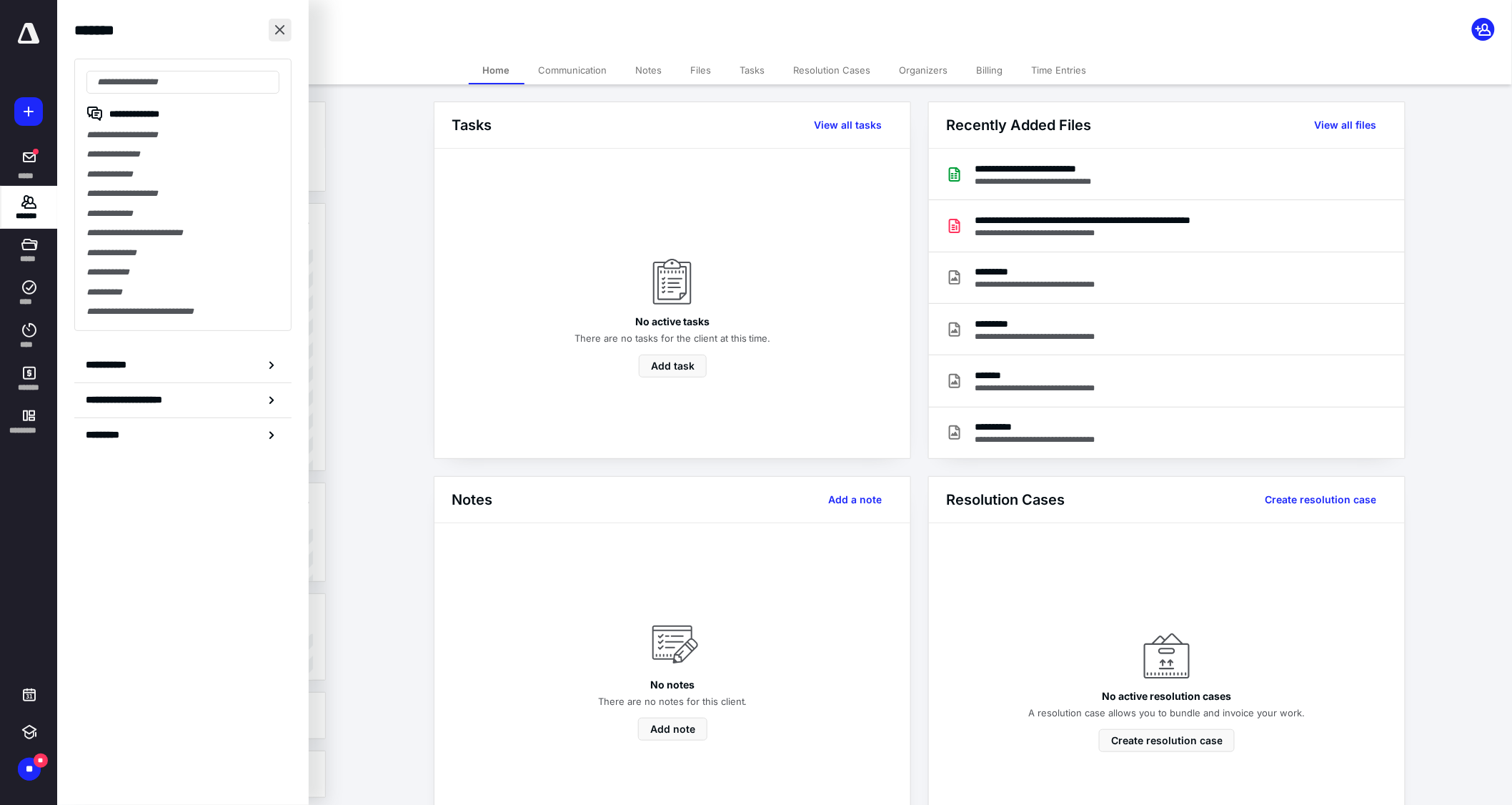 click at bounding box center [280, 30] 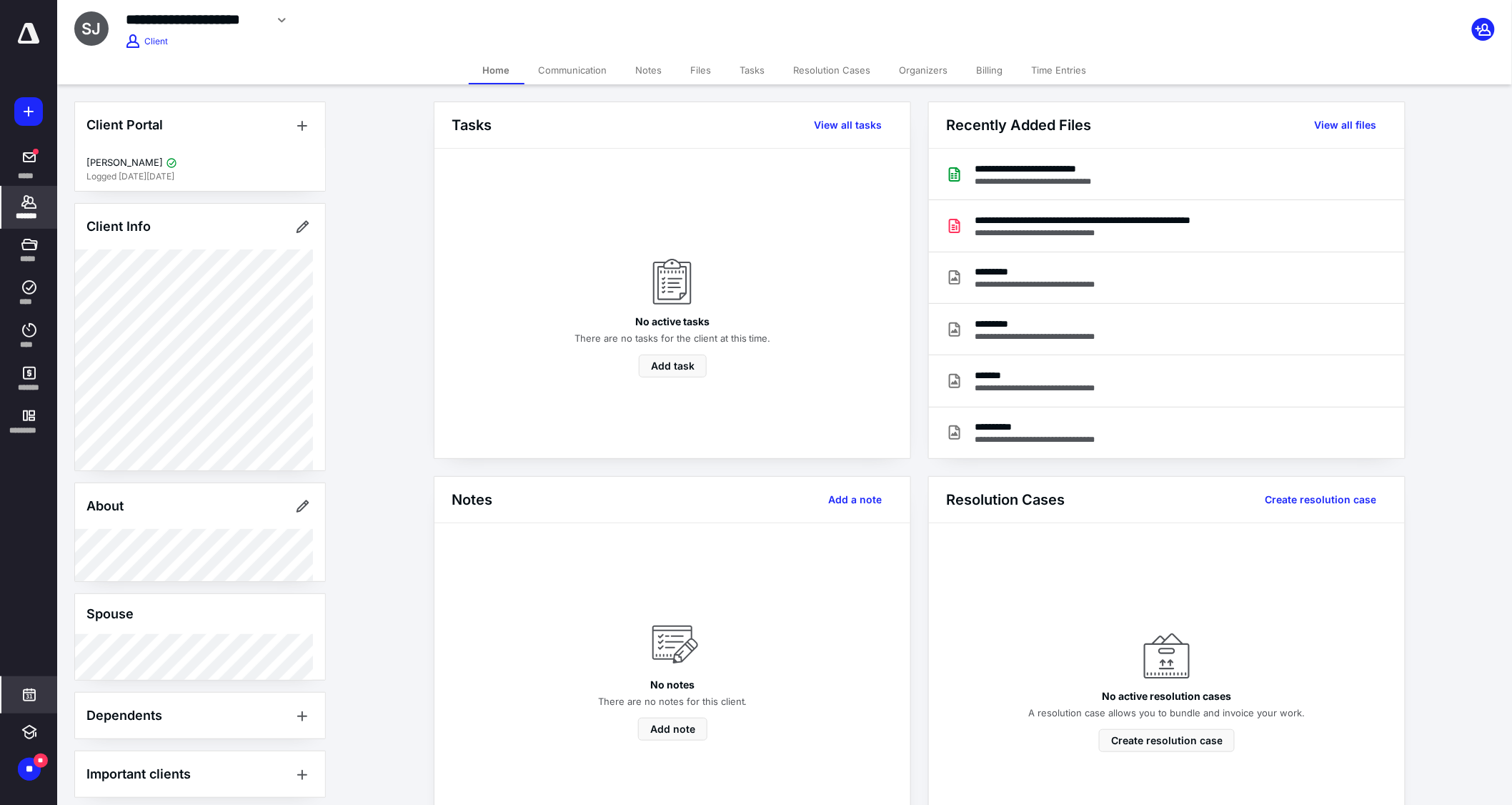 click 